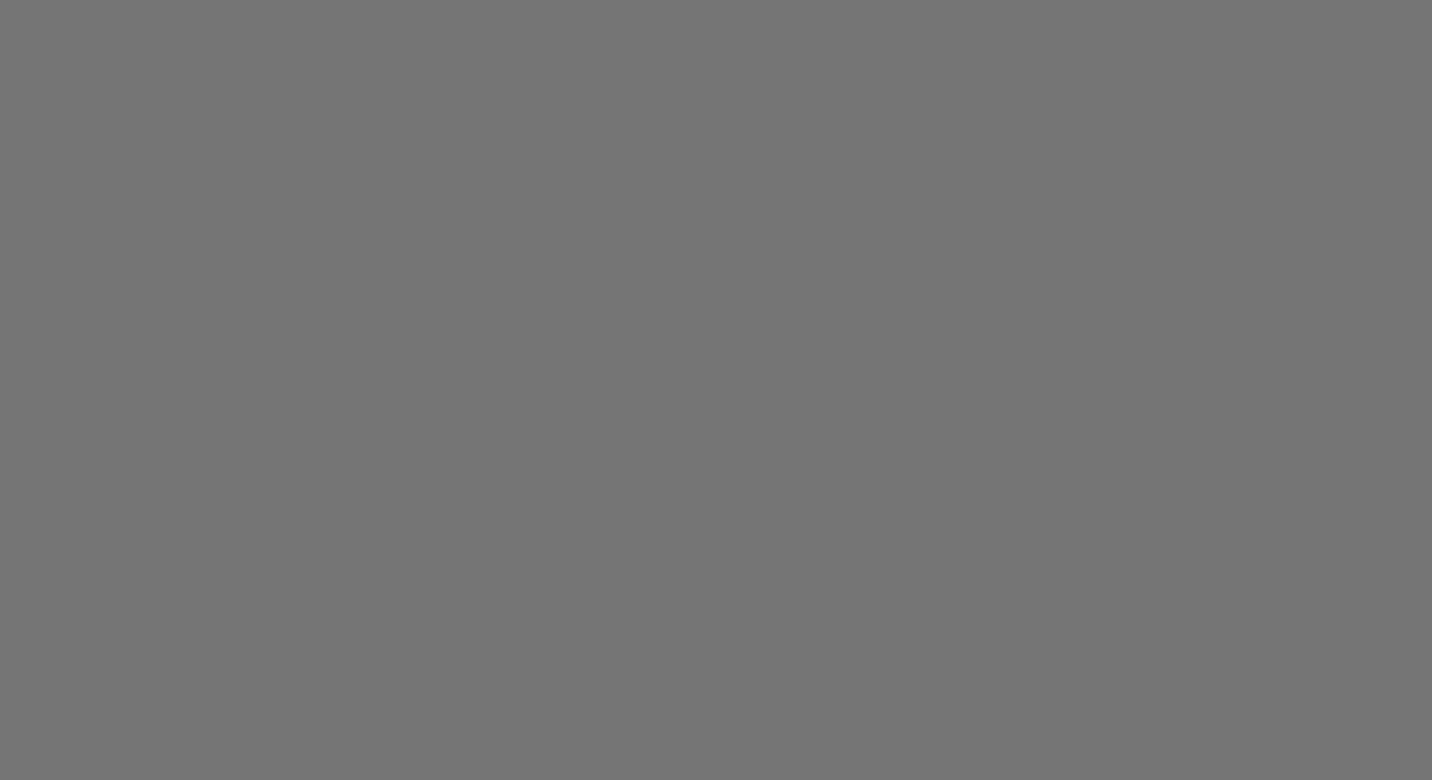 scroll, scrollTop: 0, scrollLeft: 0, axis: both 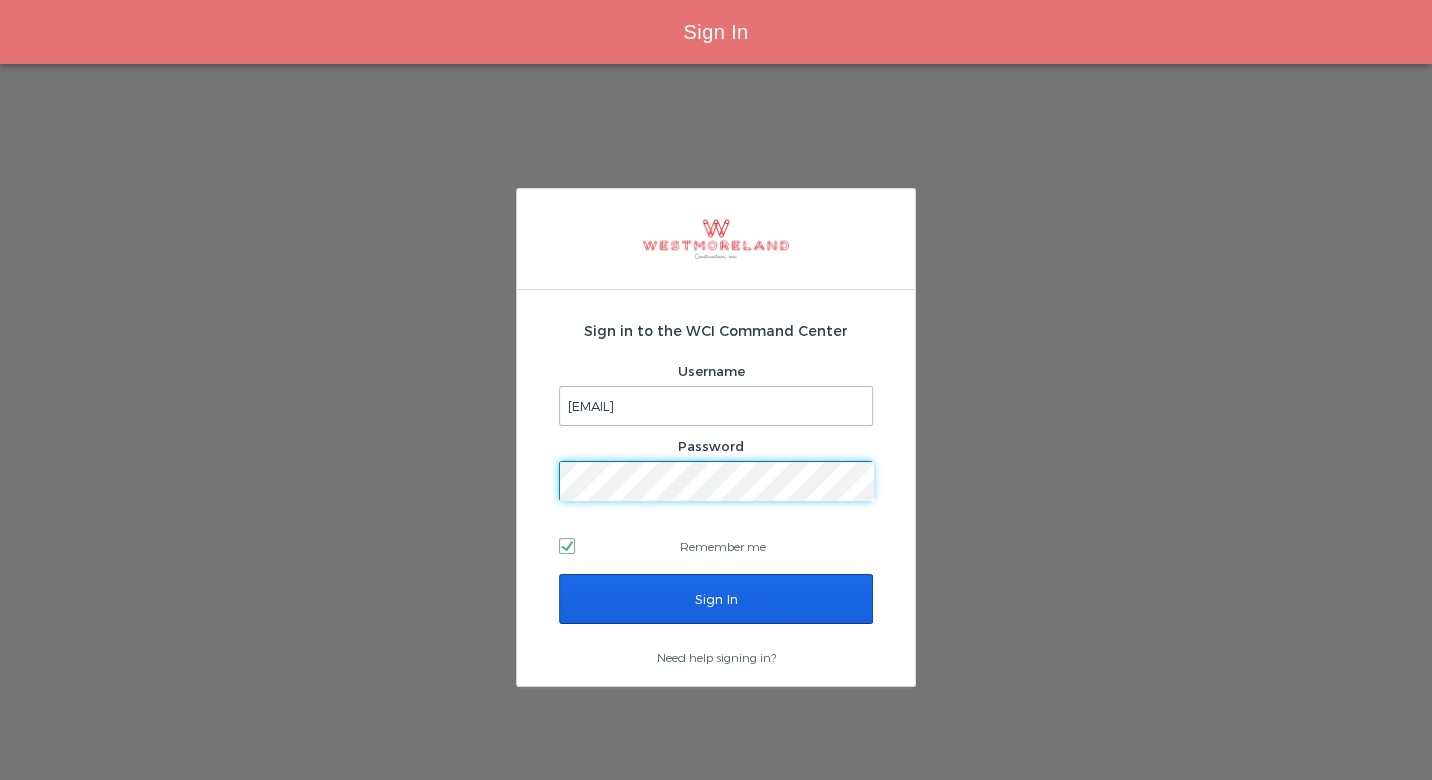 click on "Sign In" at bounding box center [716, 599] 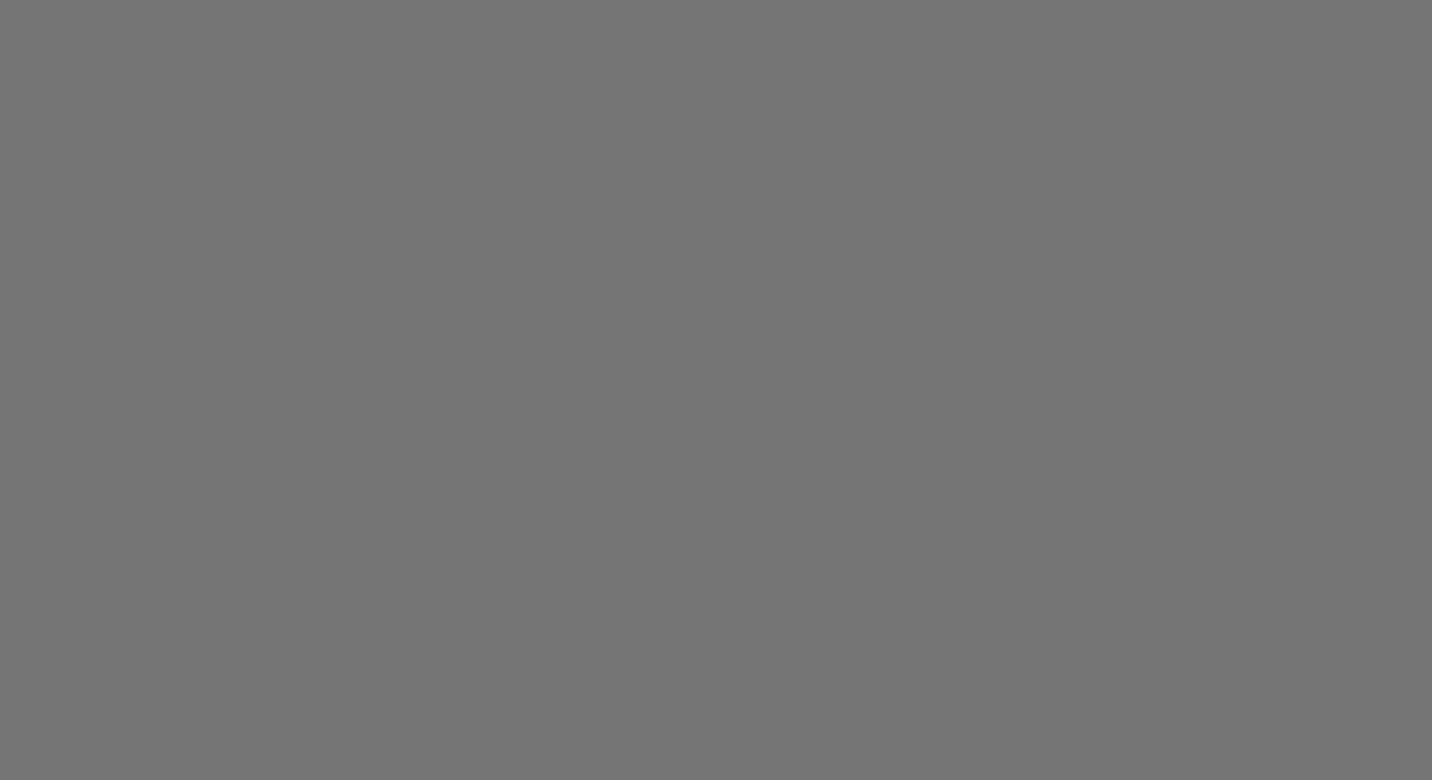 scroll, scrollTop: 0, scrollLeft: 0, axis: both 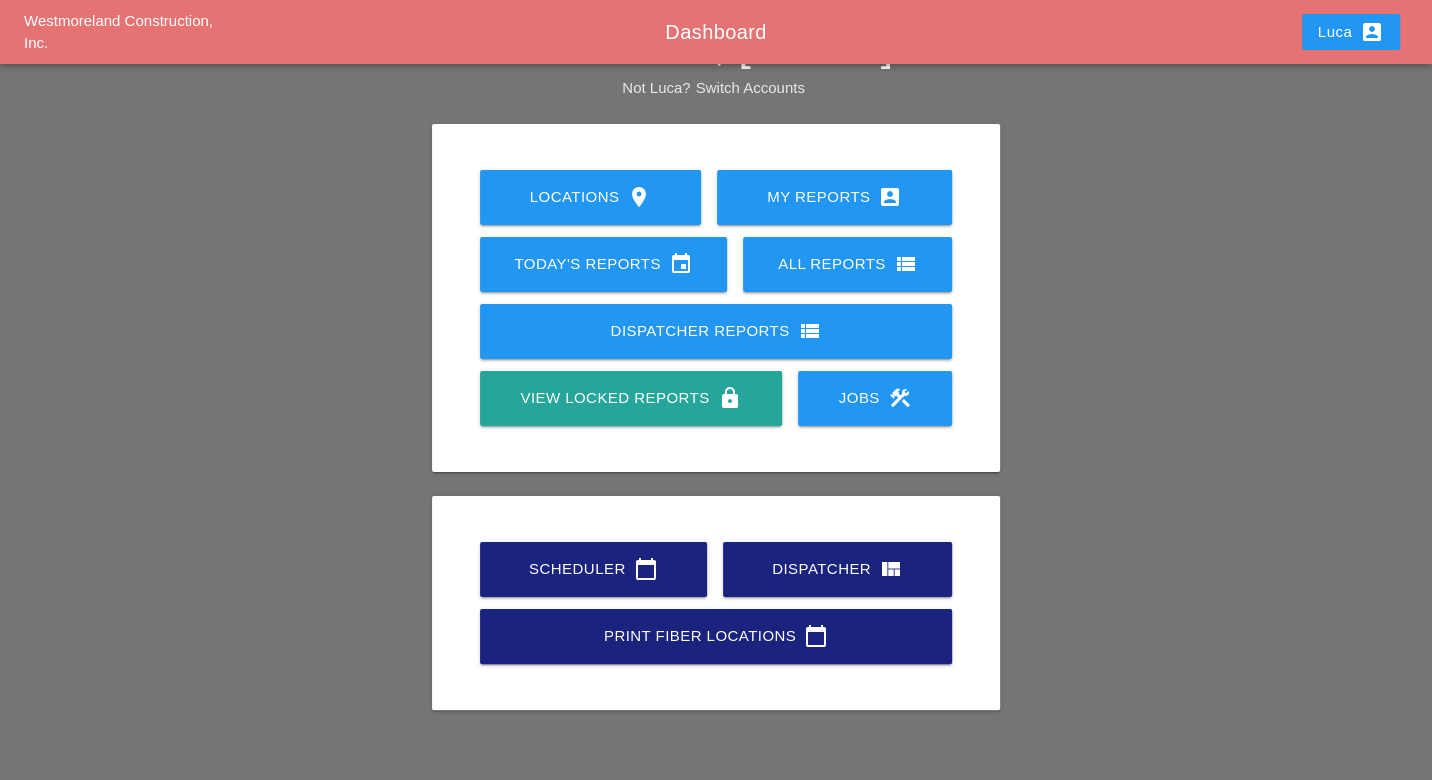 click on "Scheduler calendar_today" at bounding box center (593, 569) 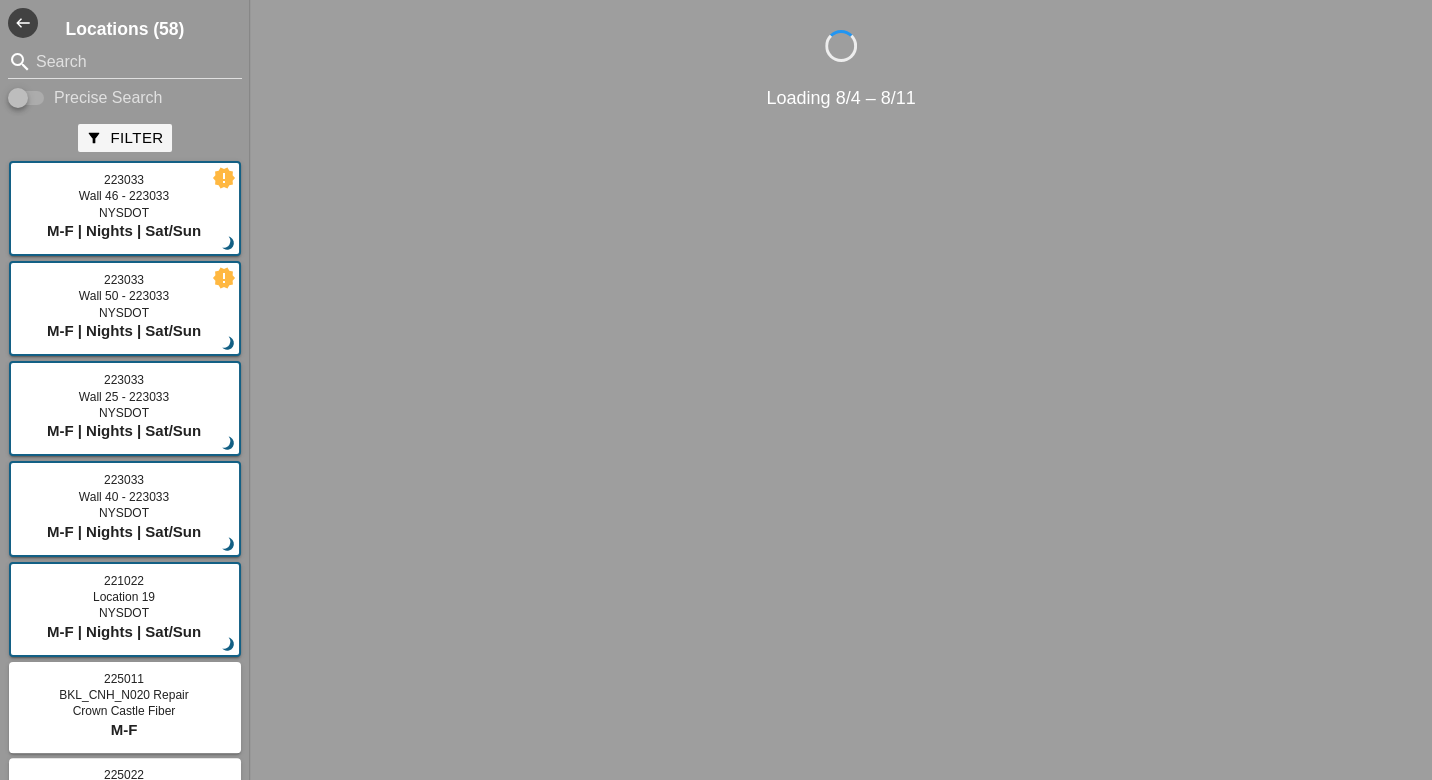 scroll, scrollTop: 0, scrollLeft: 0, axis: both 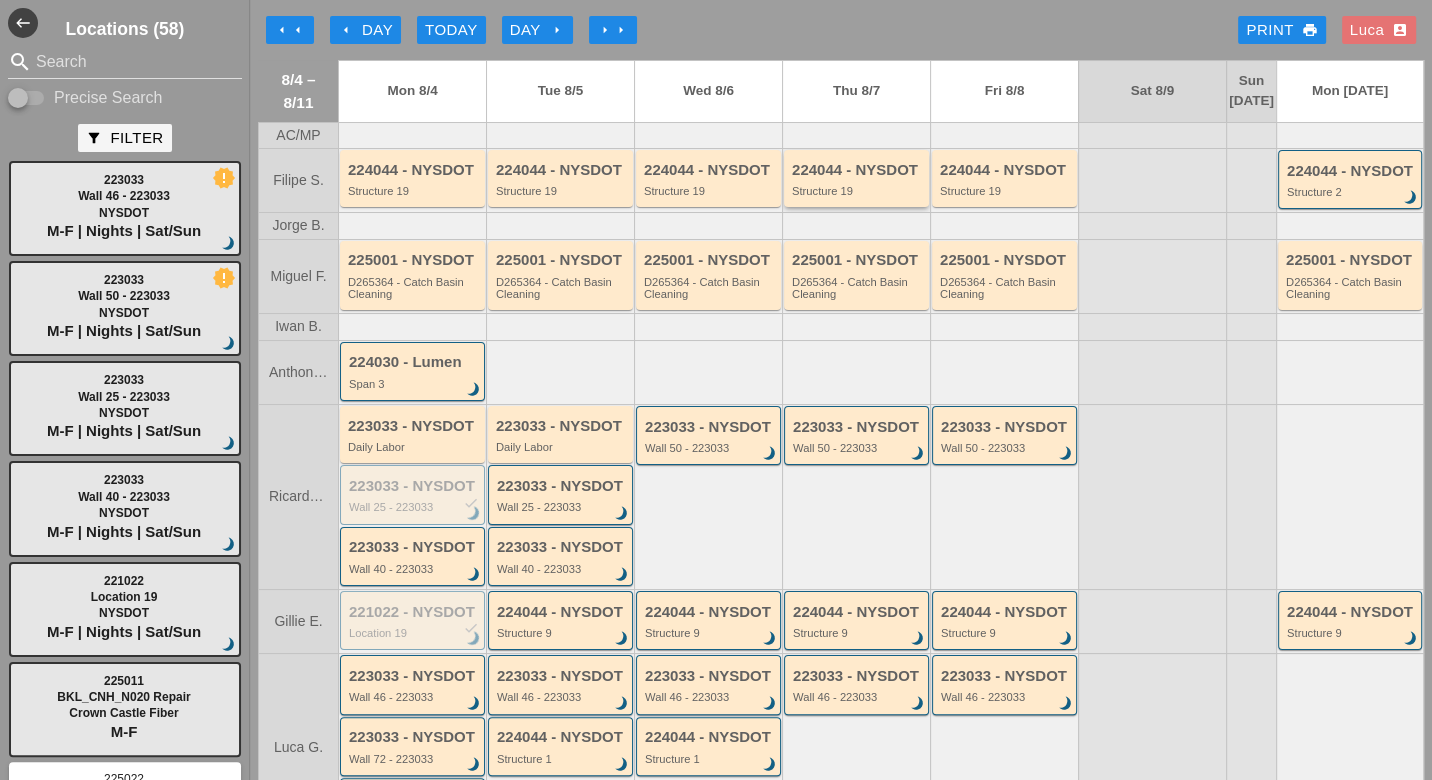 click on "224044 - NYSDOT  Structure 19" at bounding box center [858, 180] 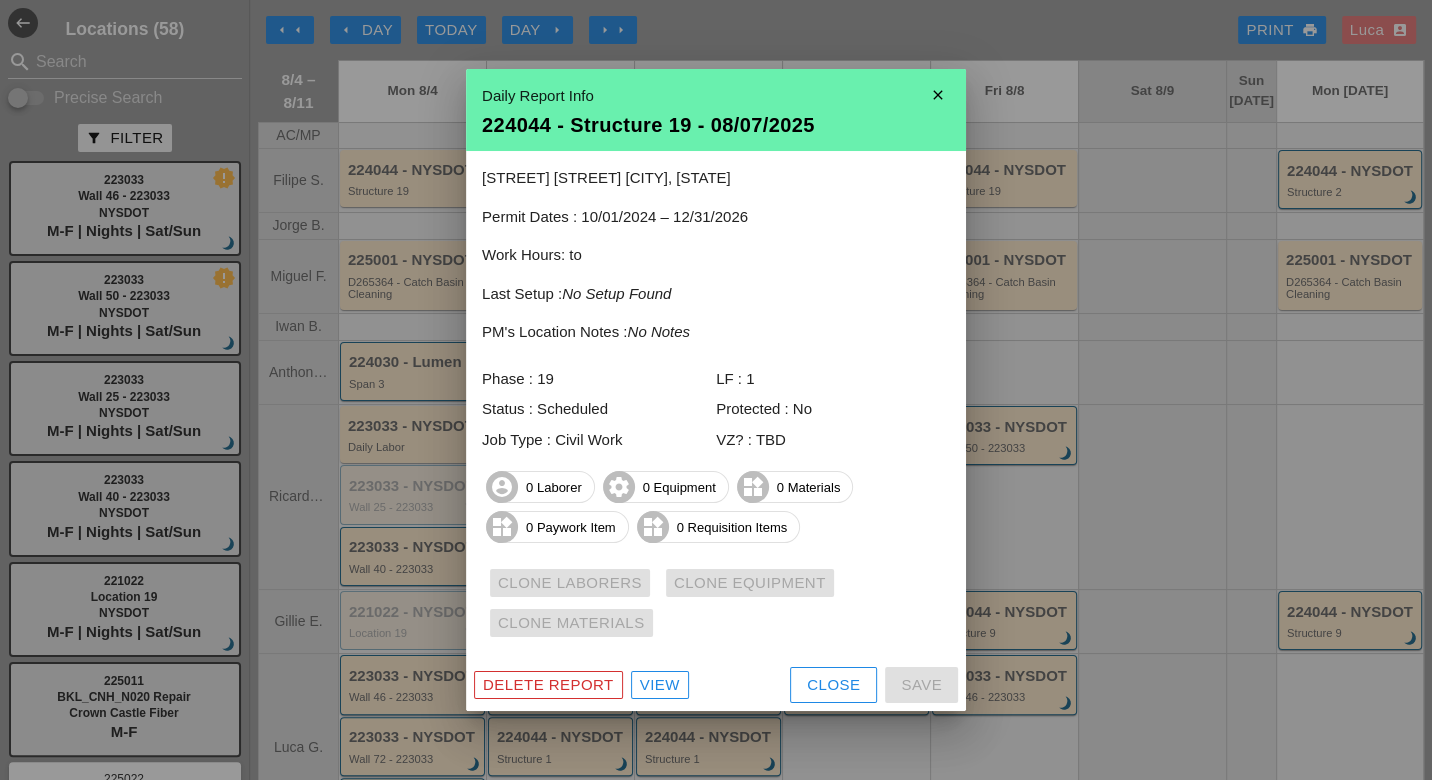 click on "View" at bounding box center [660, 685] 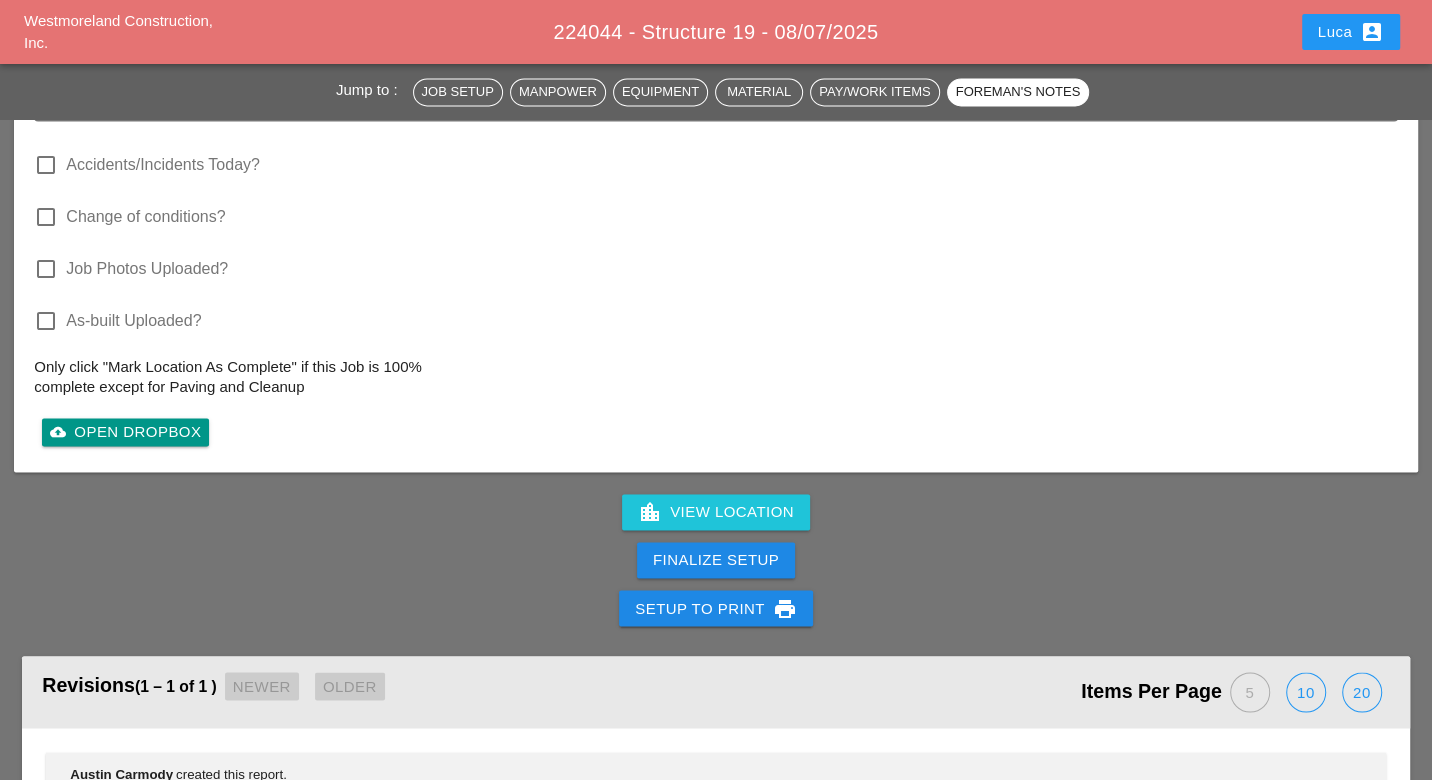 scroll, scrollTop: 2305, scrollLeft: 0, axis: vertical 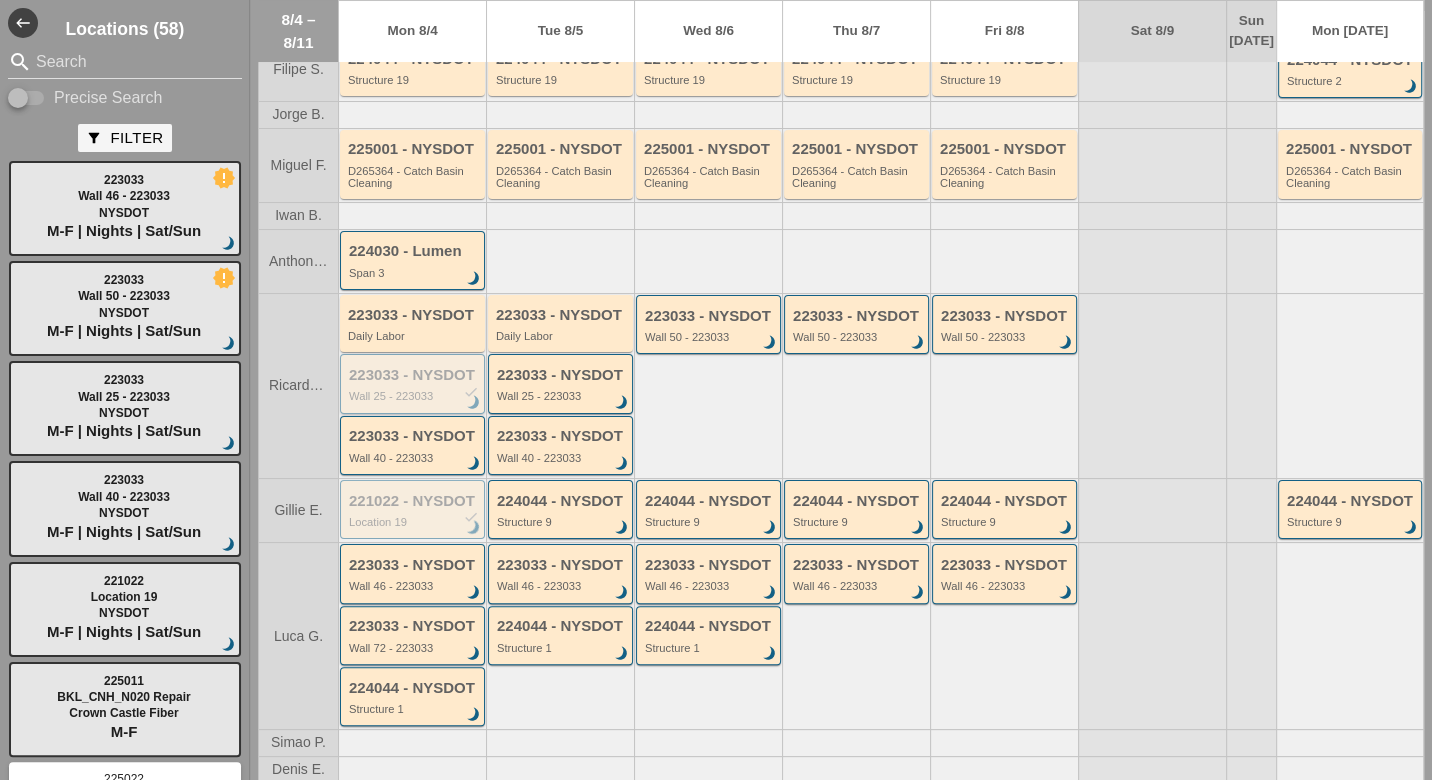 click on "223033 - NYSDOT  check Wall 25 - 223033 brightness_3" at bounding box center (414, 385) 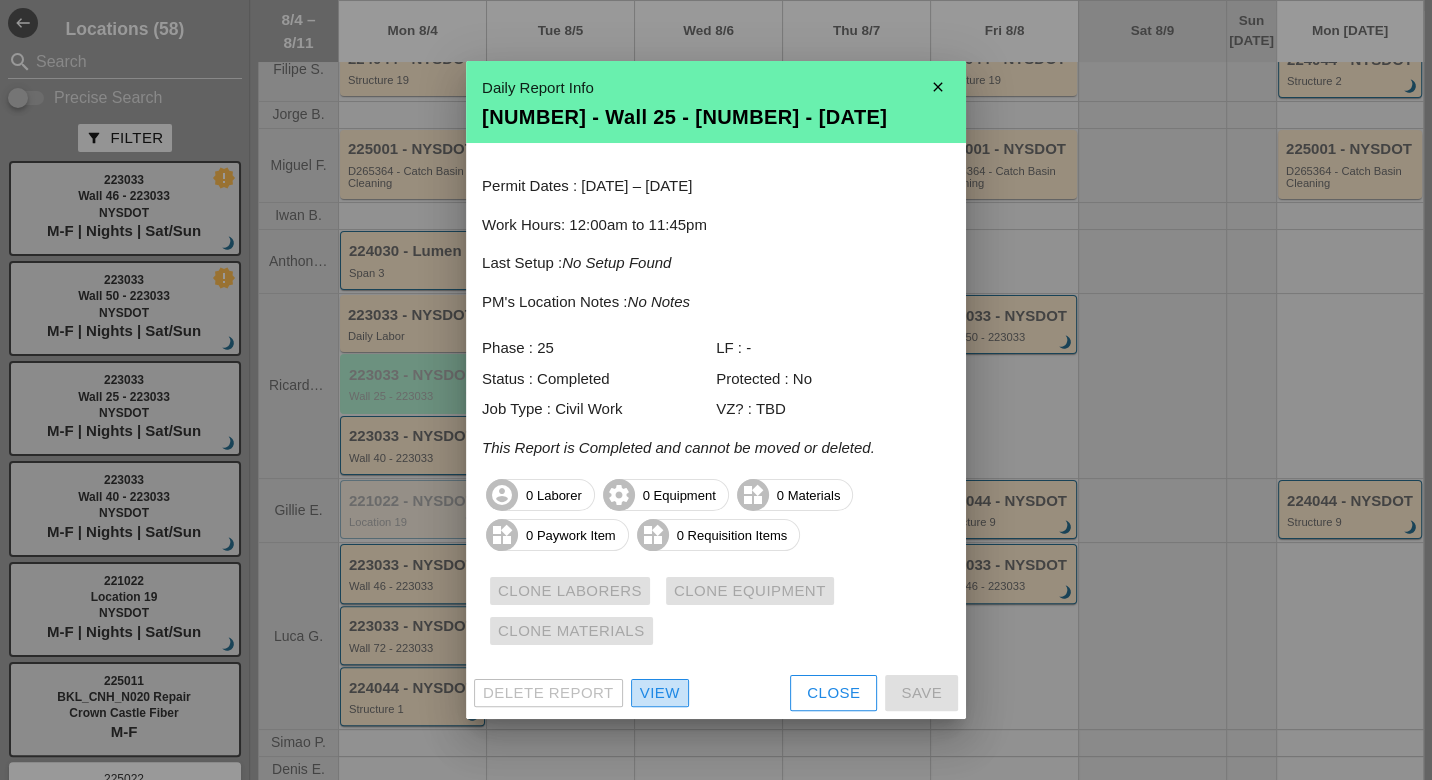 click on "View" at bounding box center (660, 693) 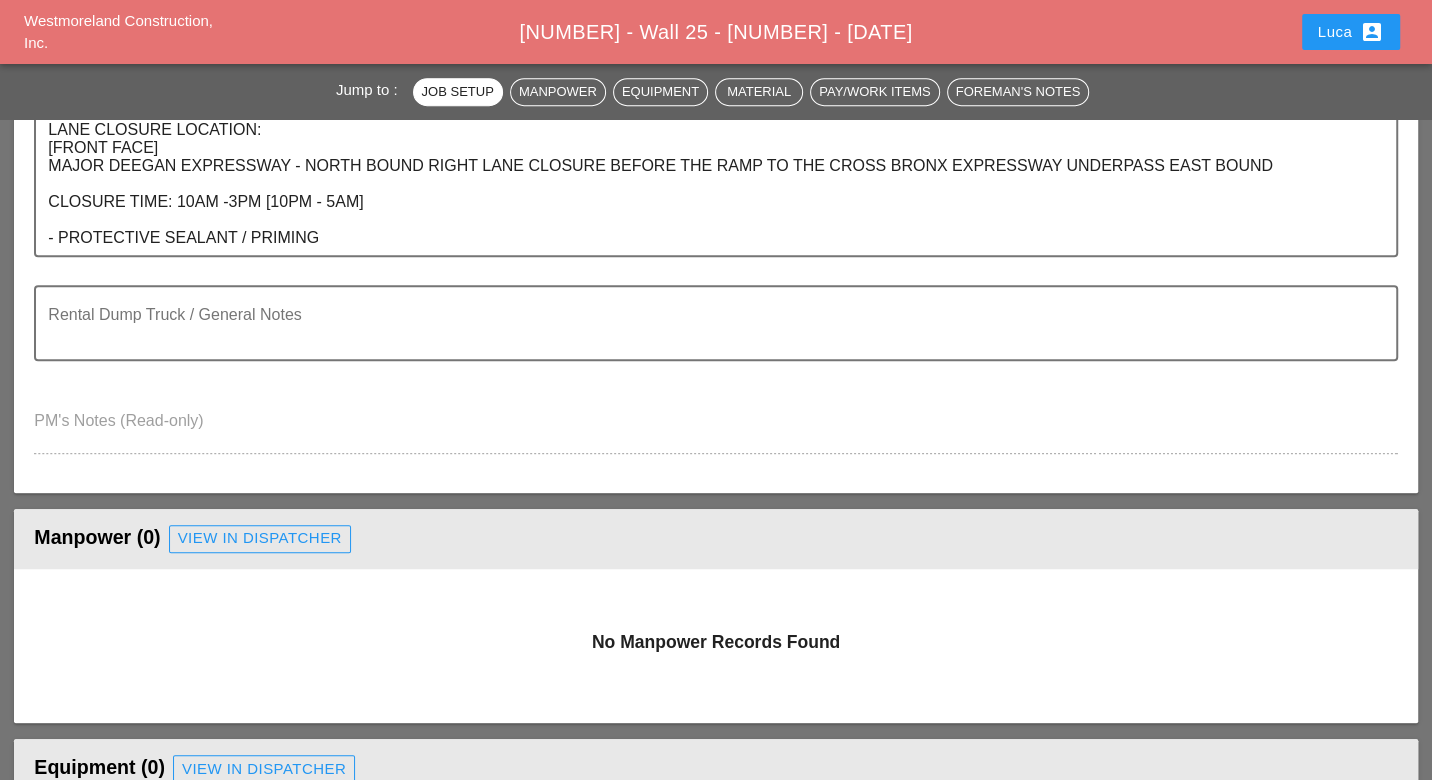 scroll, scrollTop: 0, scrollLeft: 0, axis: both 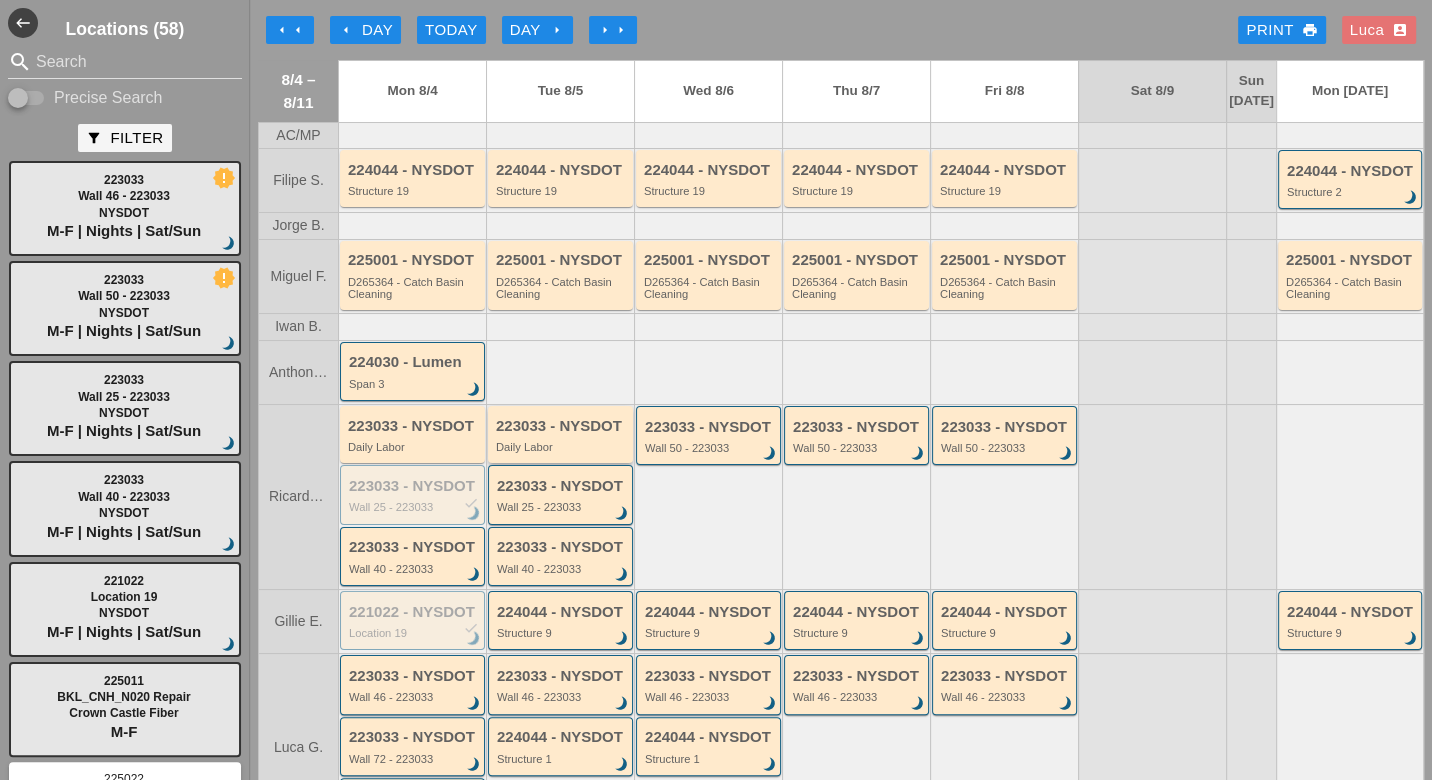 drag, startPoint x: 73, startPoint y: 1, endPoint x: 451, endPoint y: 523, distance: 644.4905 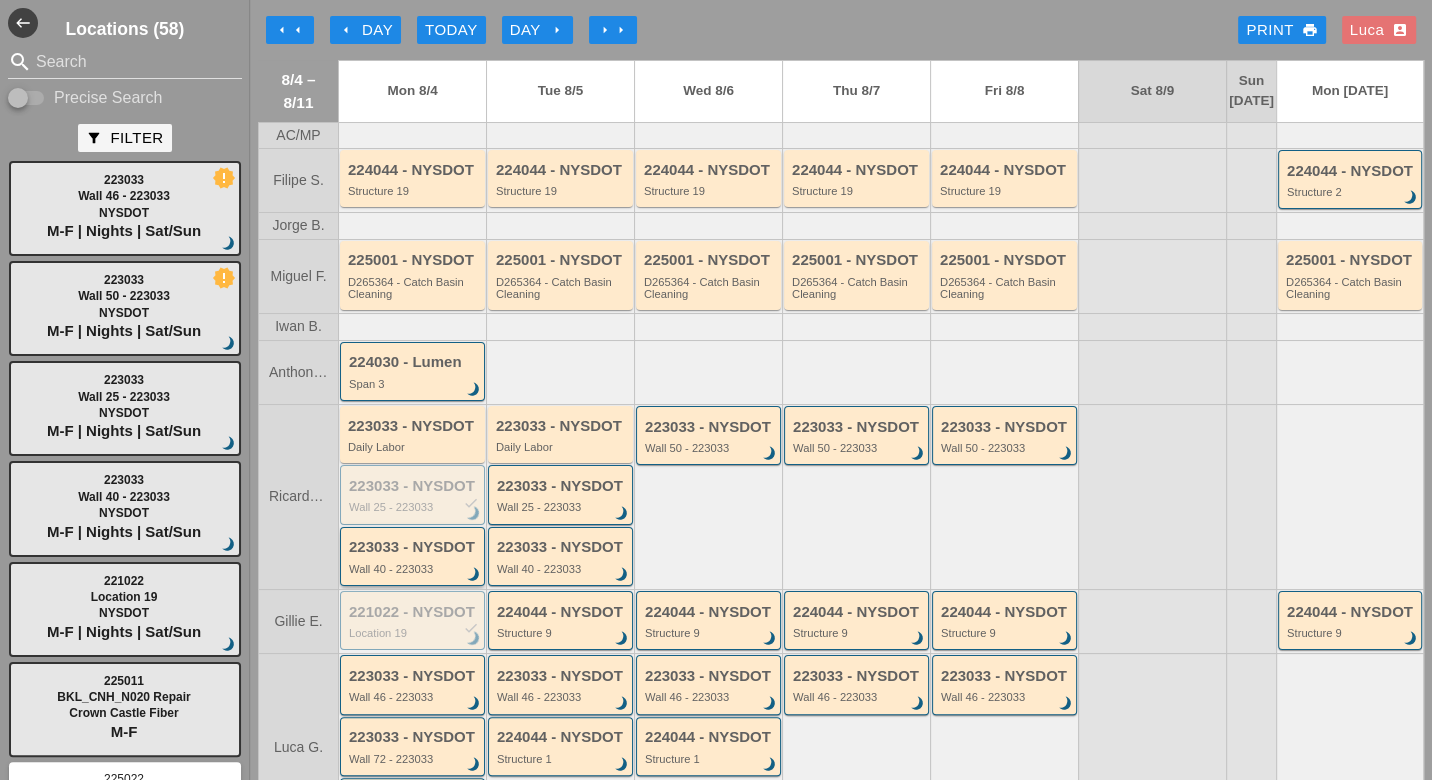 drag, startPoint x: 451, startPoint y: 523, endPoint x: 368, endPoint y: 29, distance: 500.92413 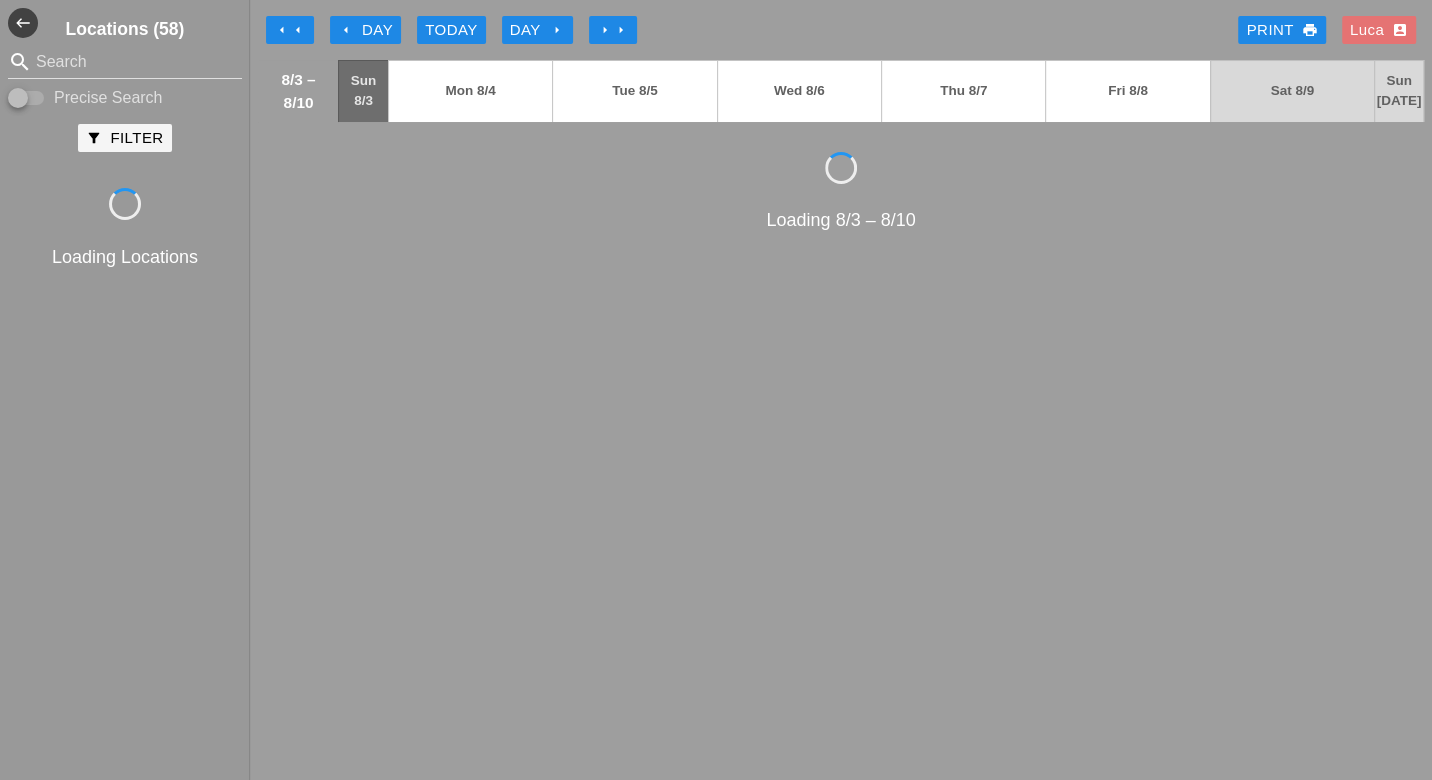click on "arrow_left" at bounding box center [282, 30] 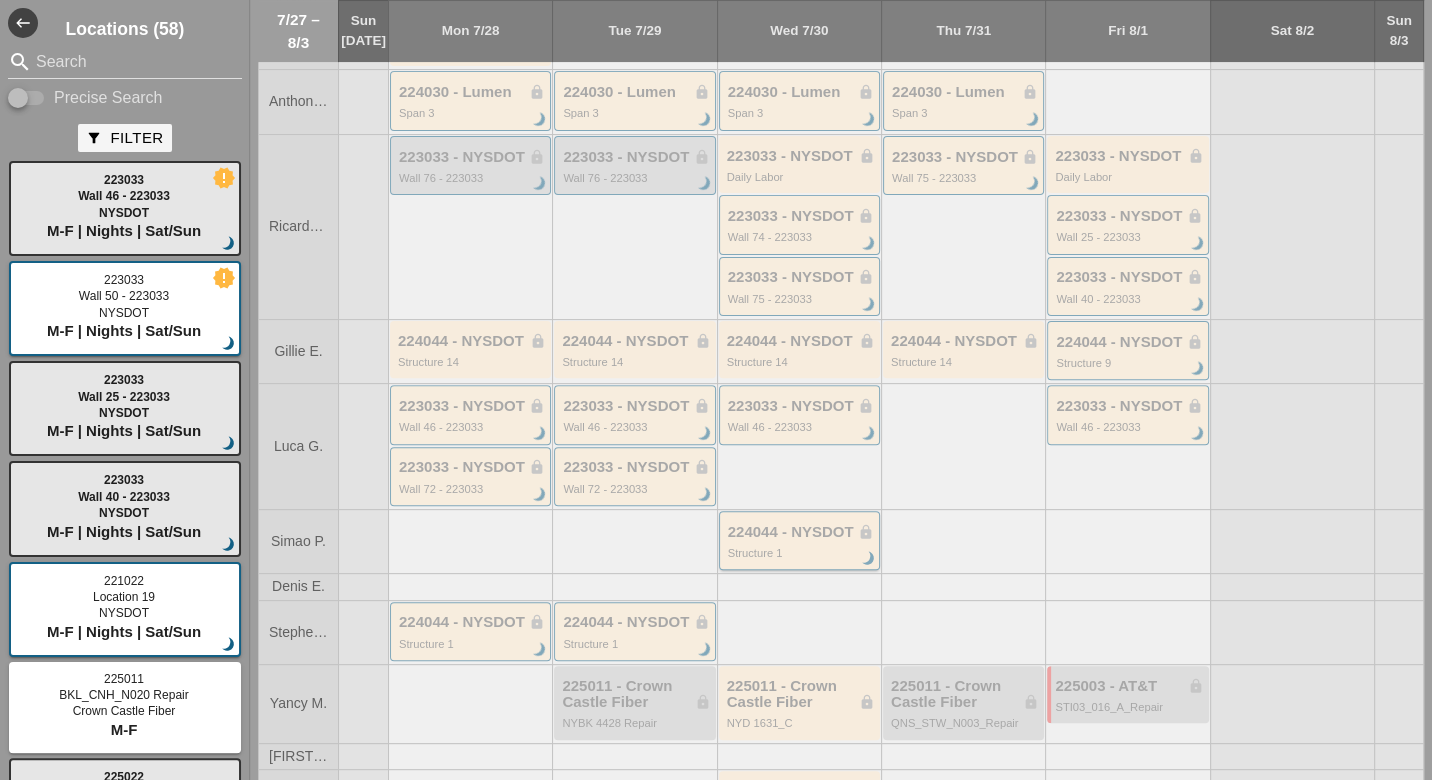 scroll, scrollTop: 416, scrollLeft: 0, axis: vertical 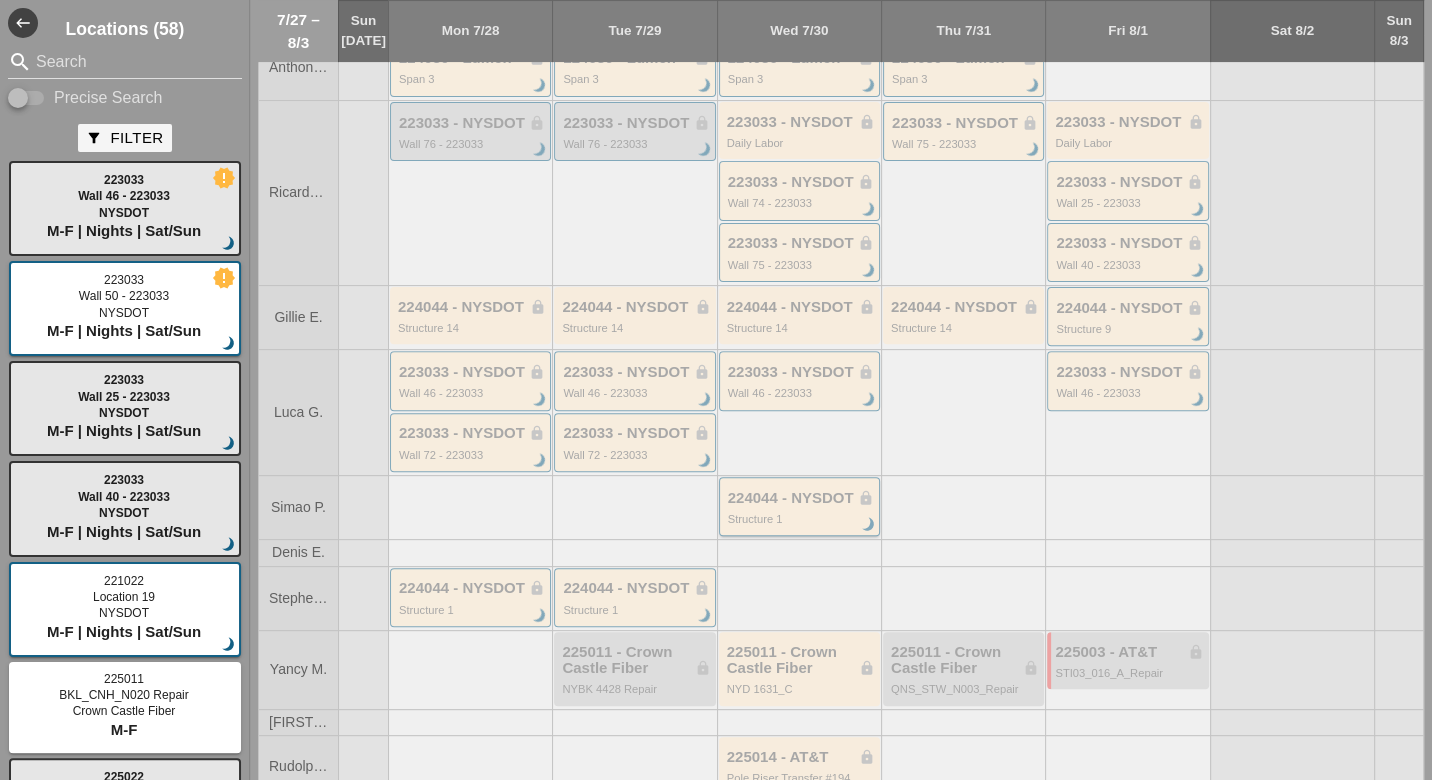 click on "224044 - NYSDOT  lock" at bounding box center [801, 498] 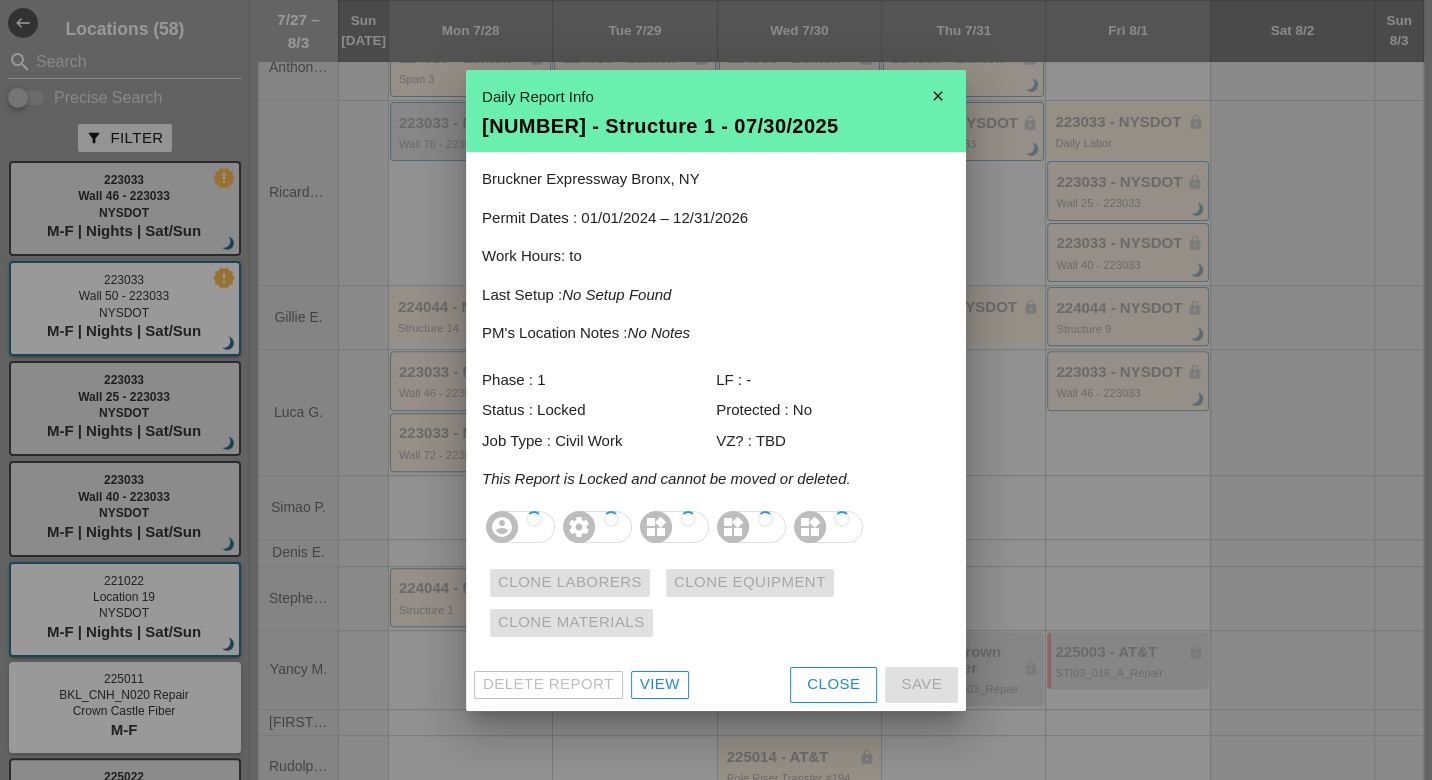 click on "View" at bounding box center [660, 684] 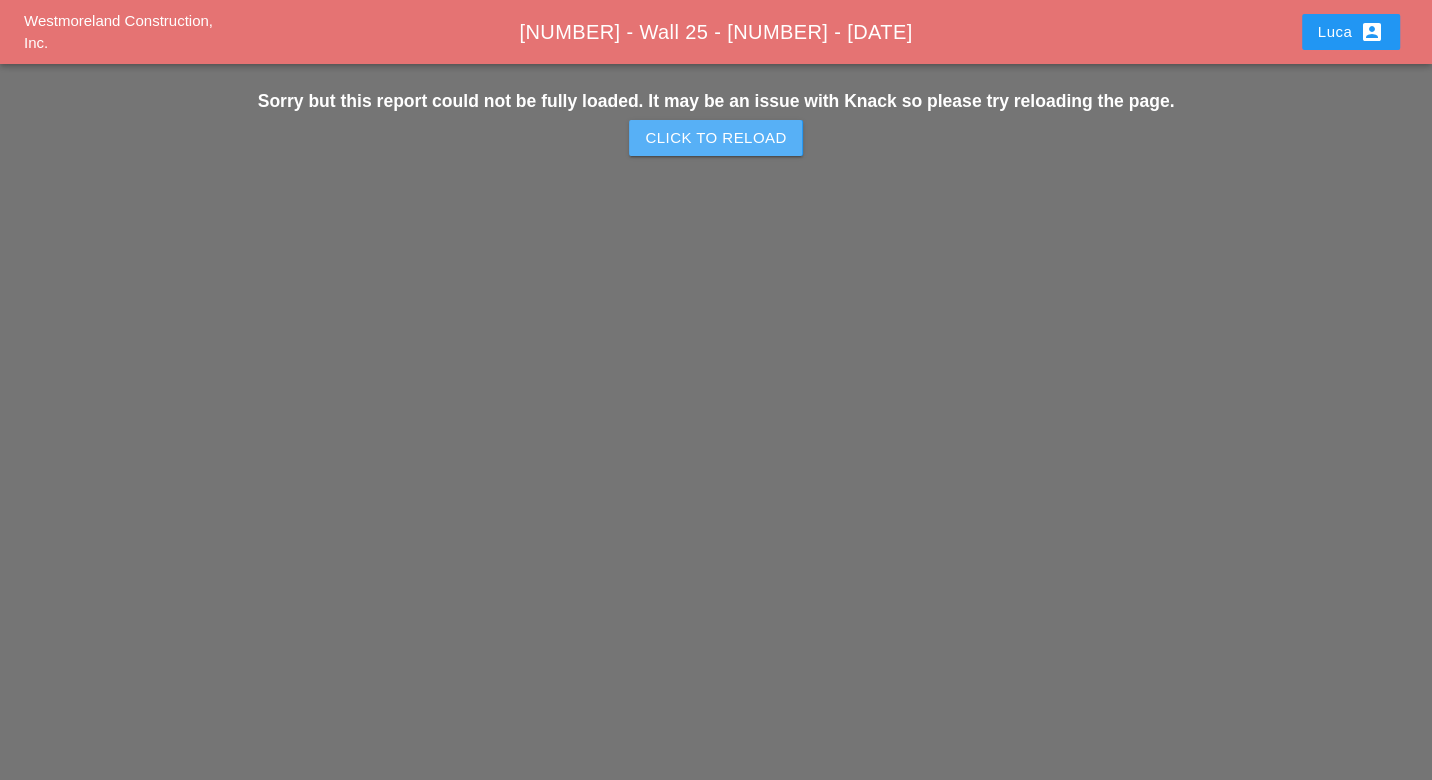 click on "Click to Reload" at bounding box center [715, 138] 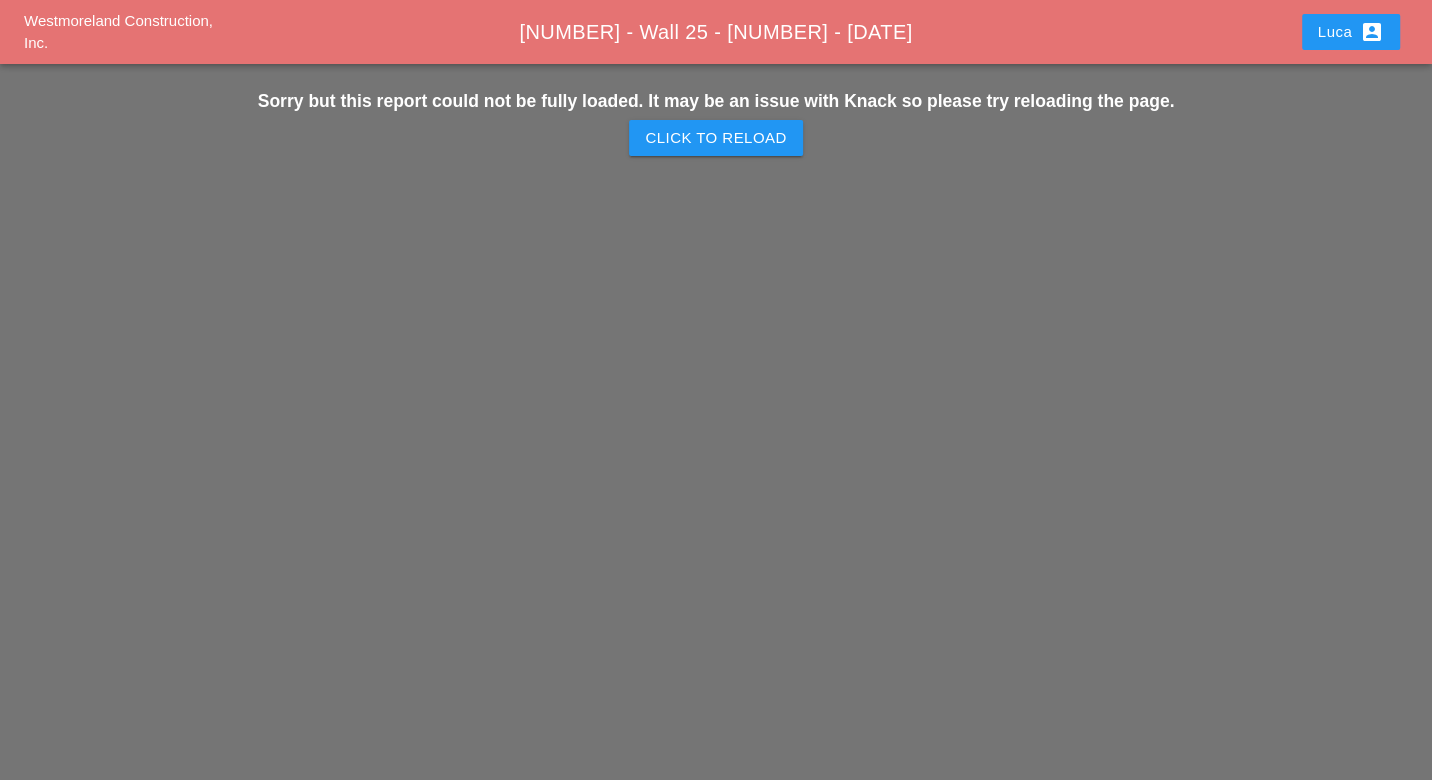 click on "Click to Reload" at bounding box center (715, 138) 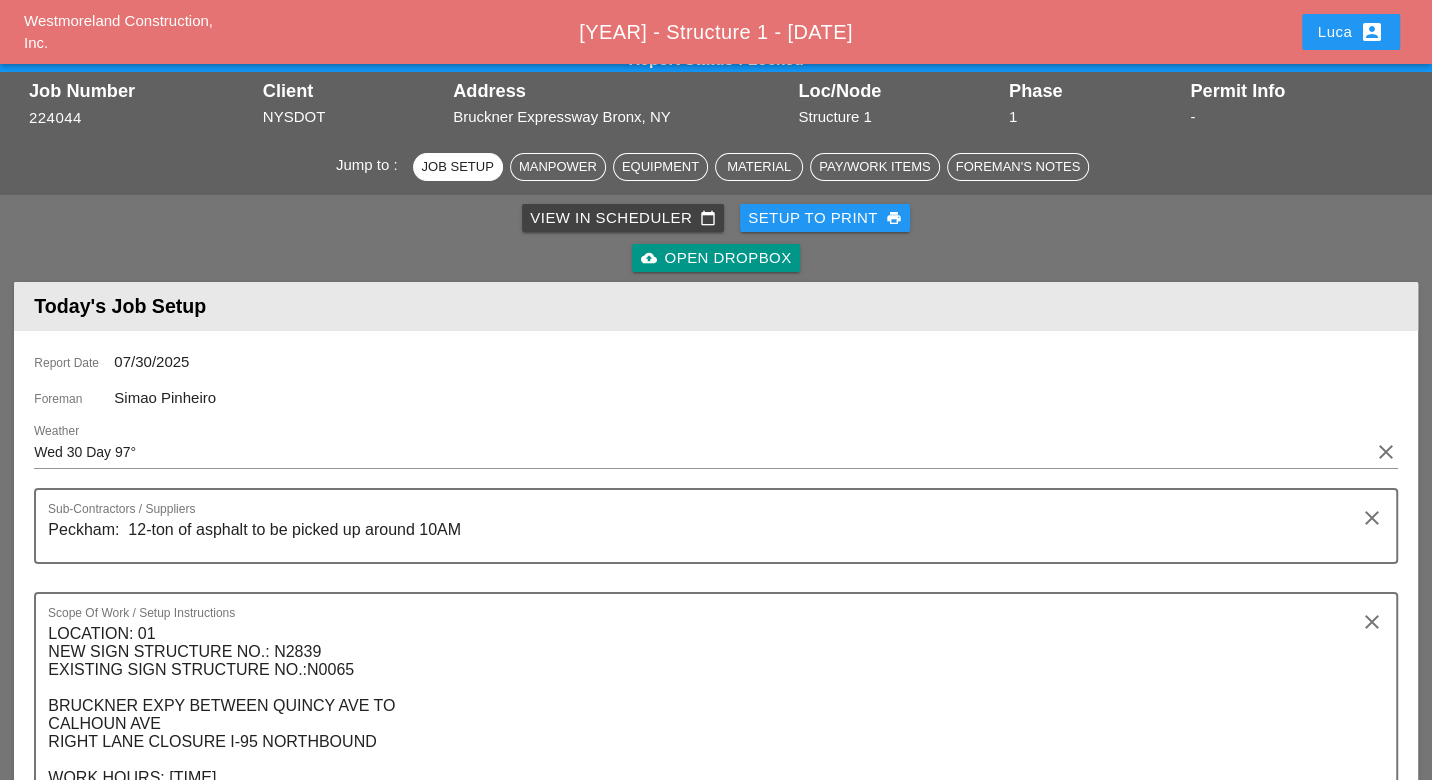 scroll, scrollTop: 0, scrollLeft: 0, axis: both 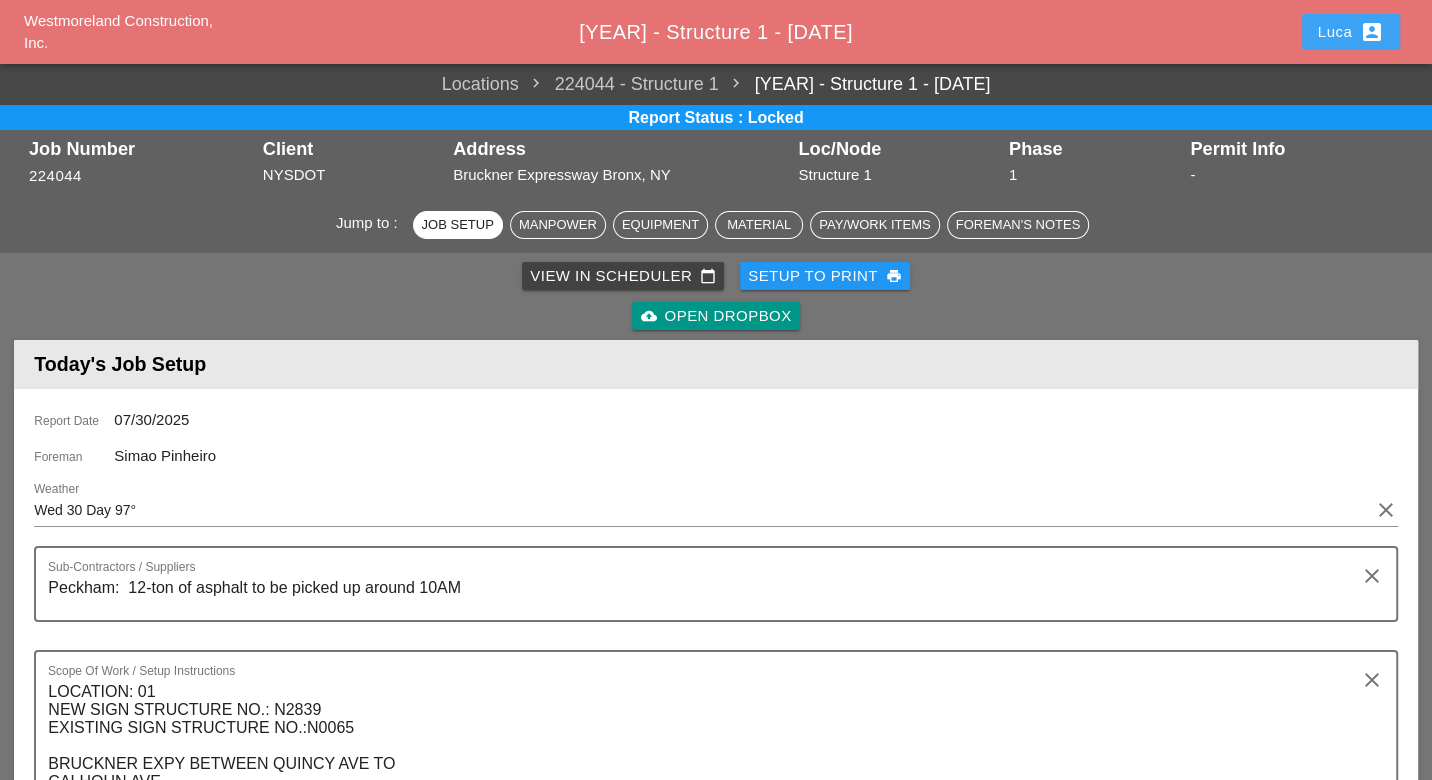 drag, startPoint x: 1337, startPoint y: 37, endPoint x: 1335, endPoint y: 49, distance: 12.165525 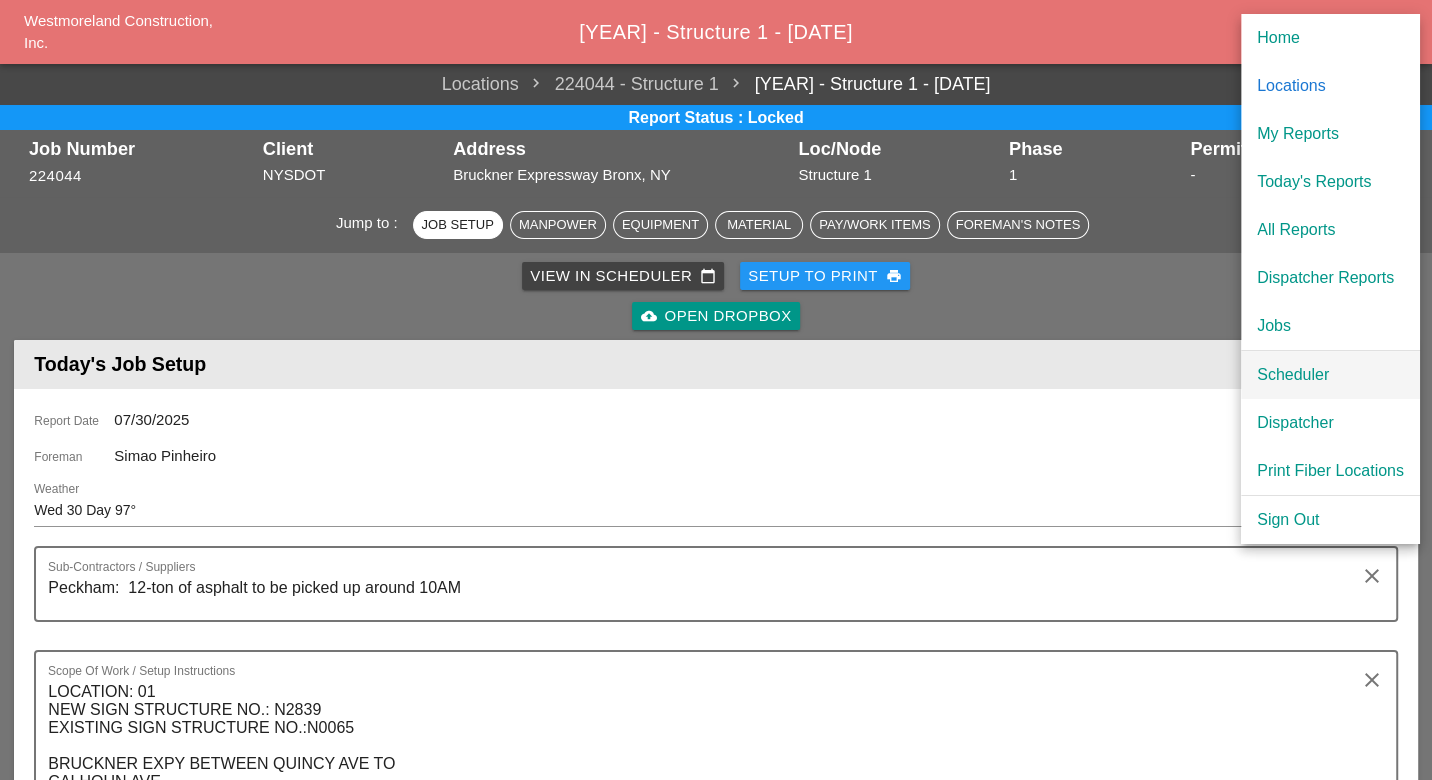 click on "Scheduler" at bounding box center (1330, 375) 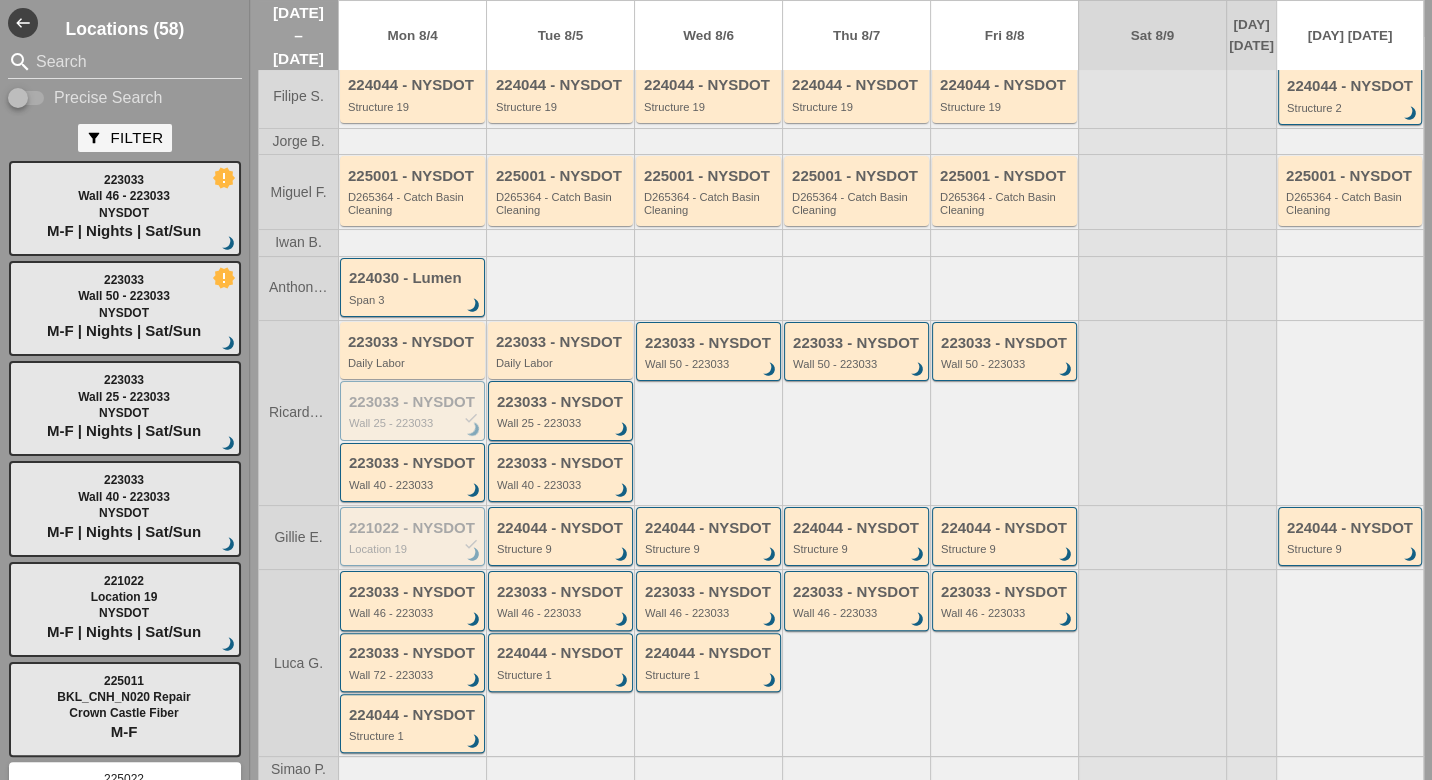 scroll, scrollTop: 111, scrollLeft: 0, axis: vertical 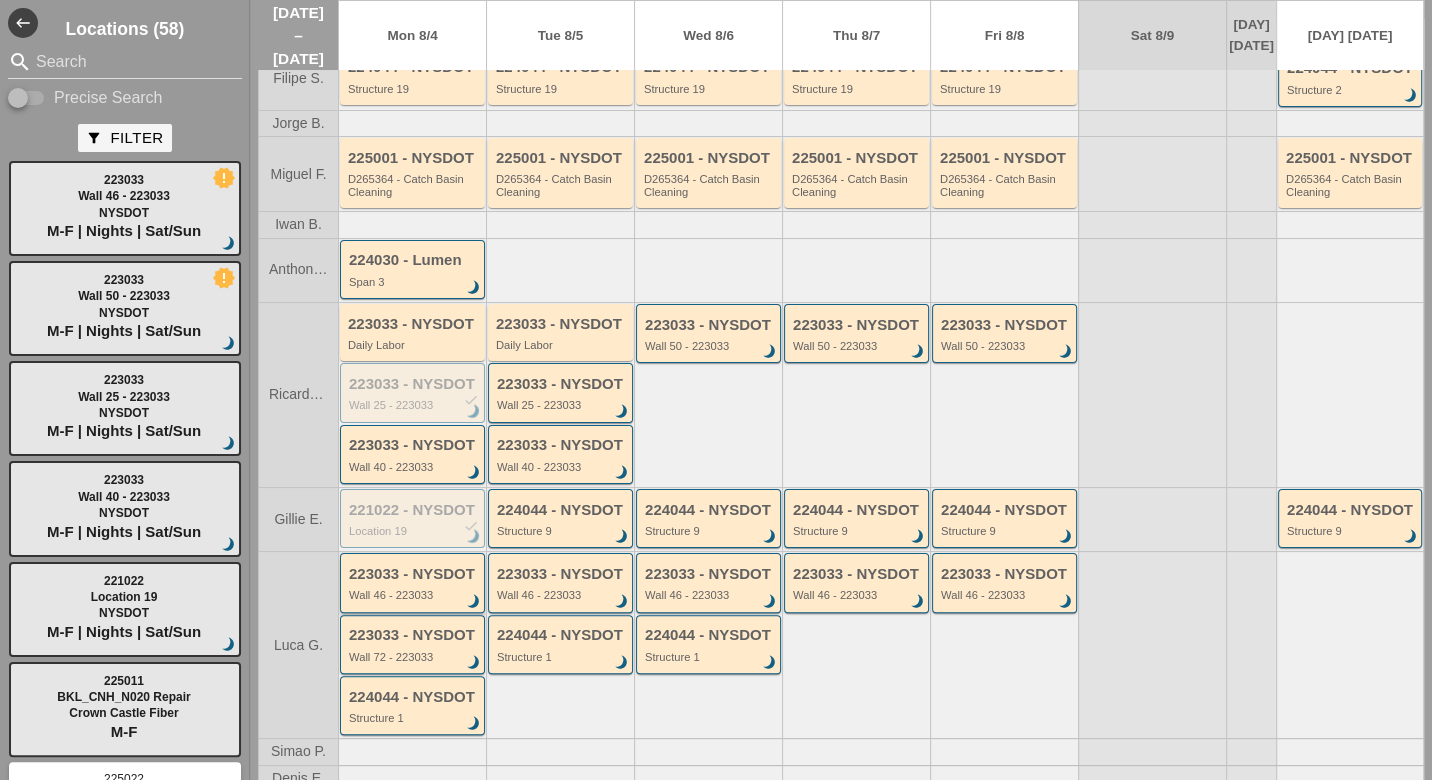 click on "223033 - NYSDOT  Wall 46 - 223033 brightness_3" at bounding box center [414, 584] 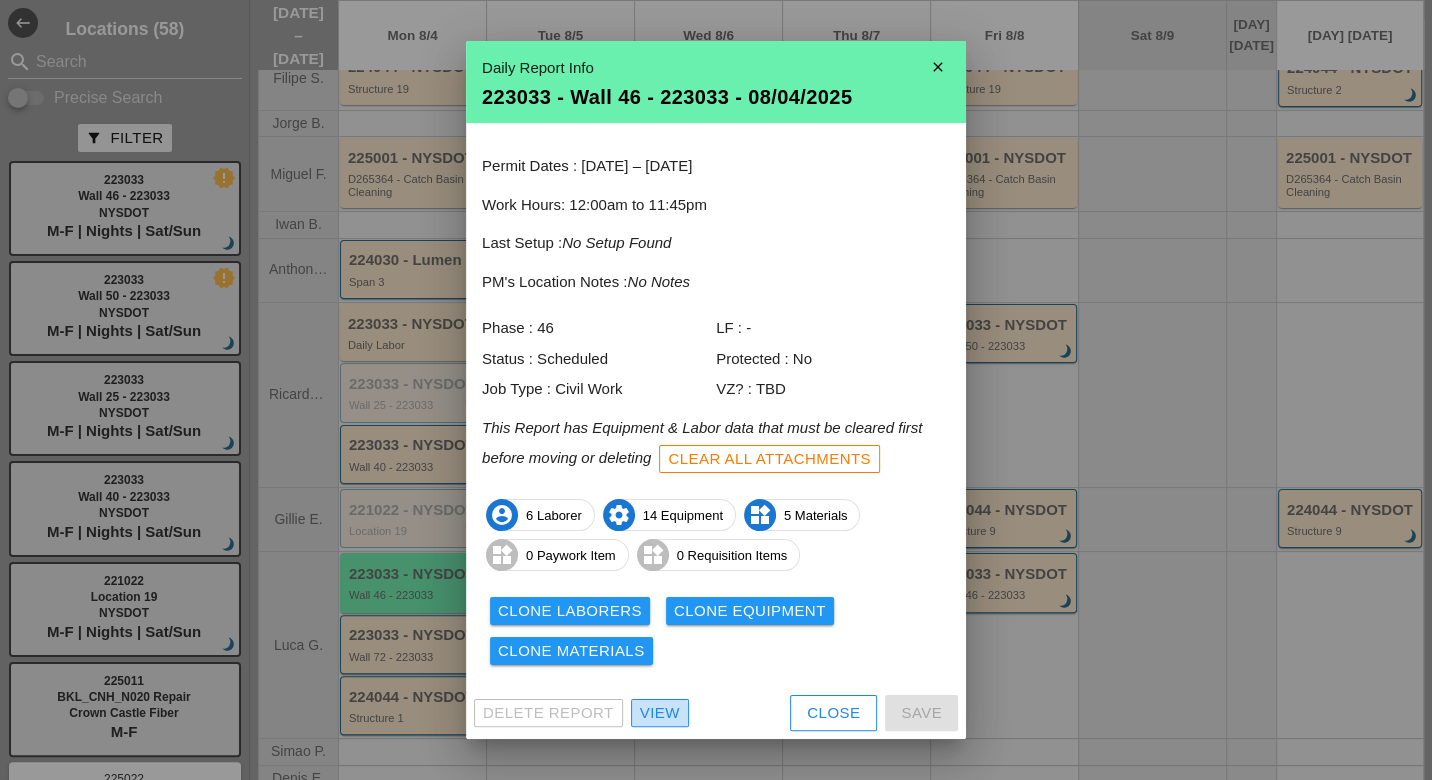 click on "View" at bounding box center (660, 713) 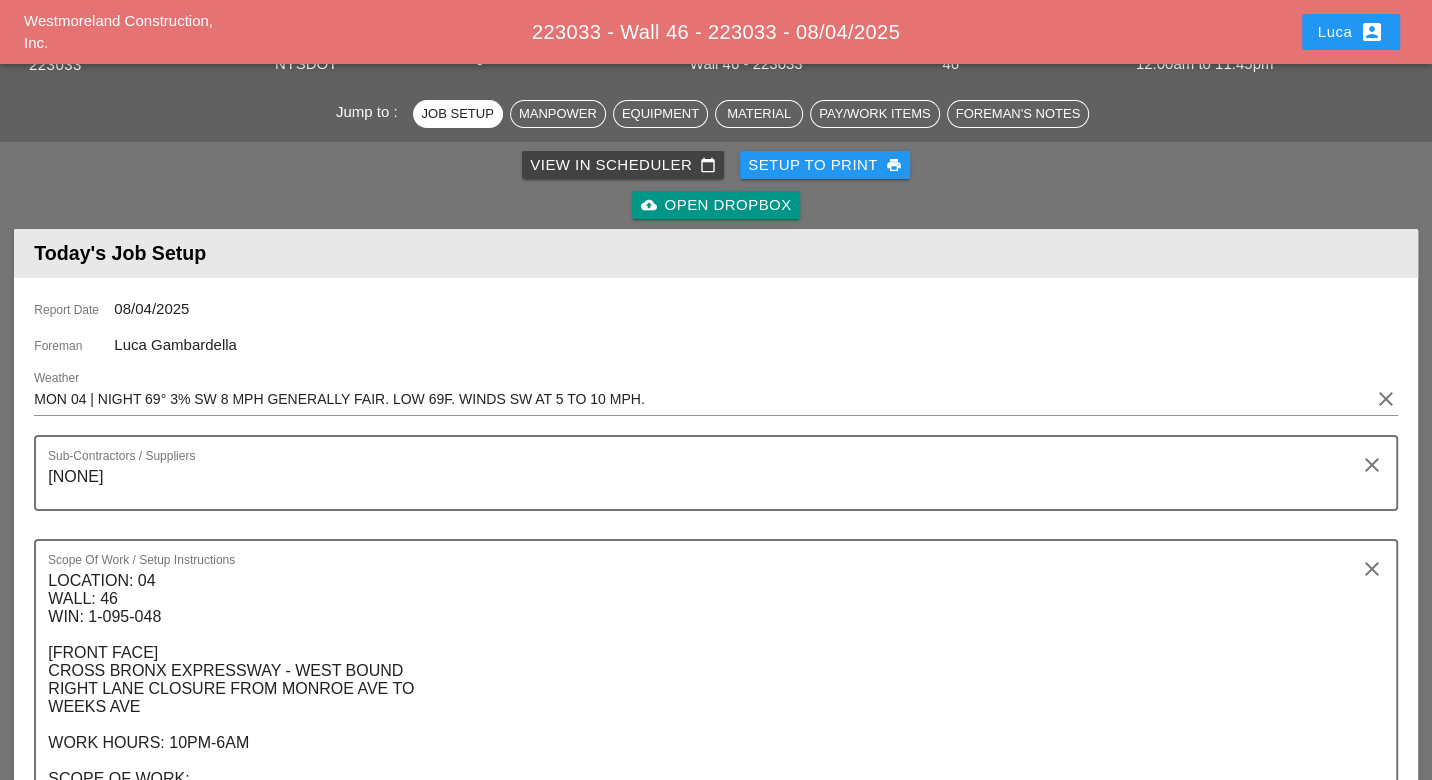 scroll, scrollTop: 0, scrollLeft: 0, axis: both 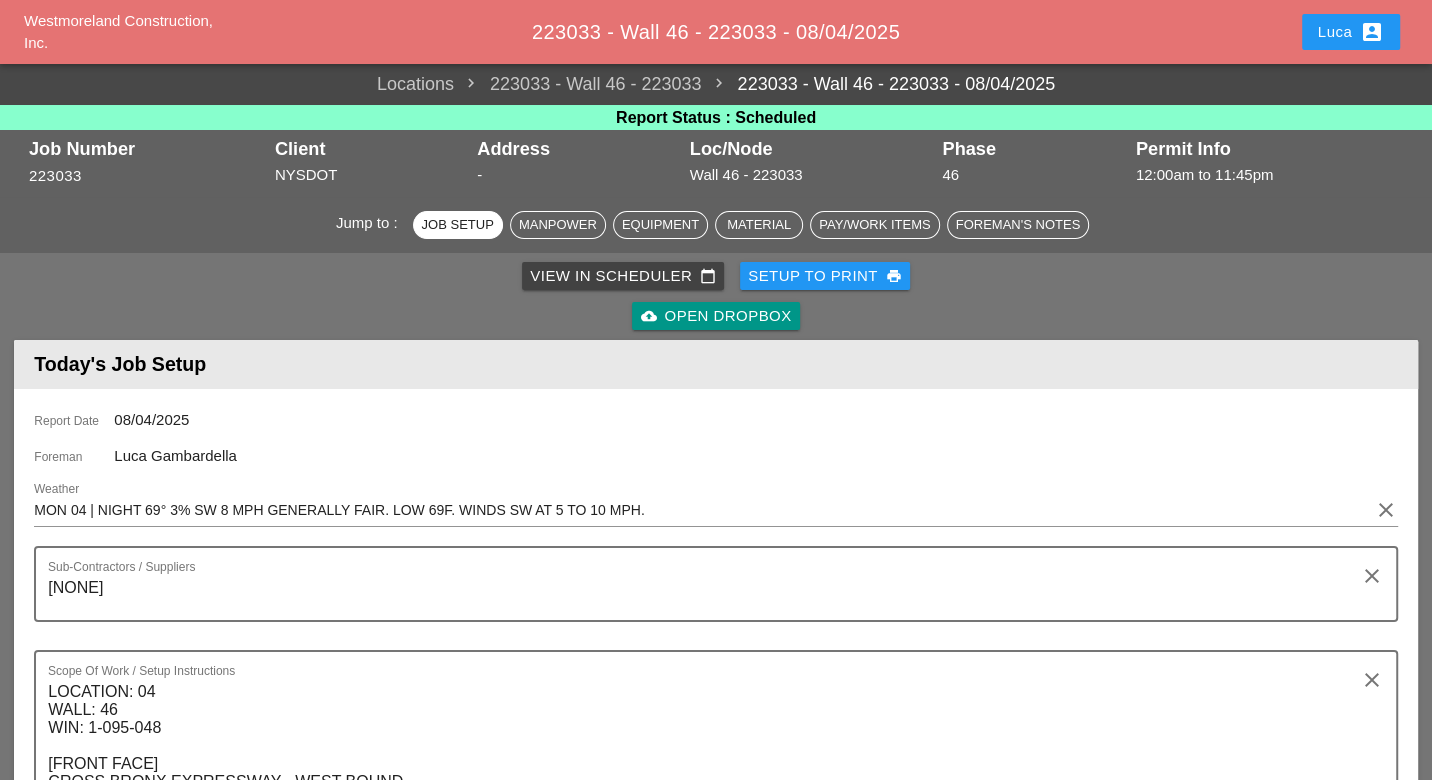 click on "Luca account_box" at bounding box center (1351, 32) 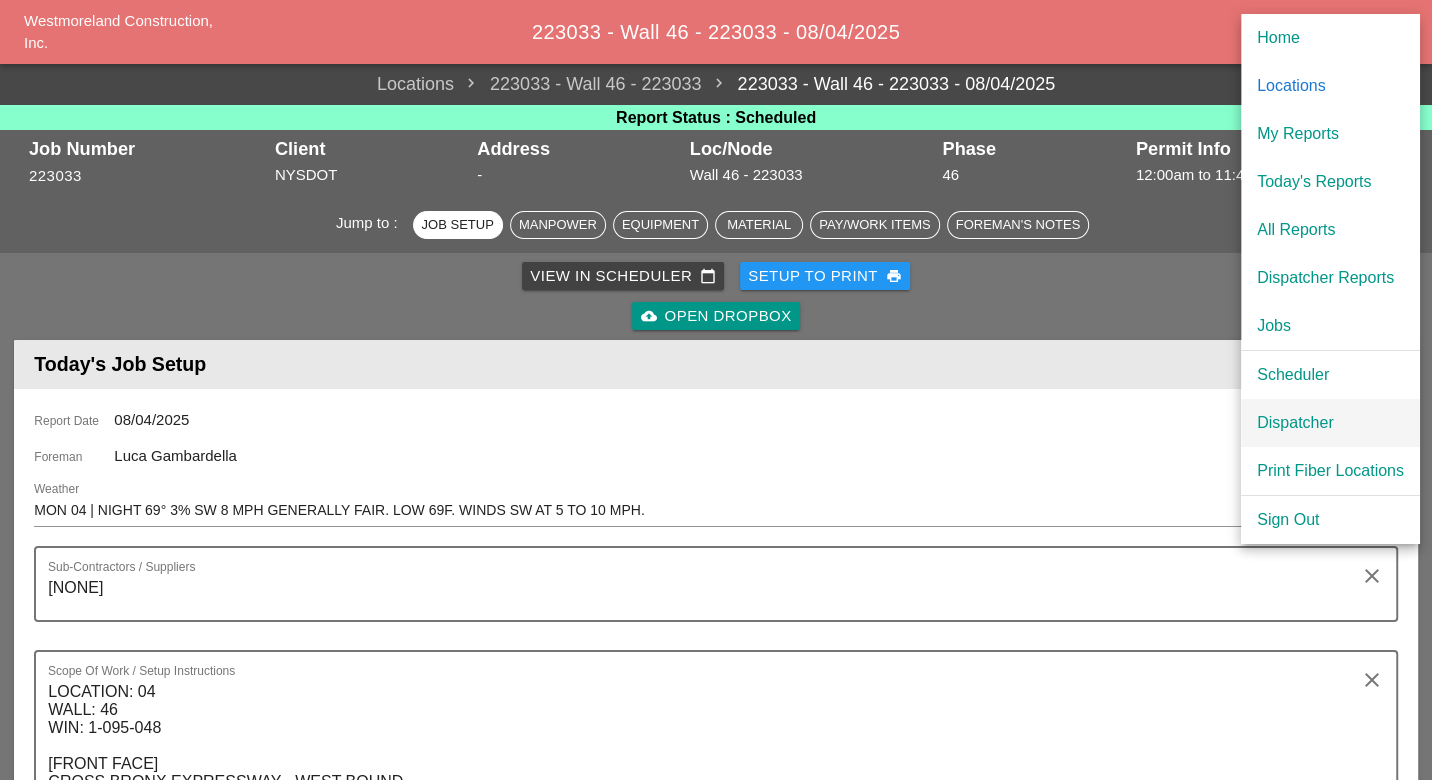 click on "Dispatcher" at bounding box center [1330, 423] 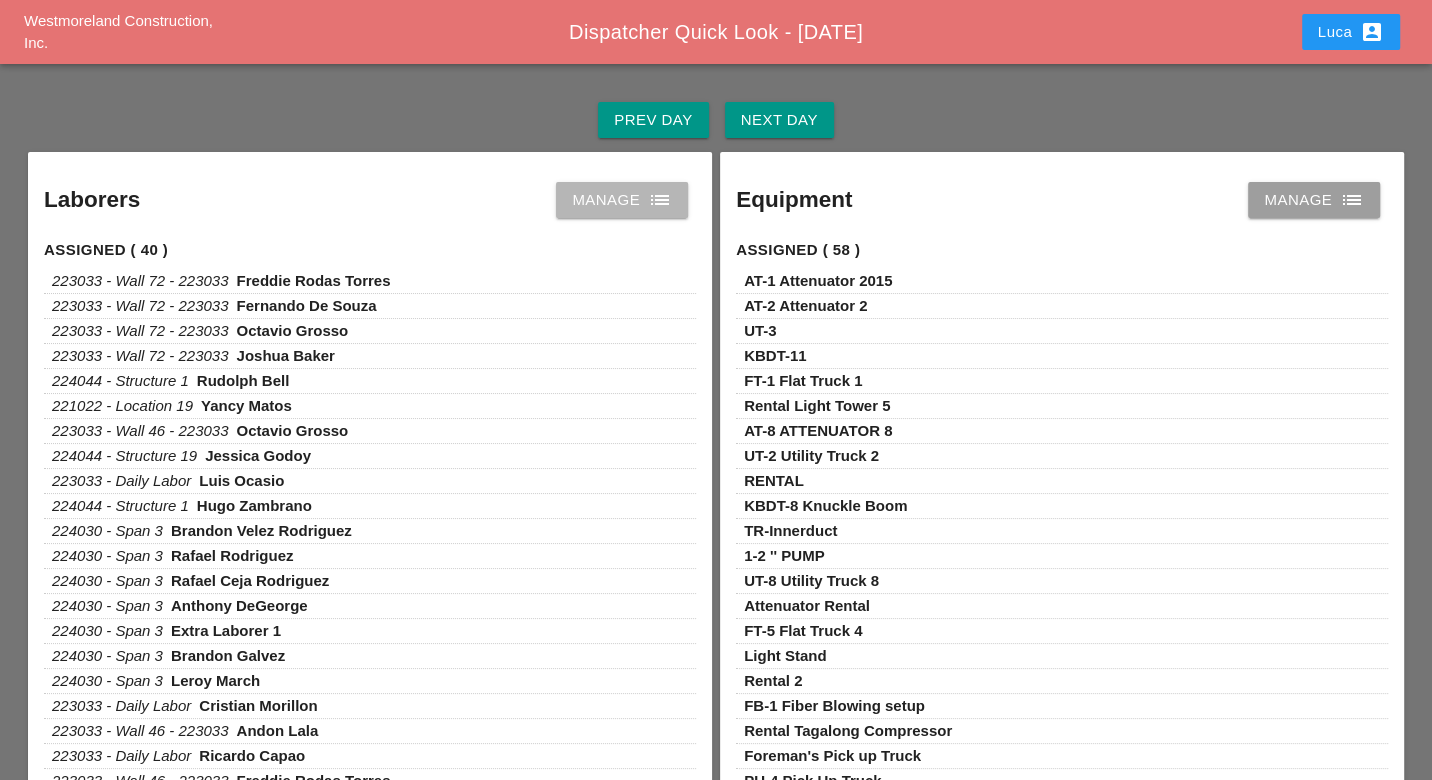 click on "Manage list" at bounding box center [622, 200] 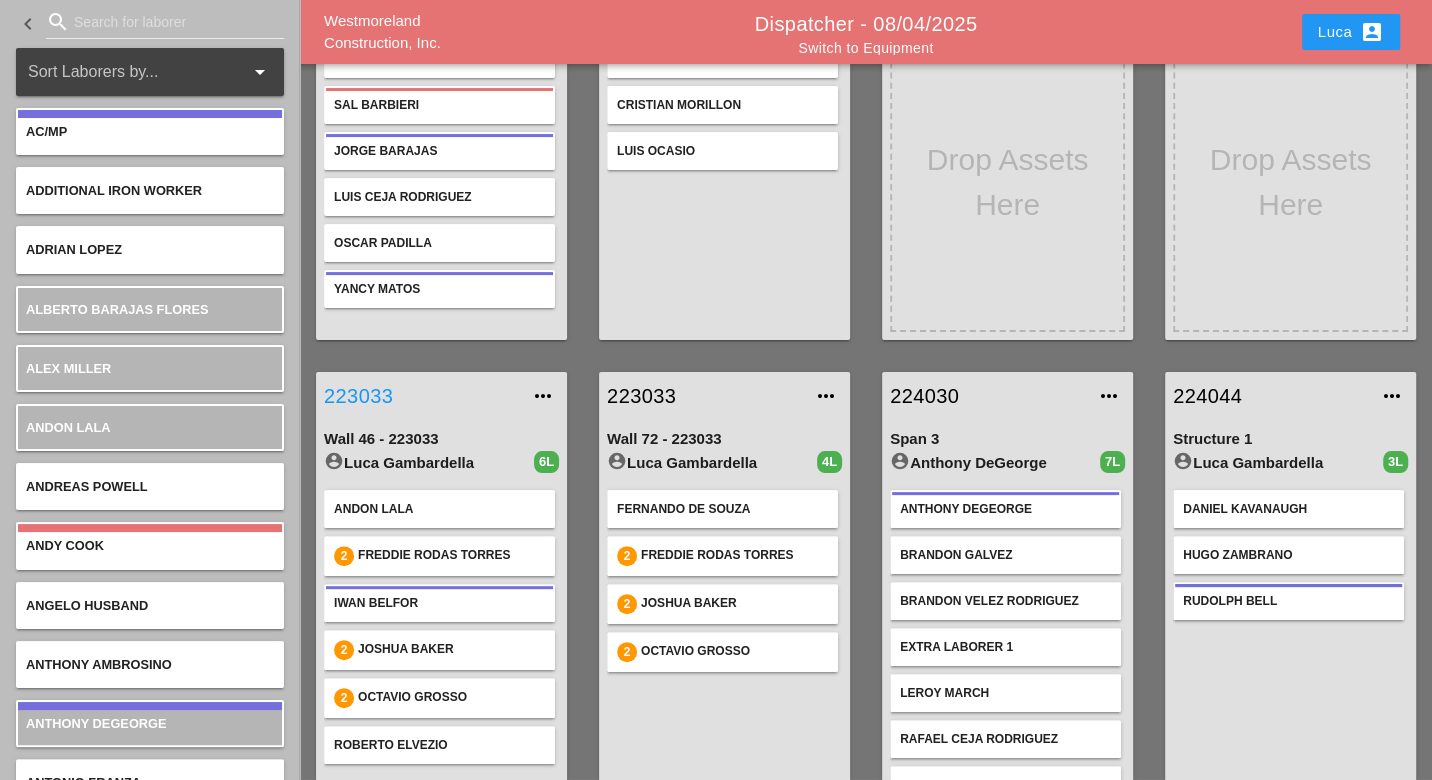 scroll, scrollTop: 222, scrollLeft: 0, axis: vertical 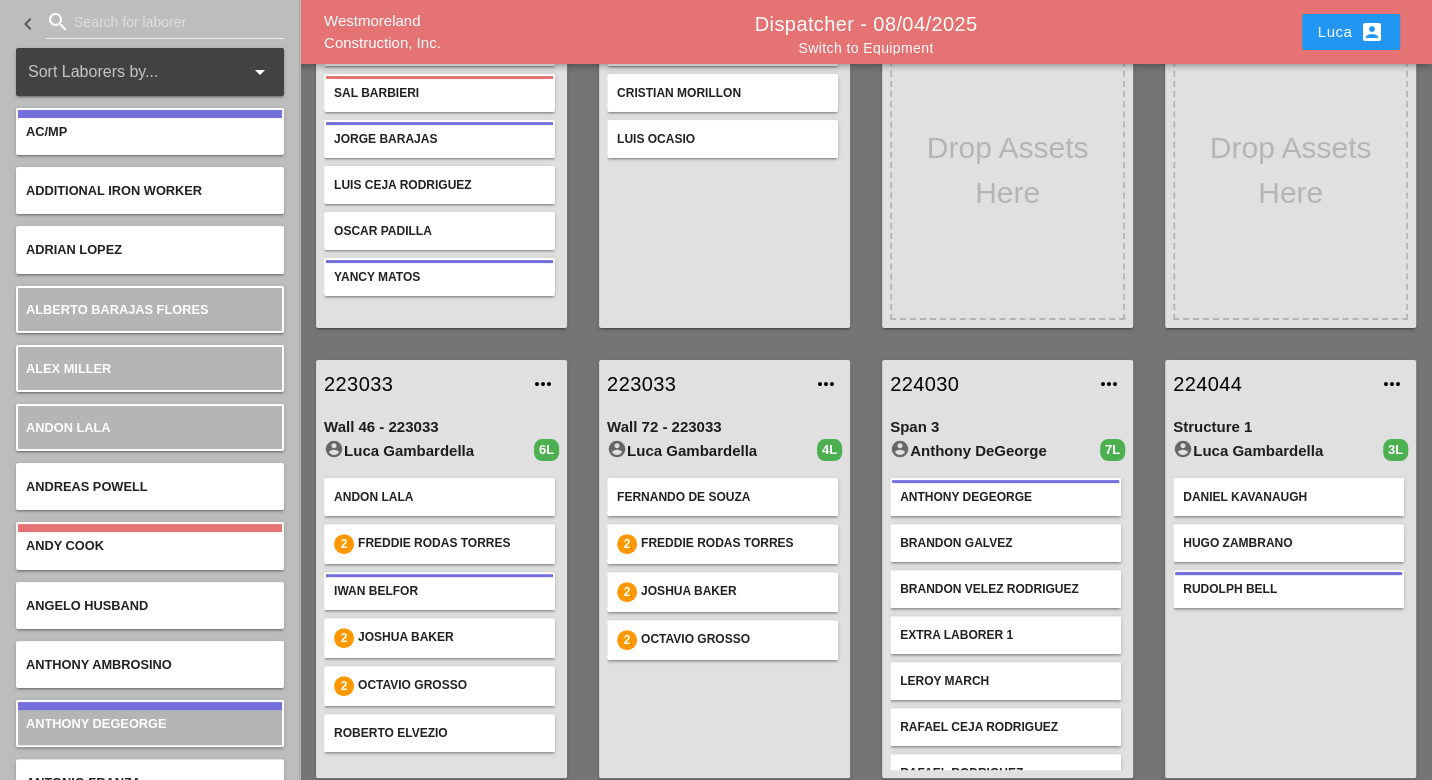 type 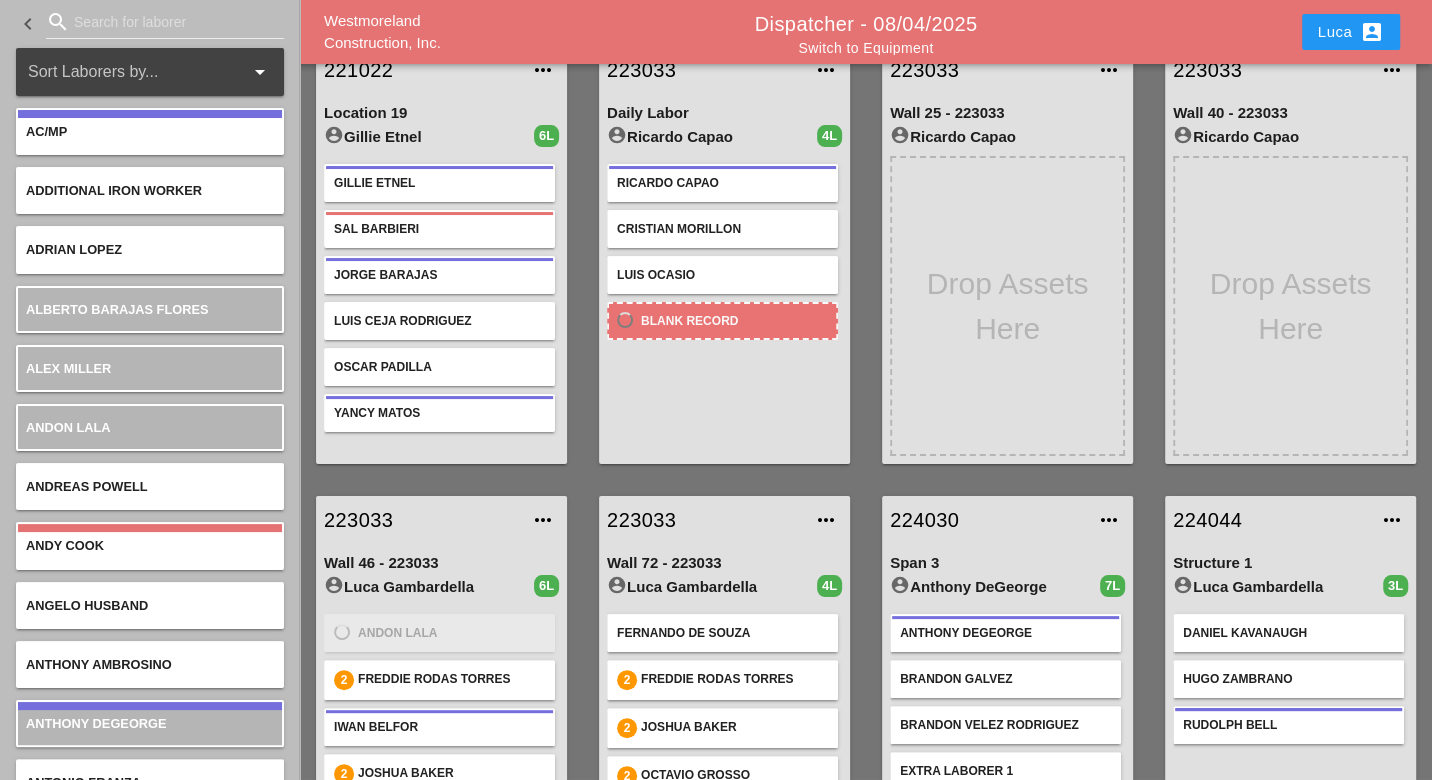 scroll, scrollTop: 111, scrollLeft: 0, axis: vertical 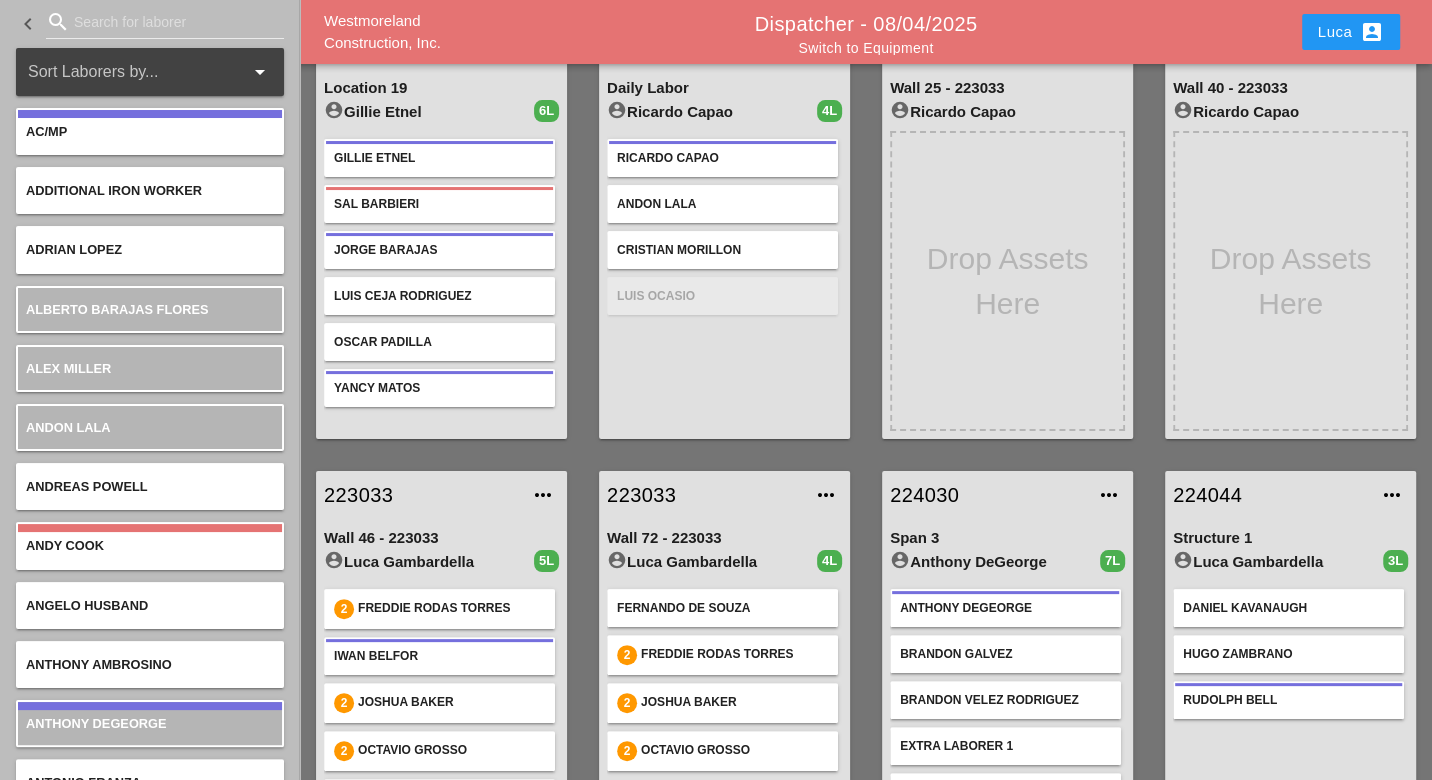 type 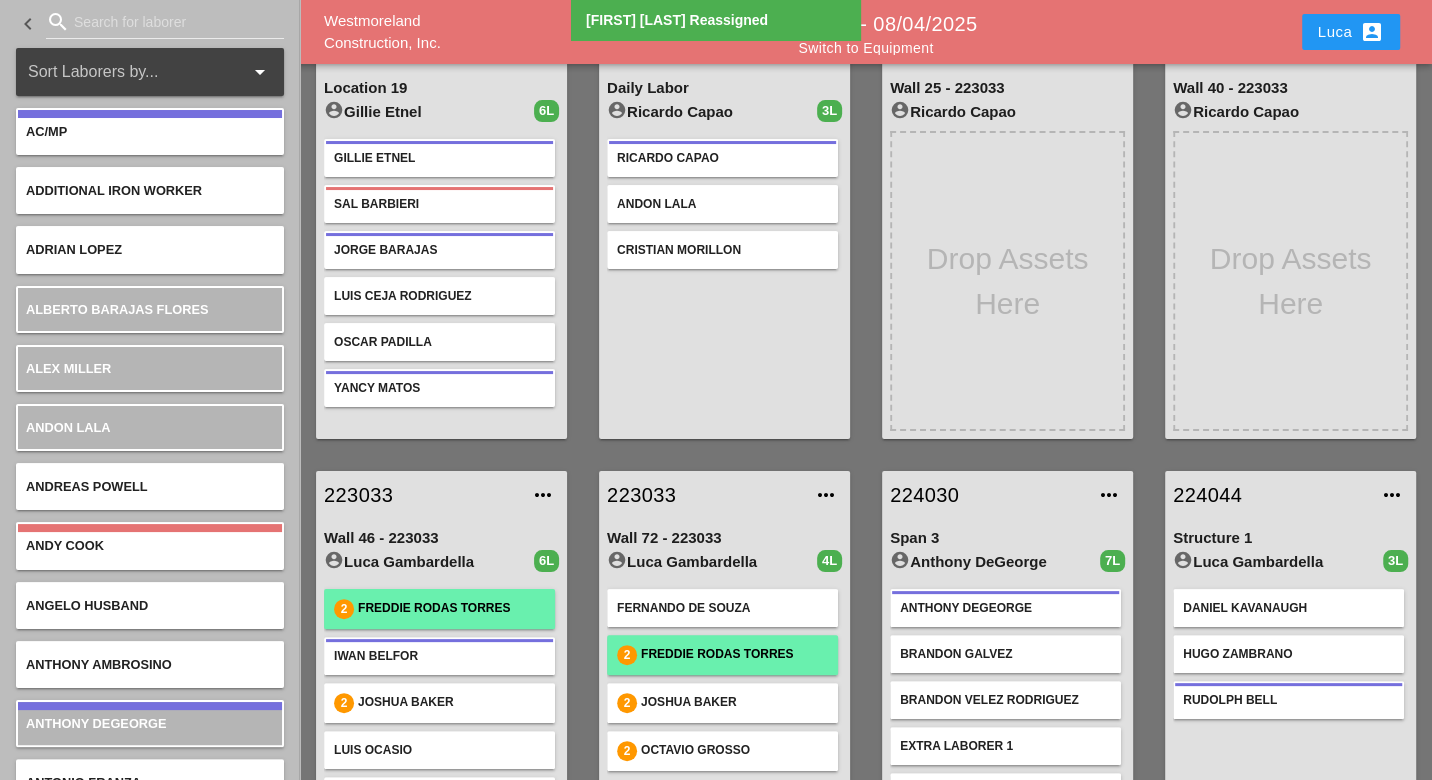 scroll, scrollTop: 222, scrollLeft: 0, axis: vertical 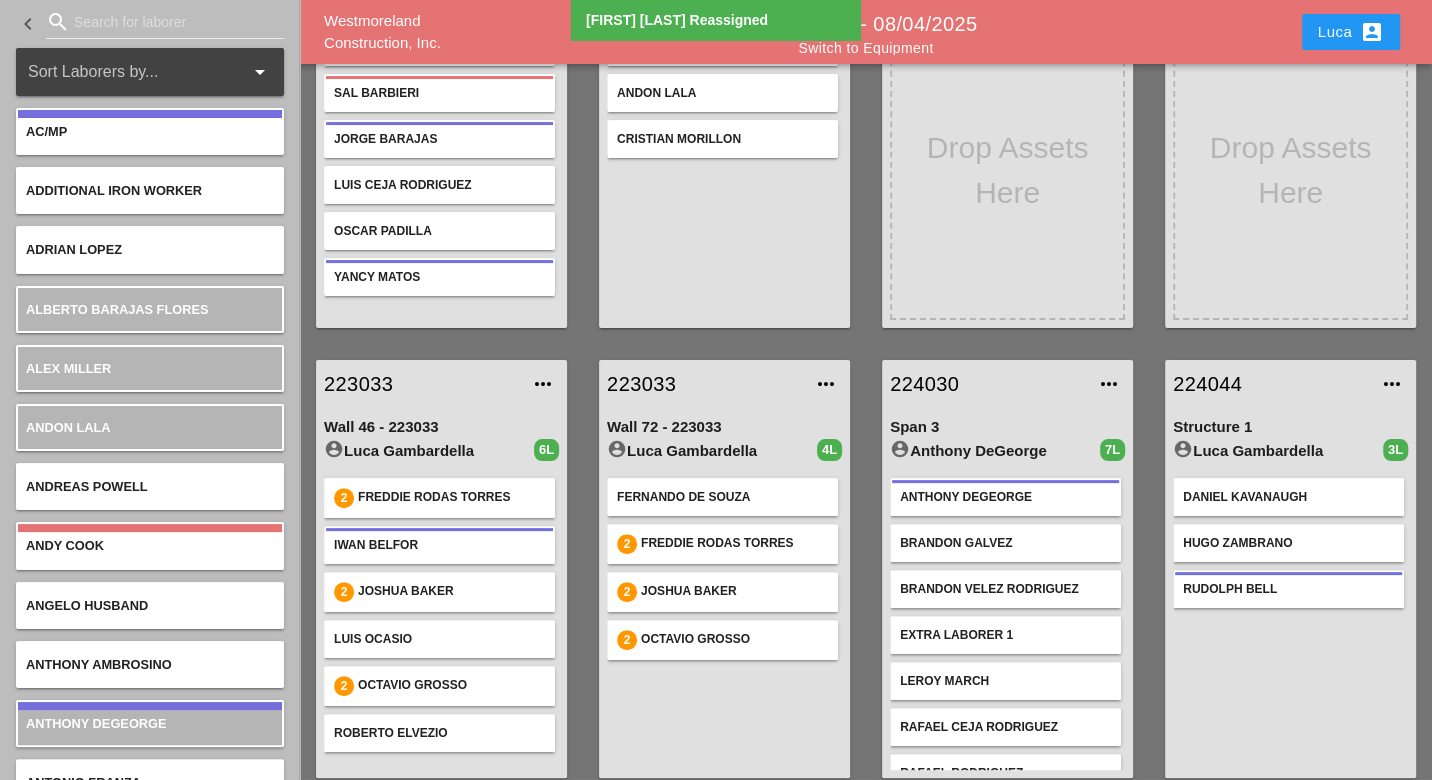 drag, startPoint x: 377, startPoint y: 381, endPoint x: 456, endPoint y: 413, distance: 85.23497 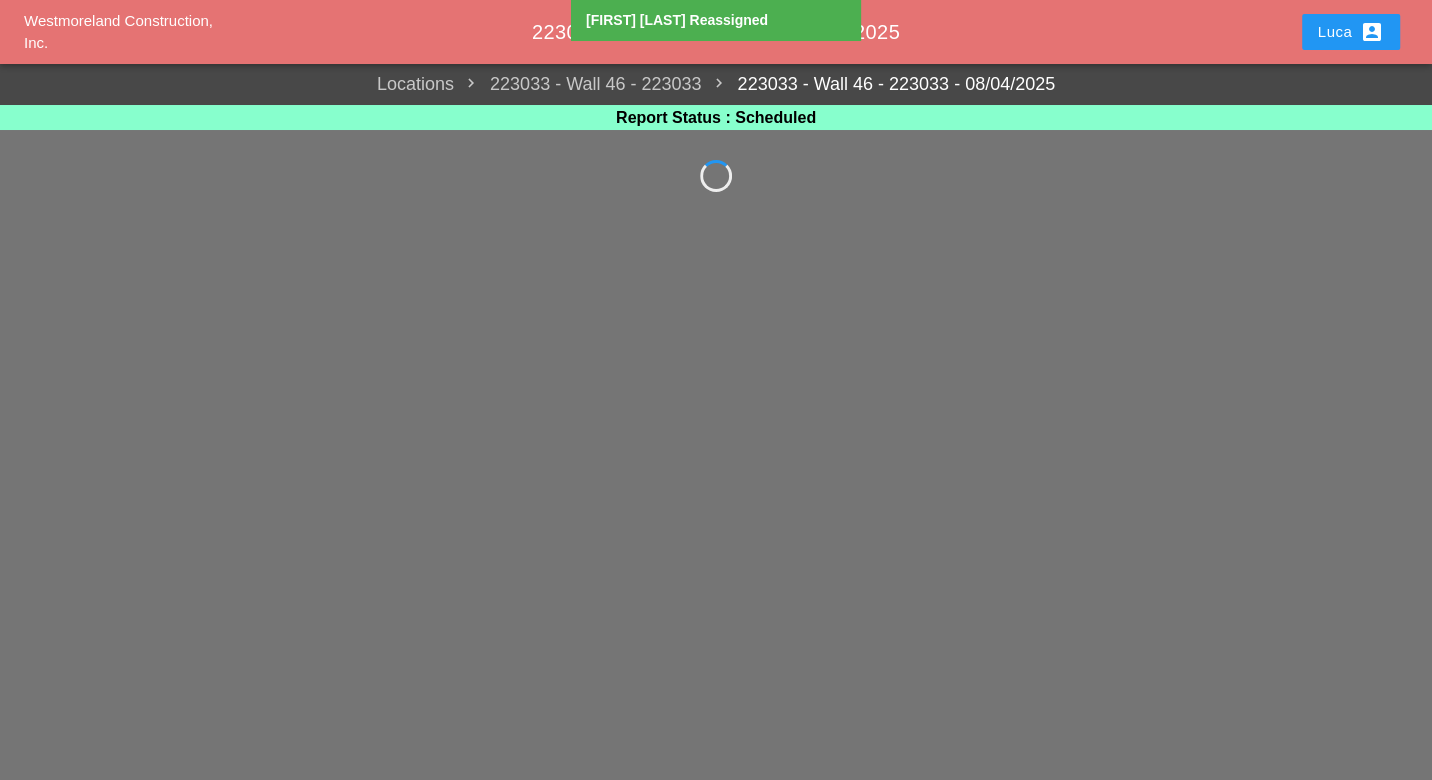 scroll, scrollTop: 0, scrollLeft: 0, axis: both 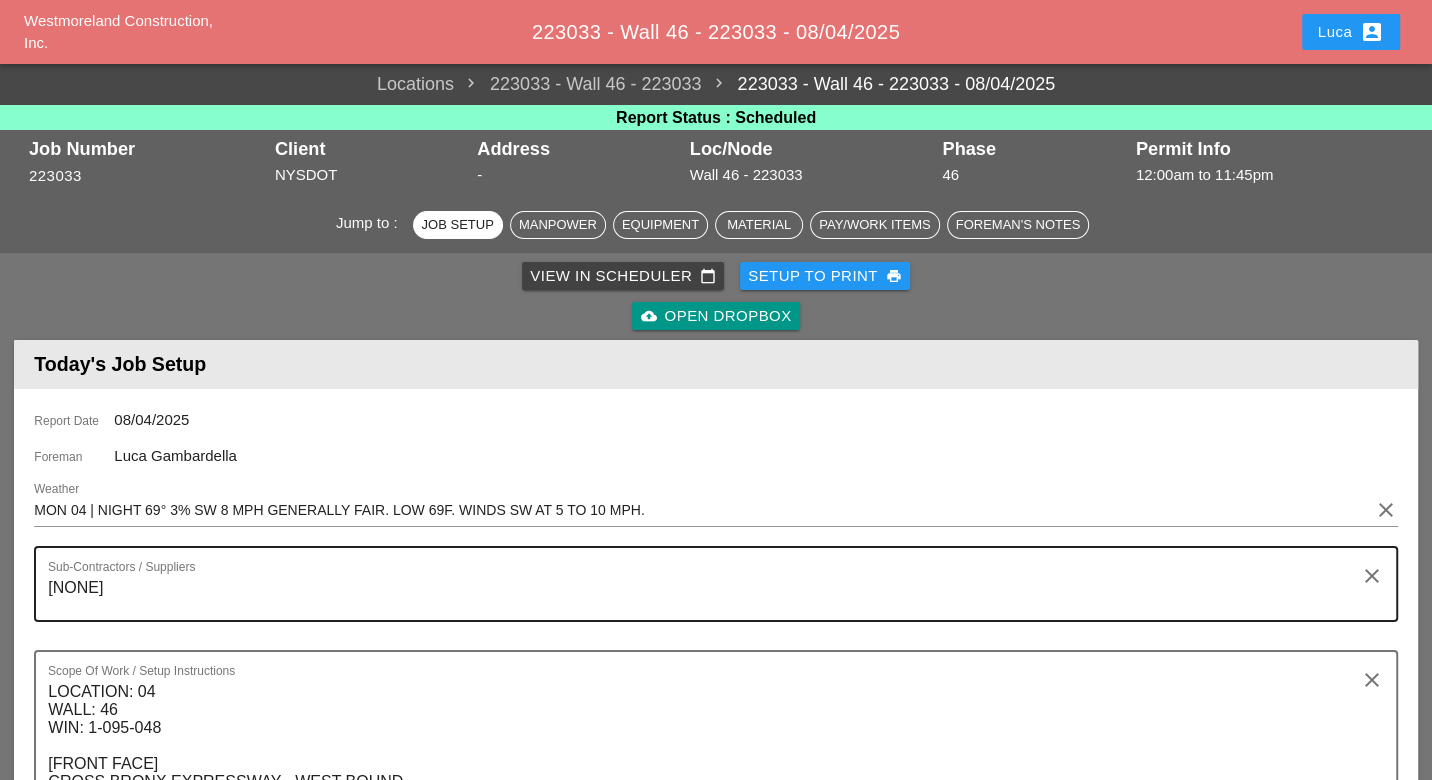 click on "Sub-Contractors / Suppliers [NONE]" at bounding box center (707, 584) 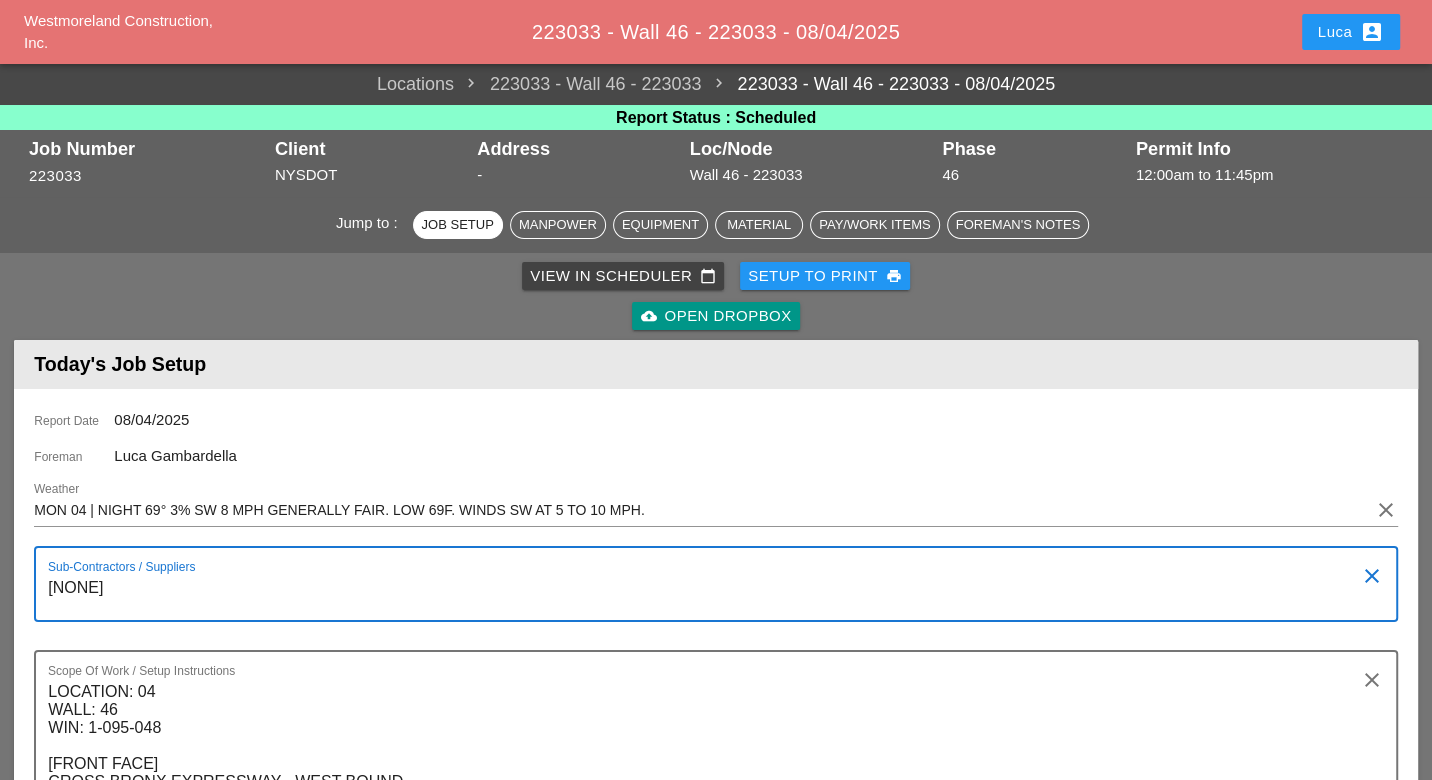 scroll, scrollTop: 1111, scrollLeft: 0, axis: vertical 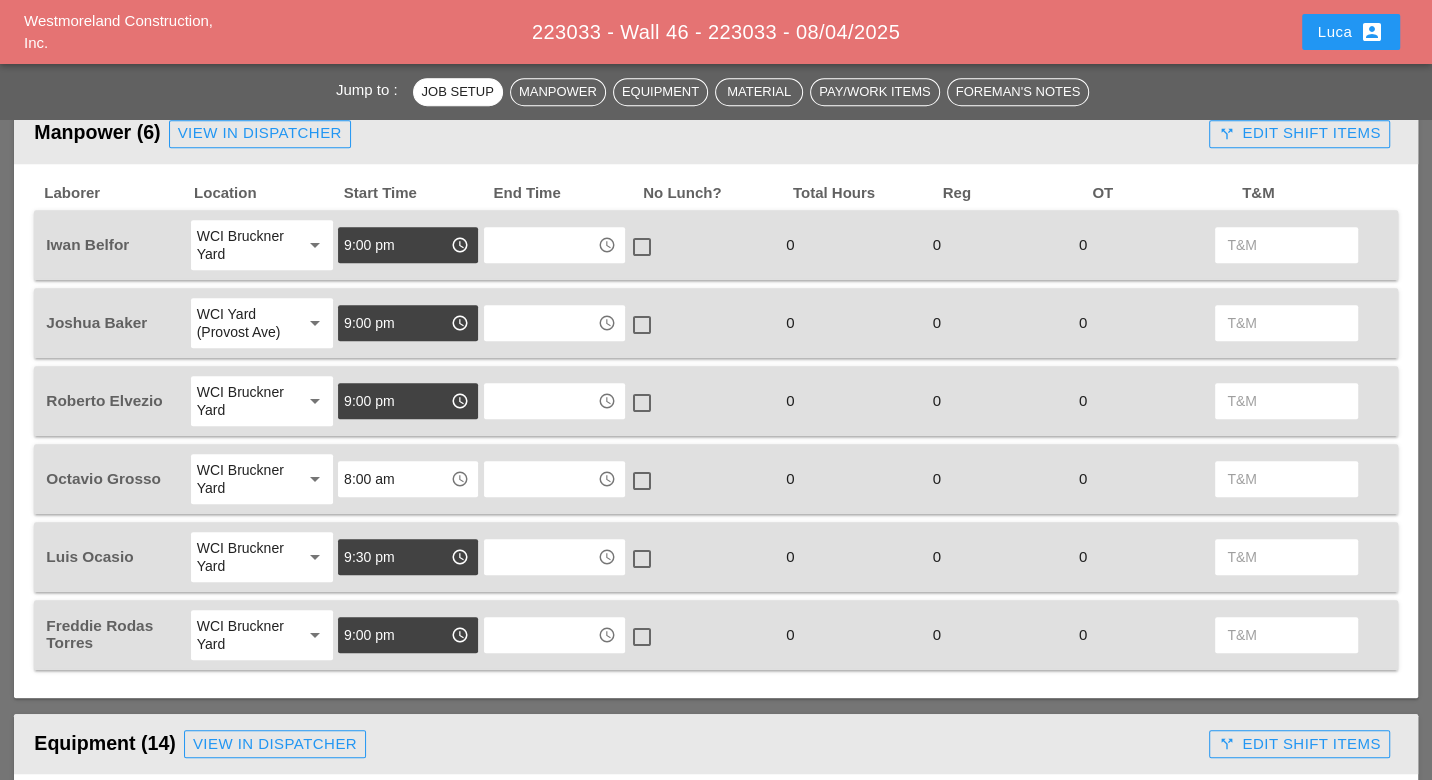 click on "8:00 am" at bounding box center [394, 479] 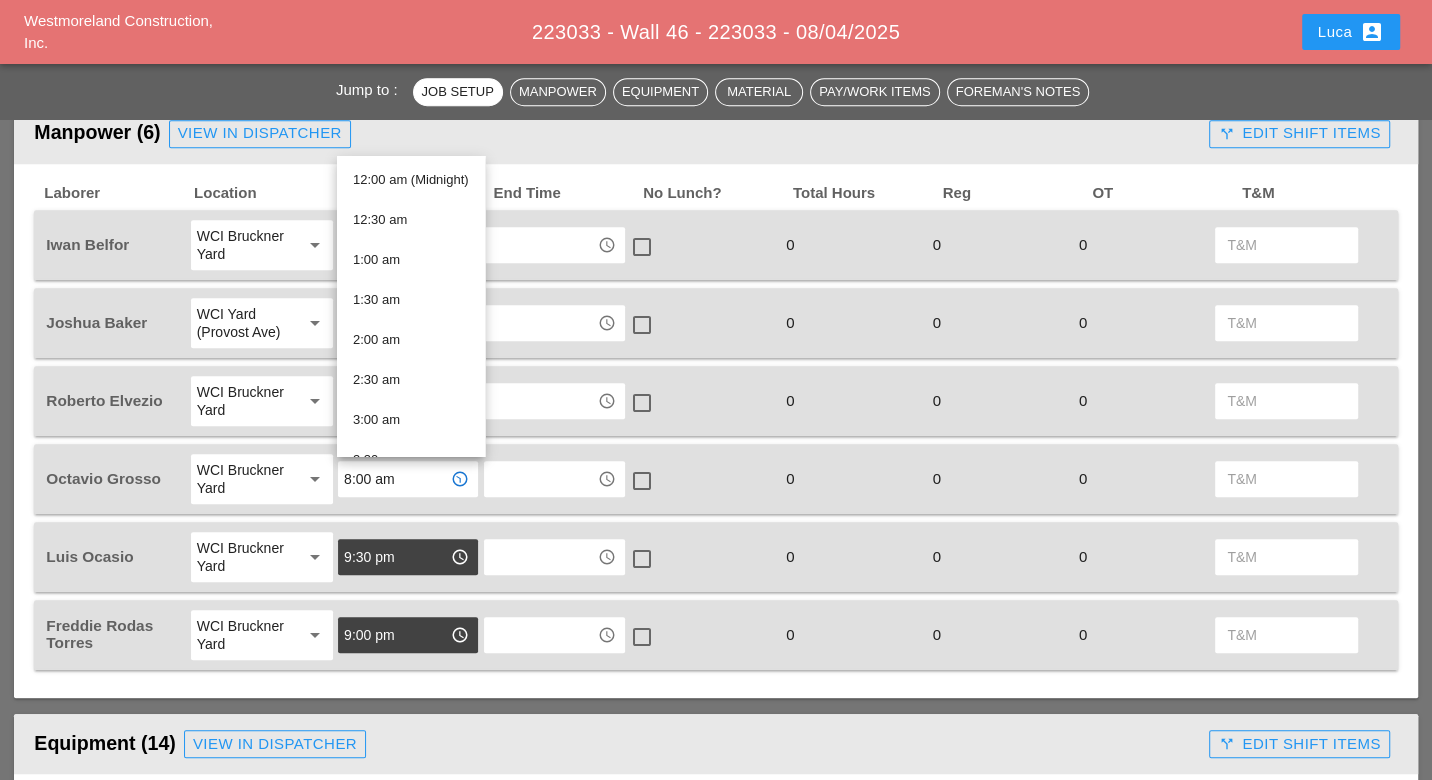 click on "8:00 am" at bounding box center (394, 479) 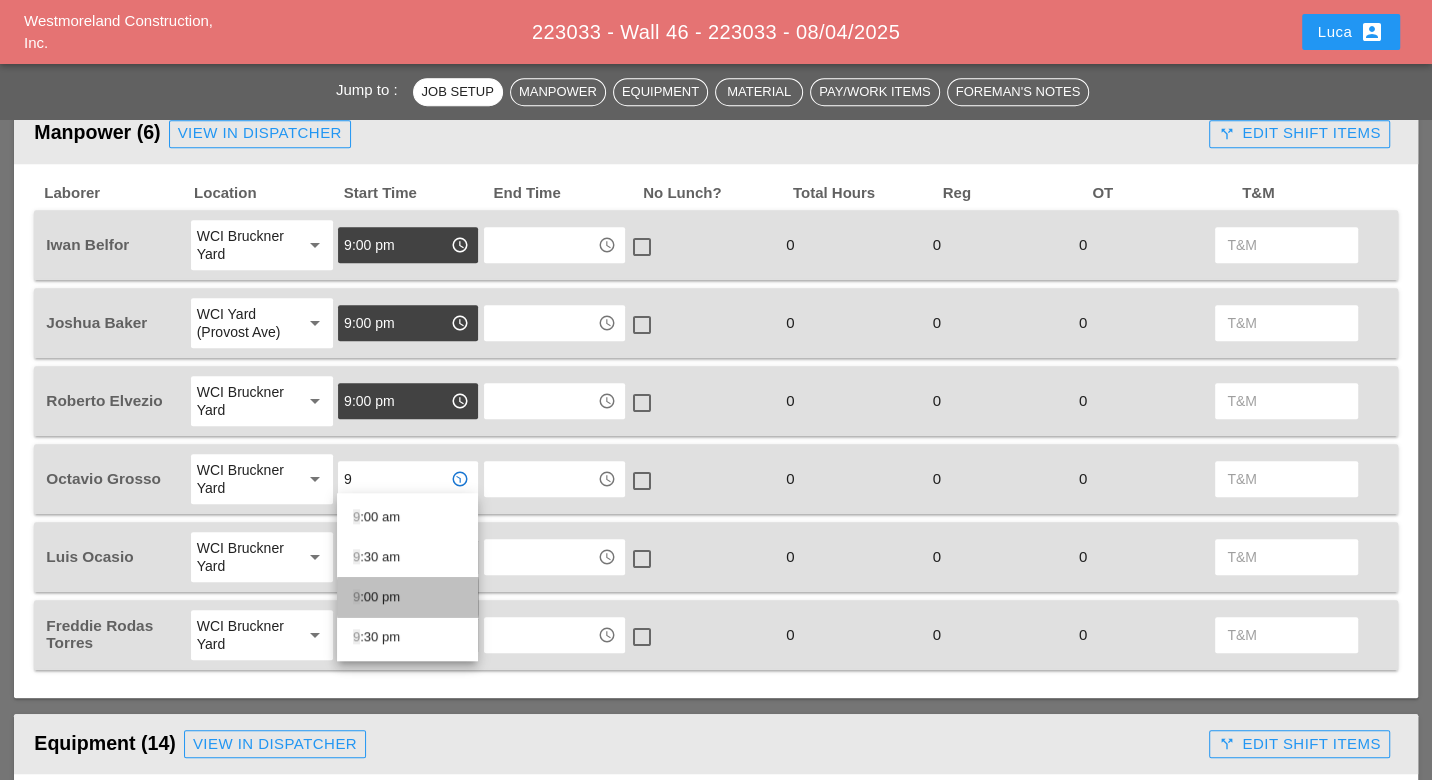 click on "9 :00 pm" at bounding box center (407, 597) 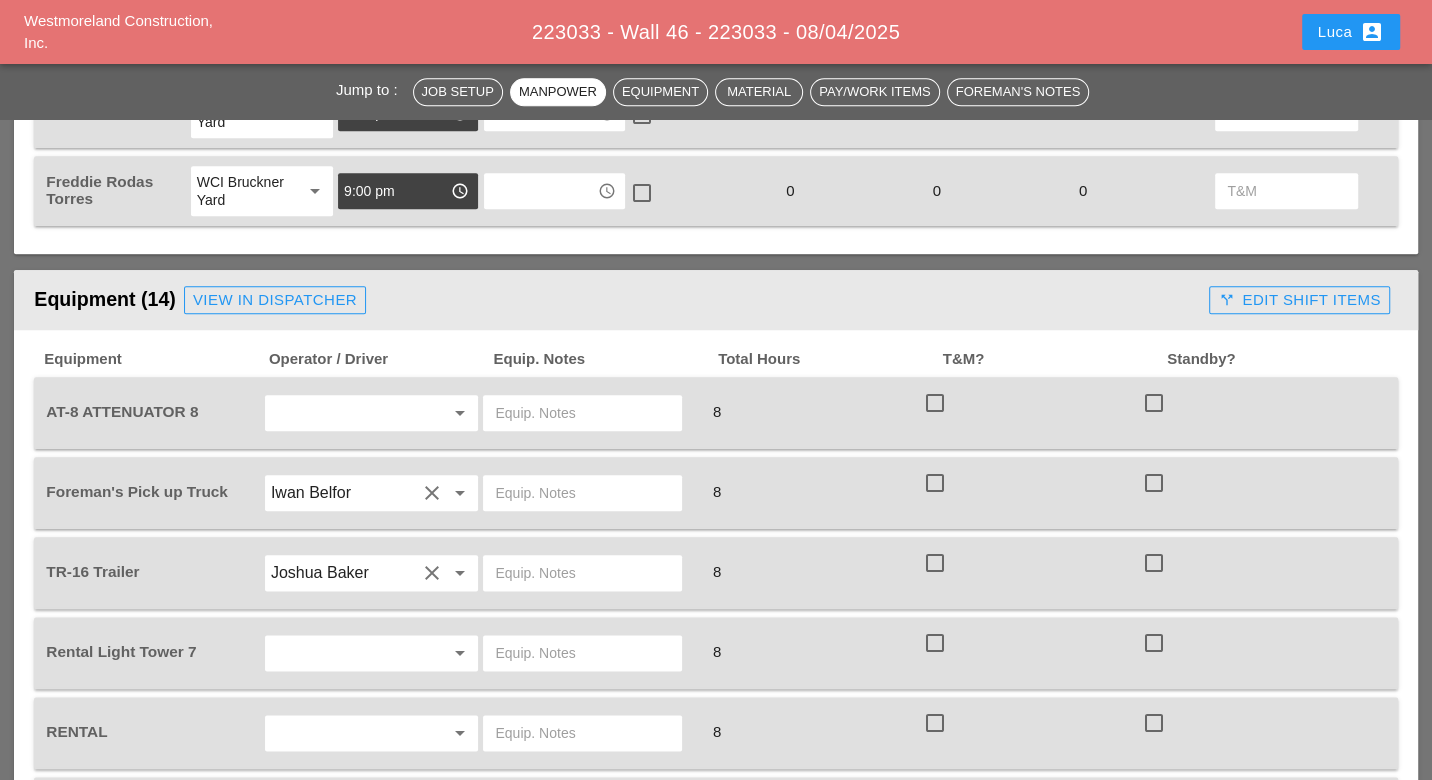 scroll, scrollTop: 1666, scrollLeft: 0, axis: vertical 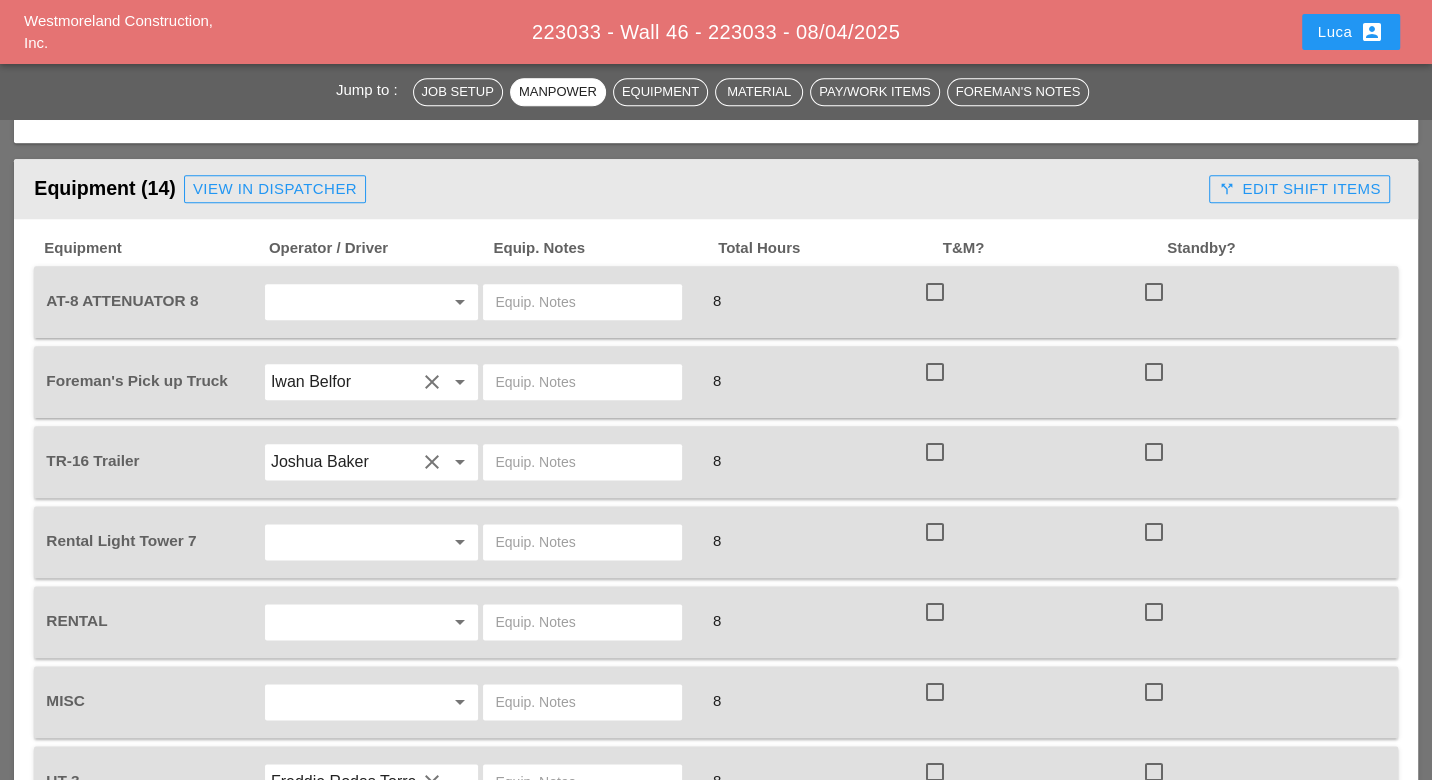 type on "9:00 pm" 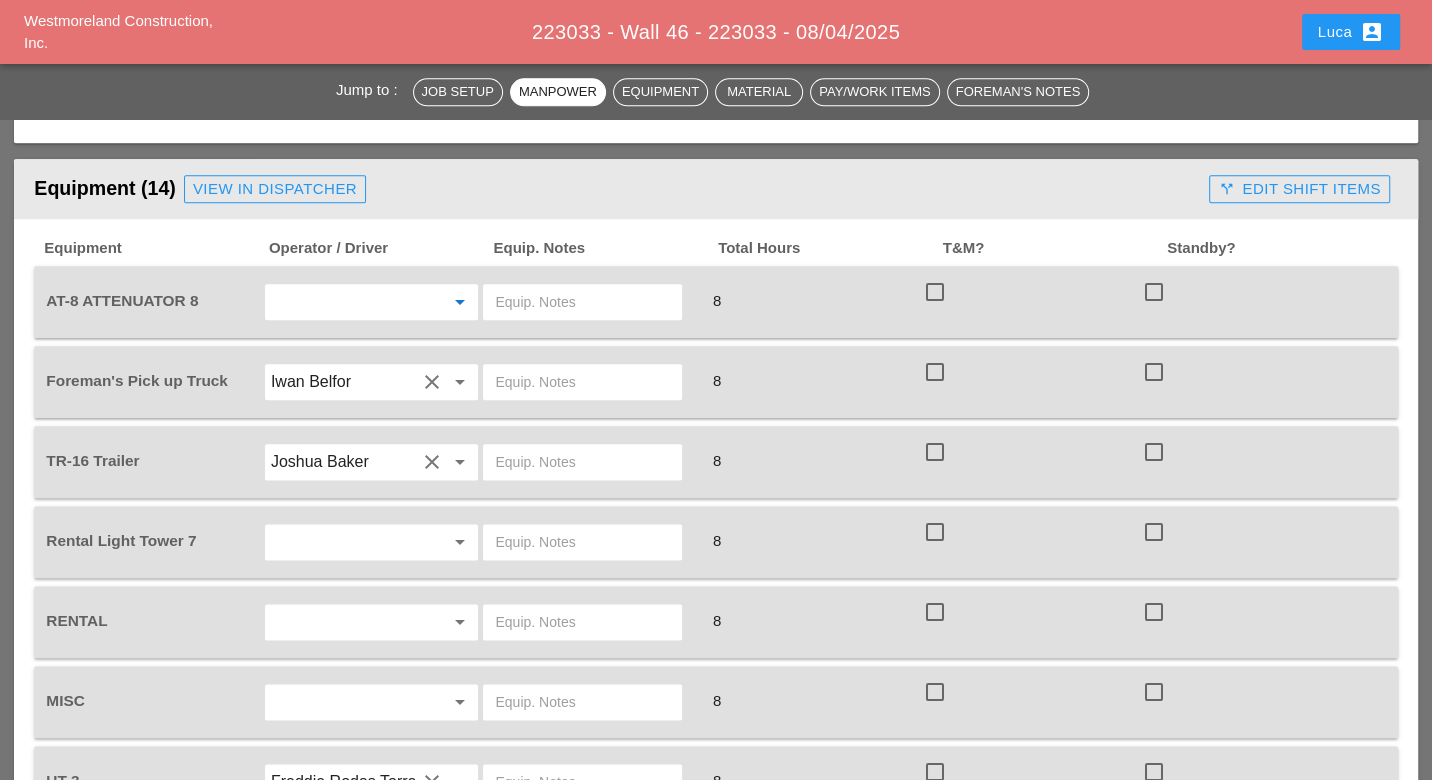 click at bounding box center [344, 302] 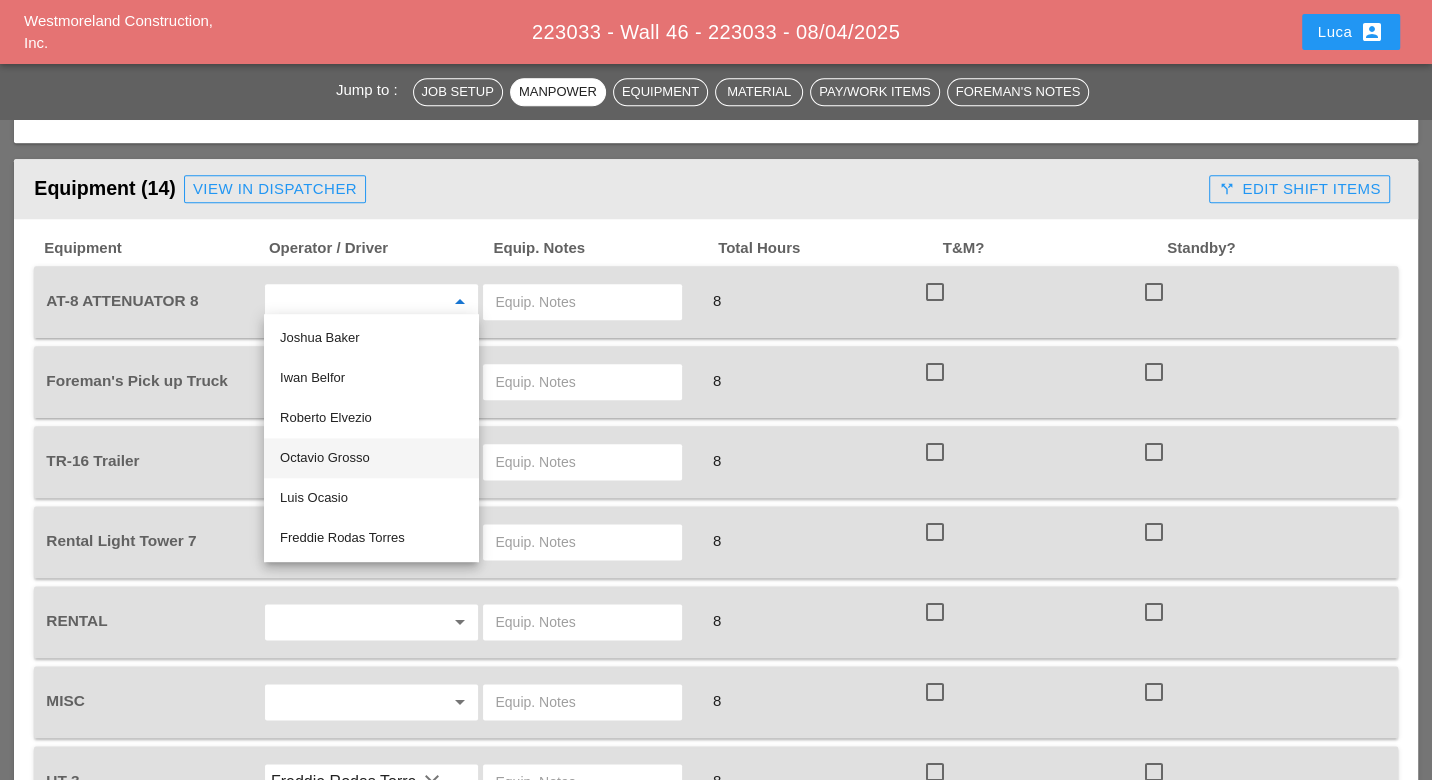 click on "Octavio Grosso" at bounding box center (371, 458) 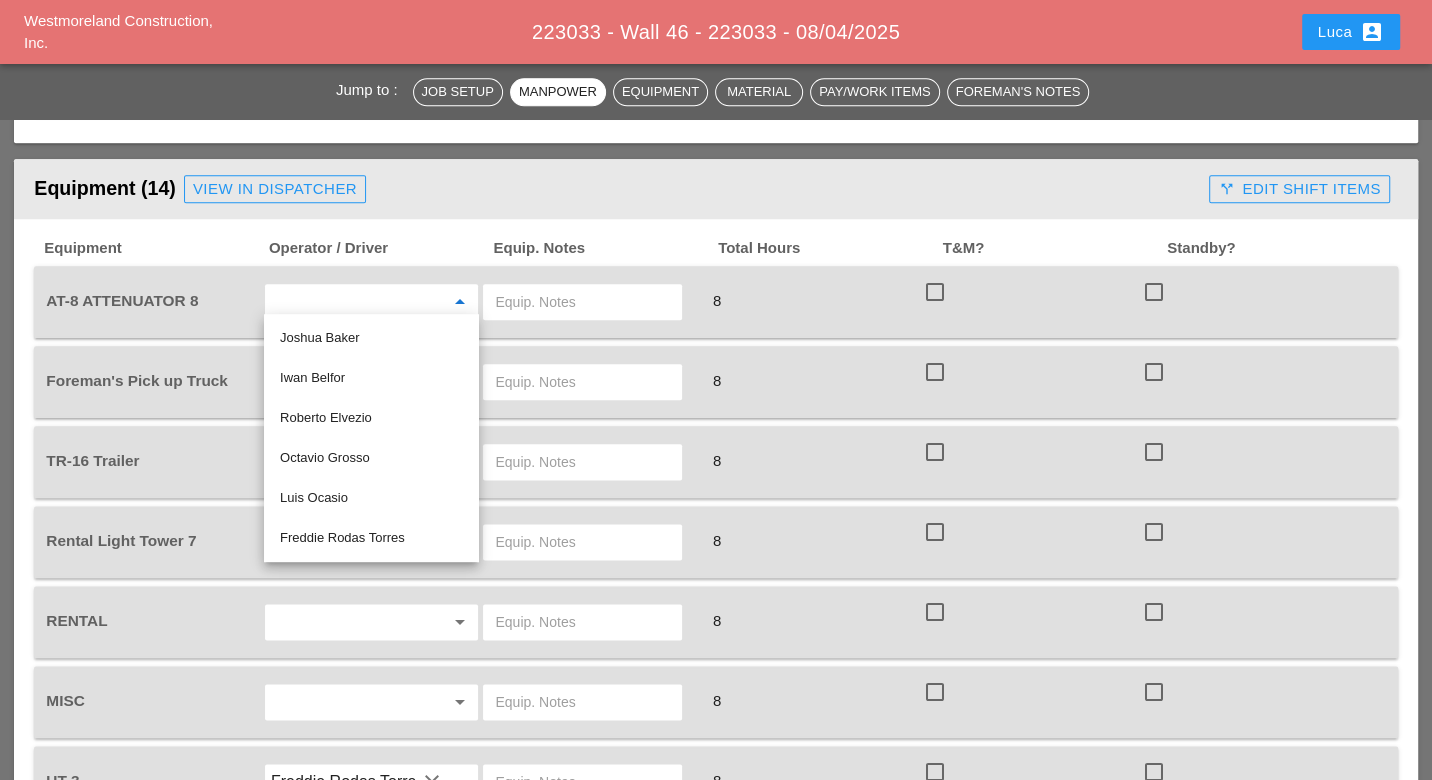 type on "Octavio Grosso" 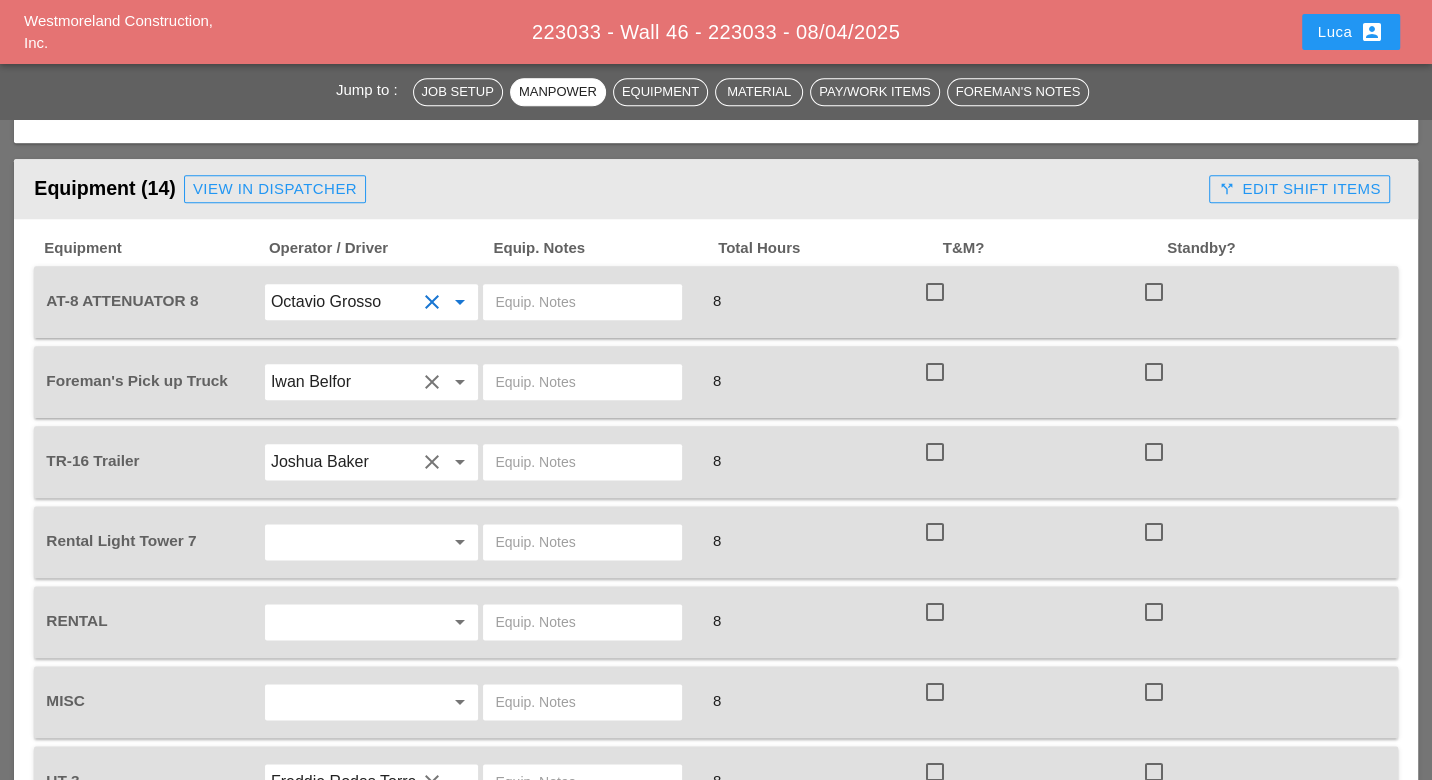 click at bounding box center (582, 302) 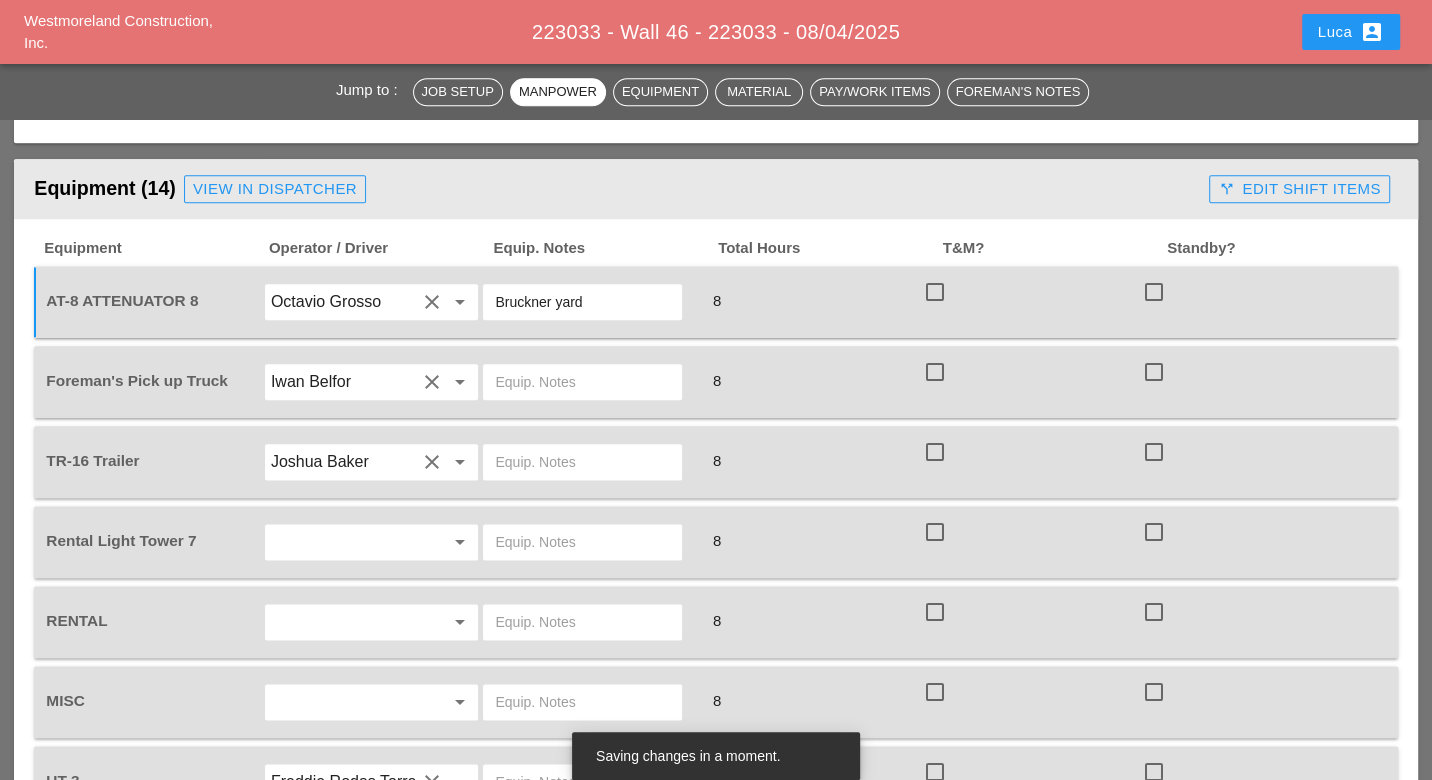 type on "Bruckner yard" 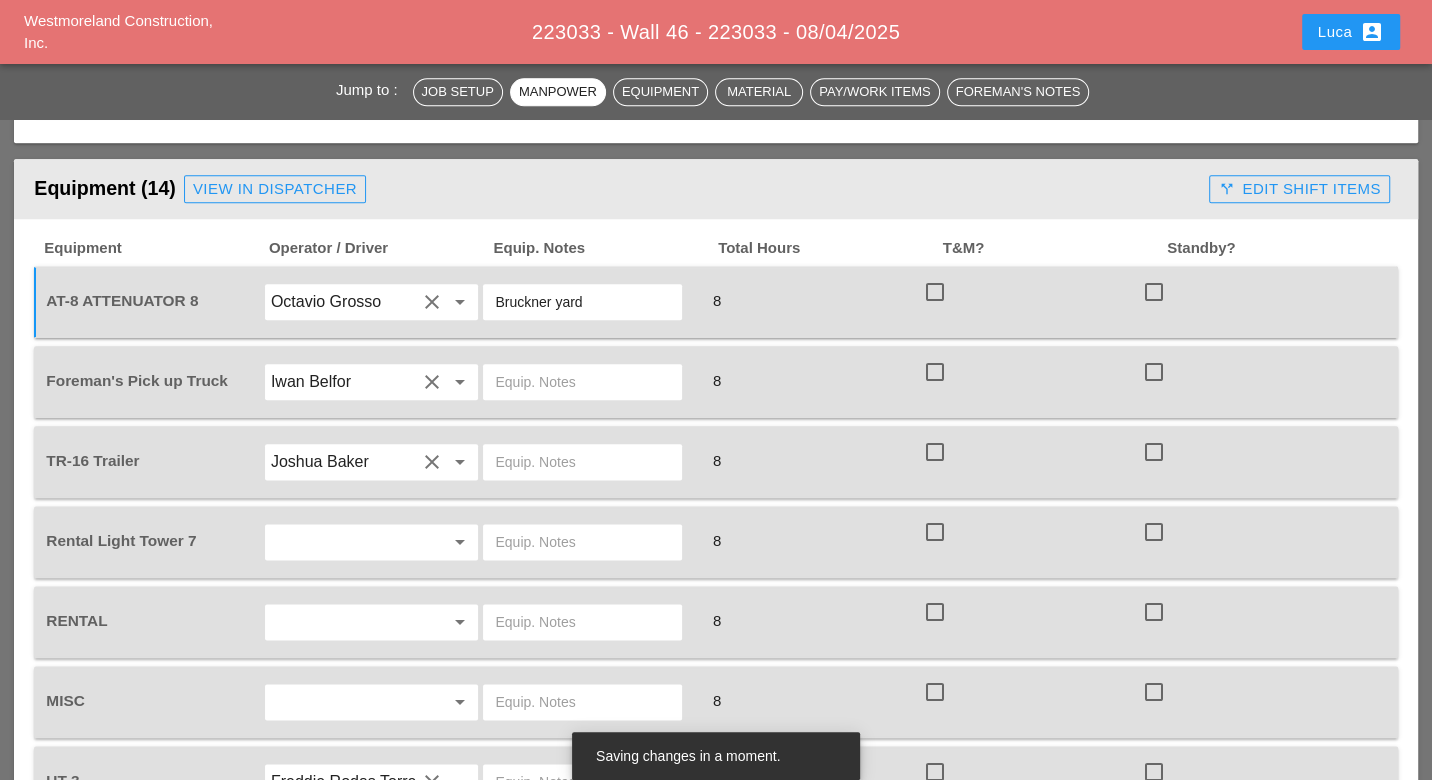 drag, startPoint x: 586, startPoint y: 288, endPoint x: 487, endPoint y: 287, distance: 99.00505 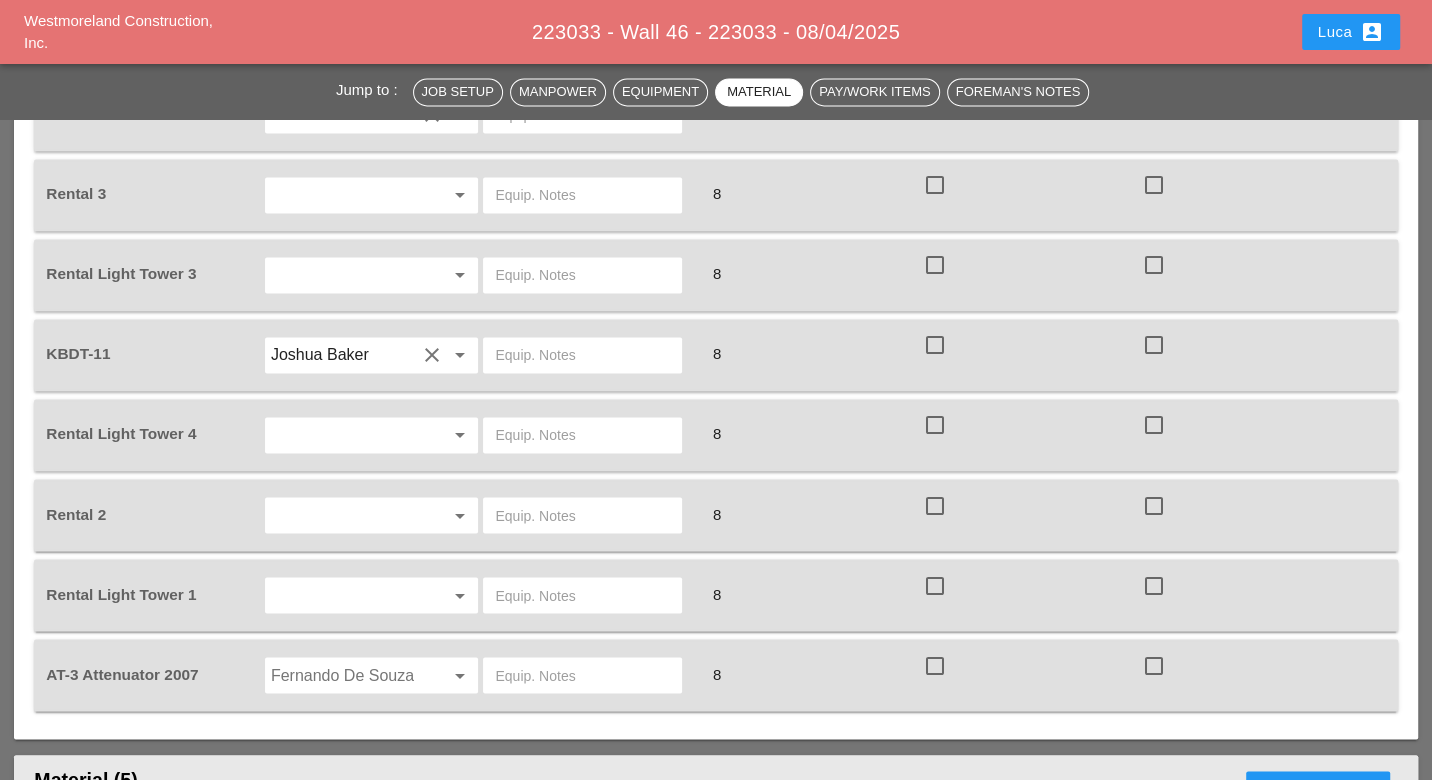 scroll, scrollTop: 2666, scrollLeft: 0, axis: vertical 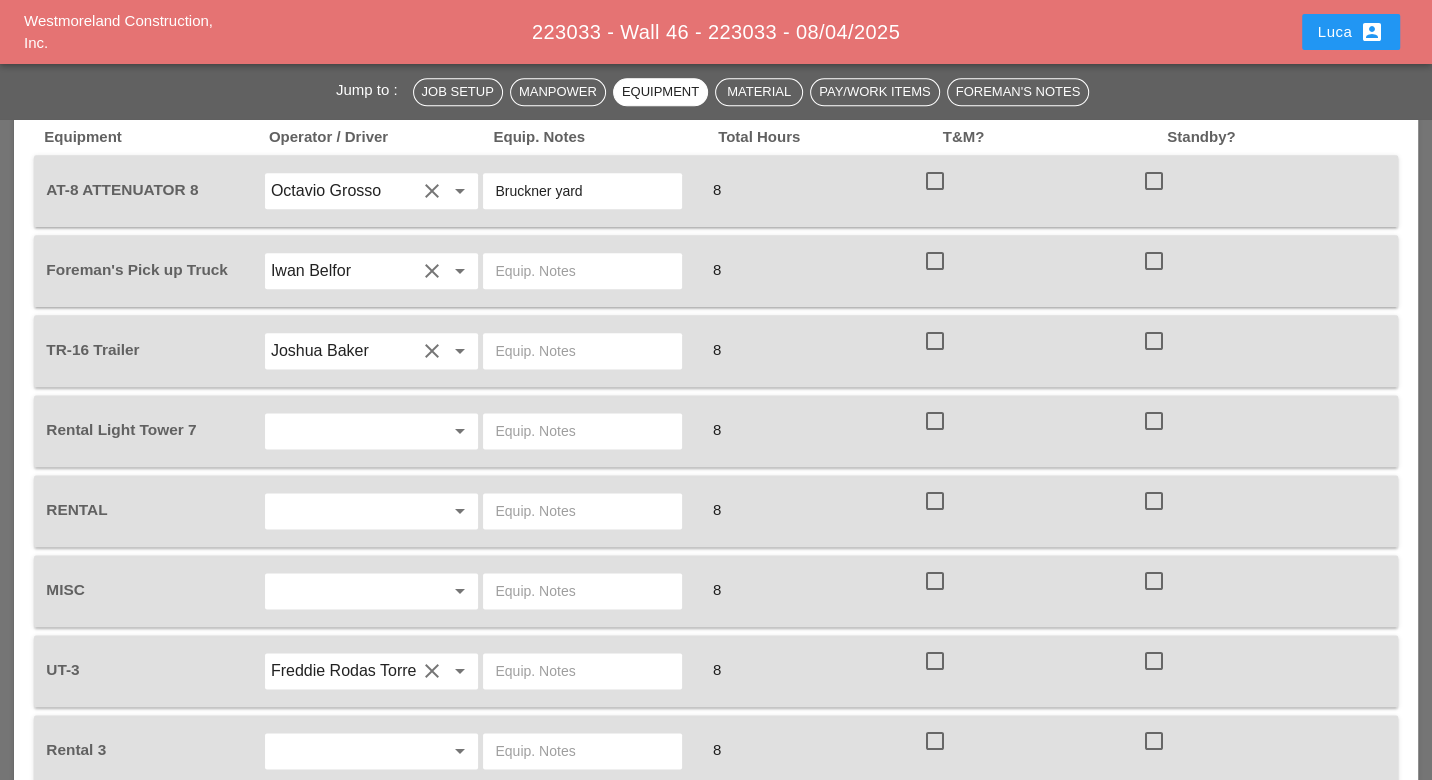 click on "clear" at bounding box center (432, 351) 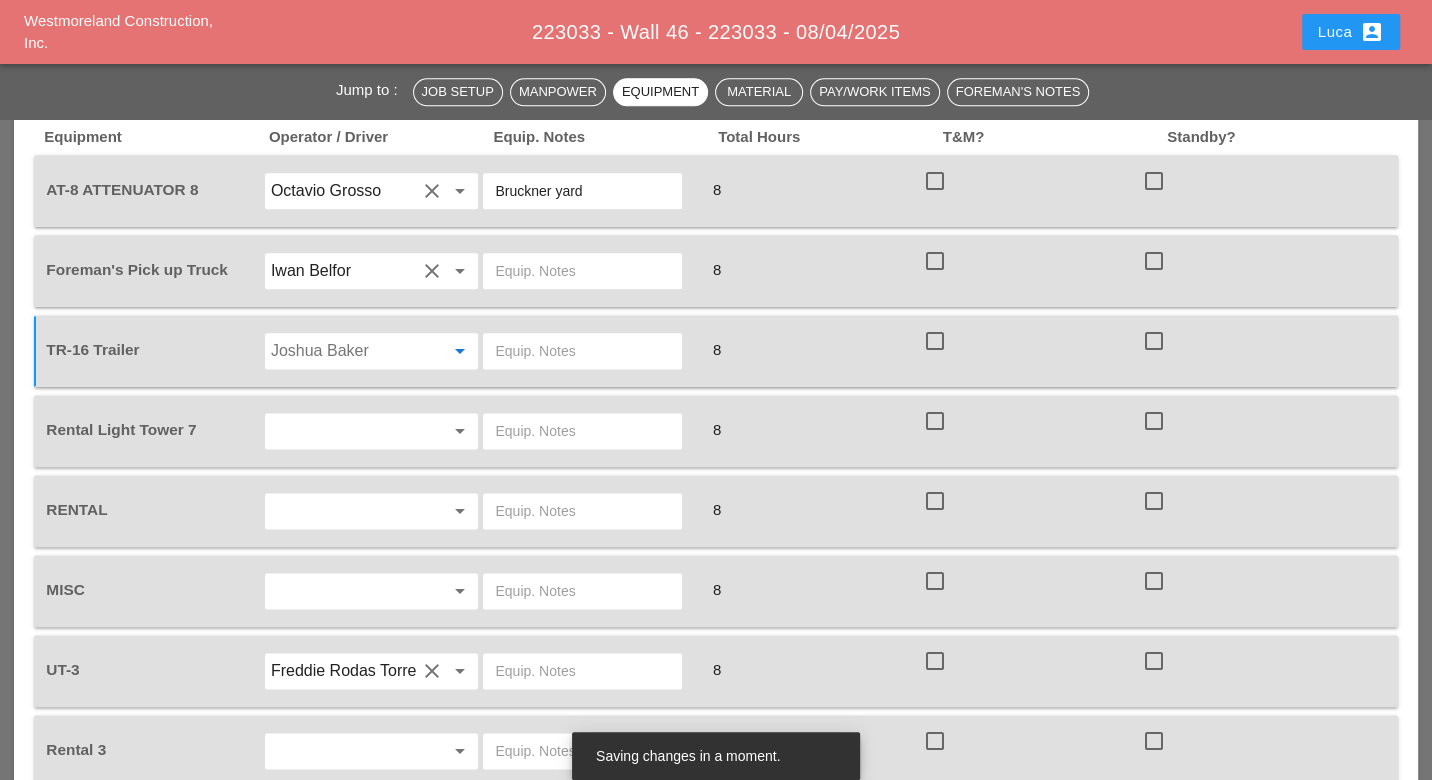 click at bounding box center [1154, 341] 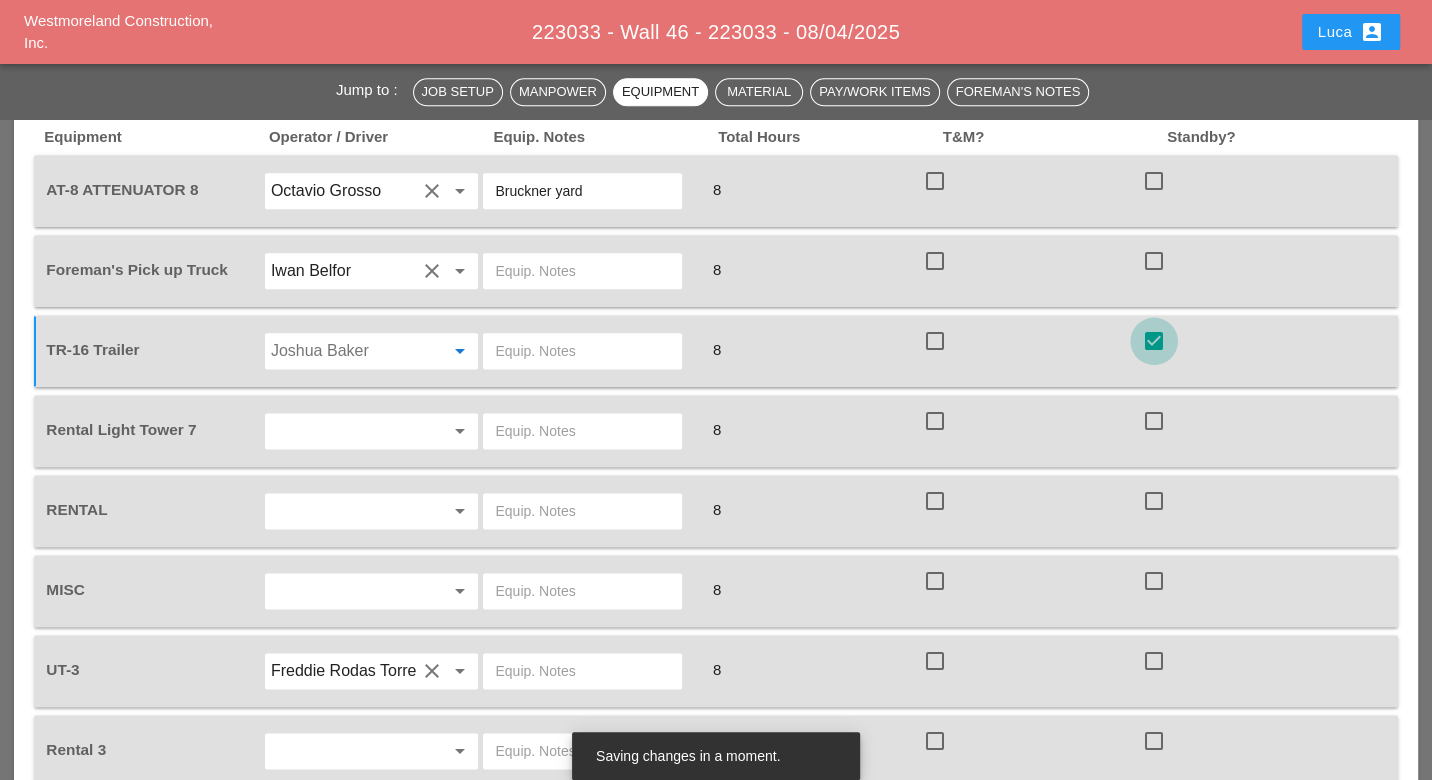 checkbox on "true" 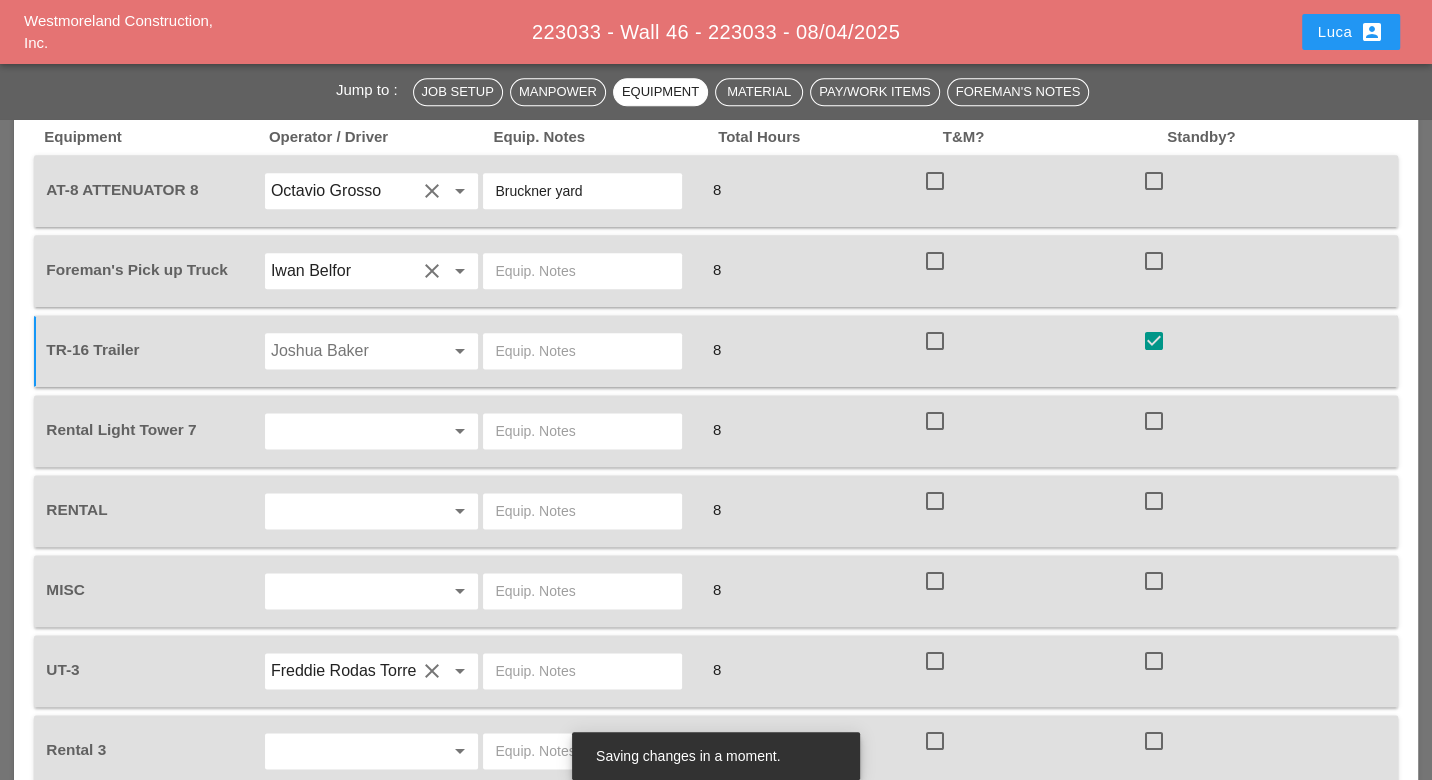scroll, scrollTop: 1888, scrollLeft: 0, axis: vertical 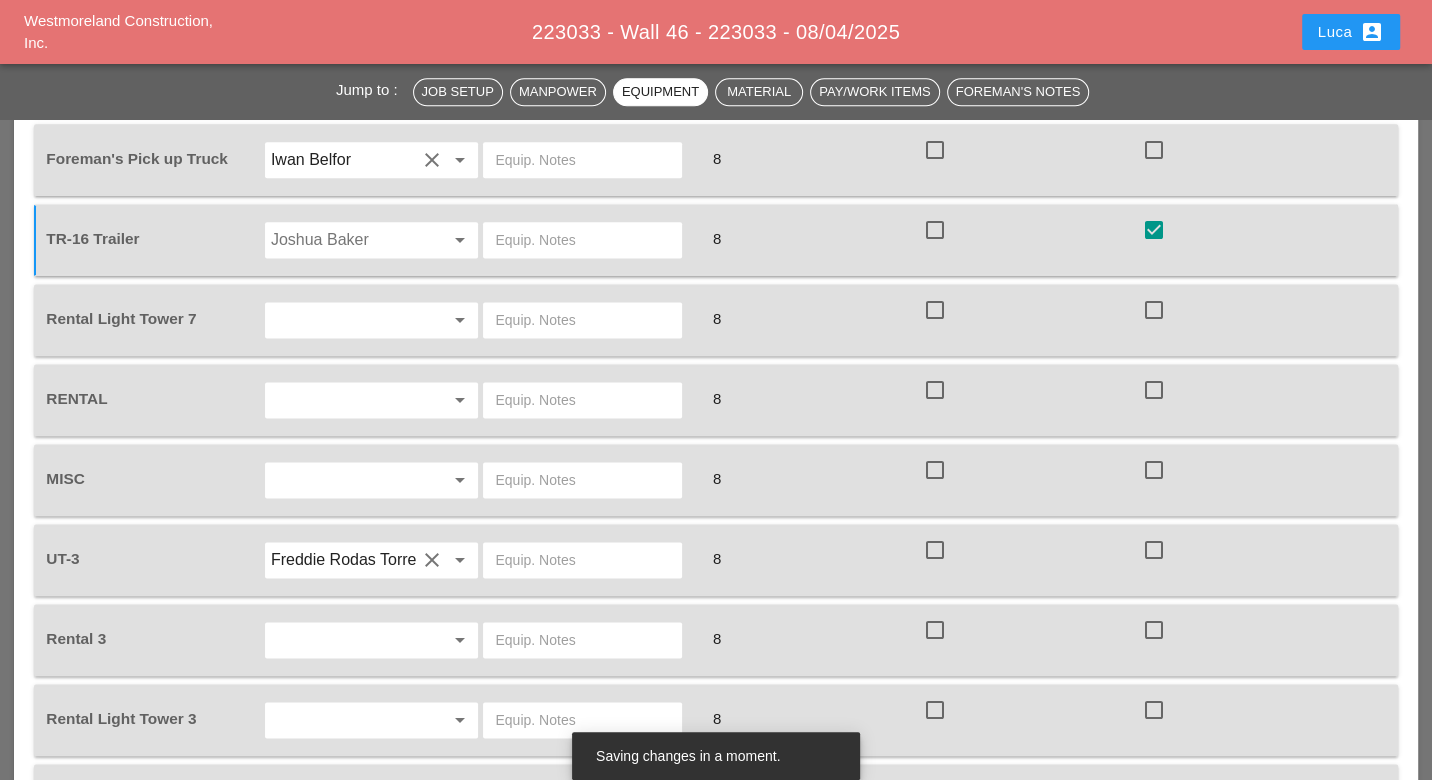 click at bounding box center [344, 320] 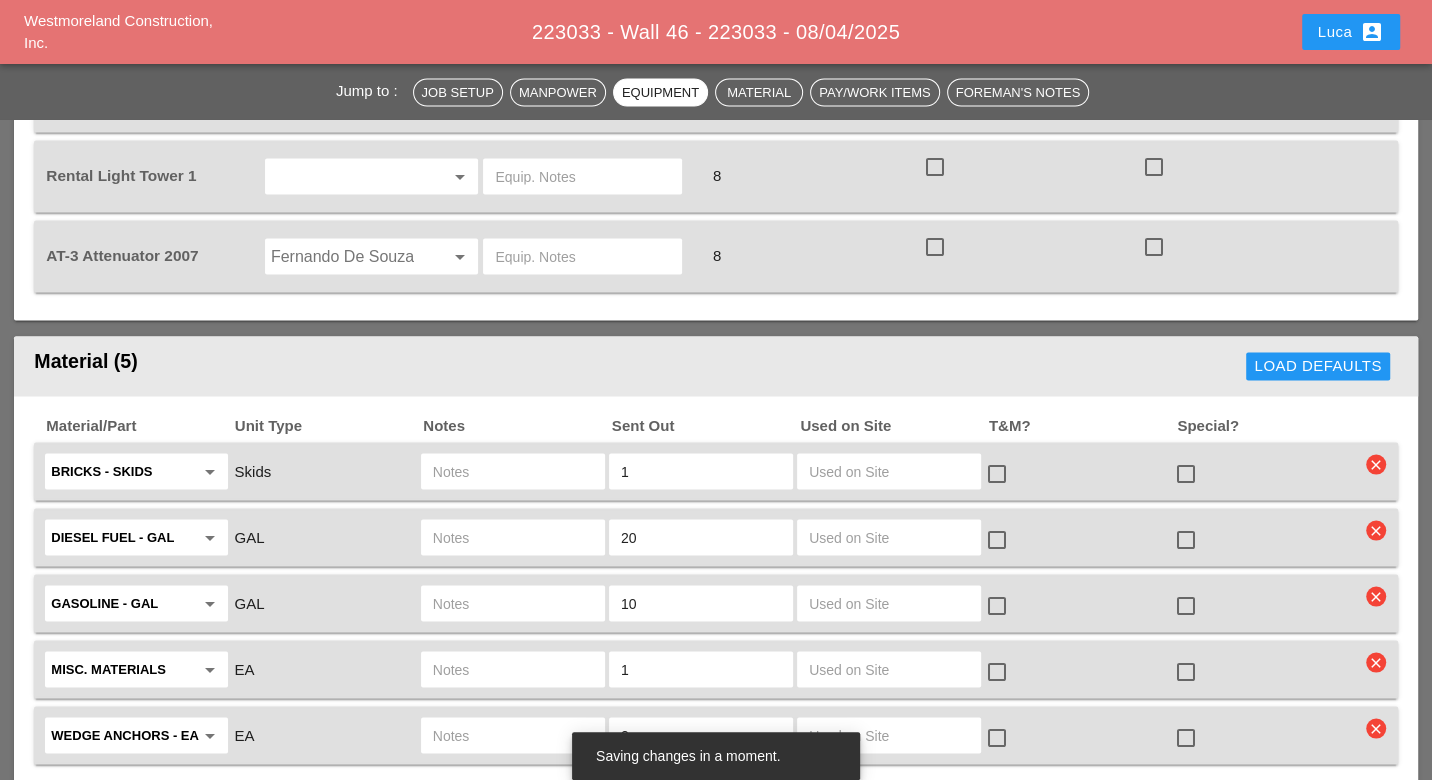 scroll, scrollTop: 2777, scrollLeft: 0, axis: vertical 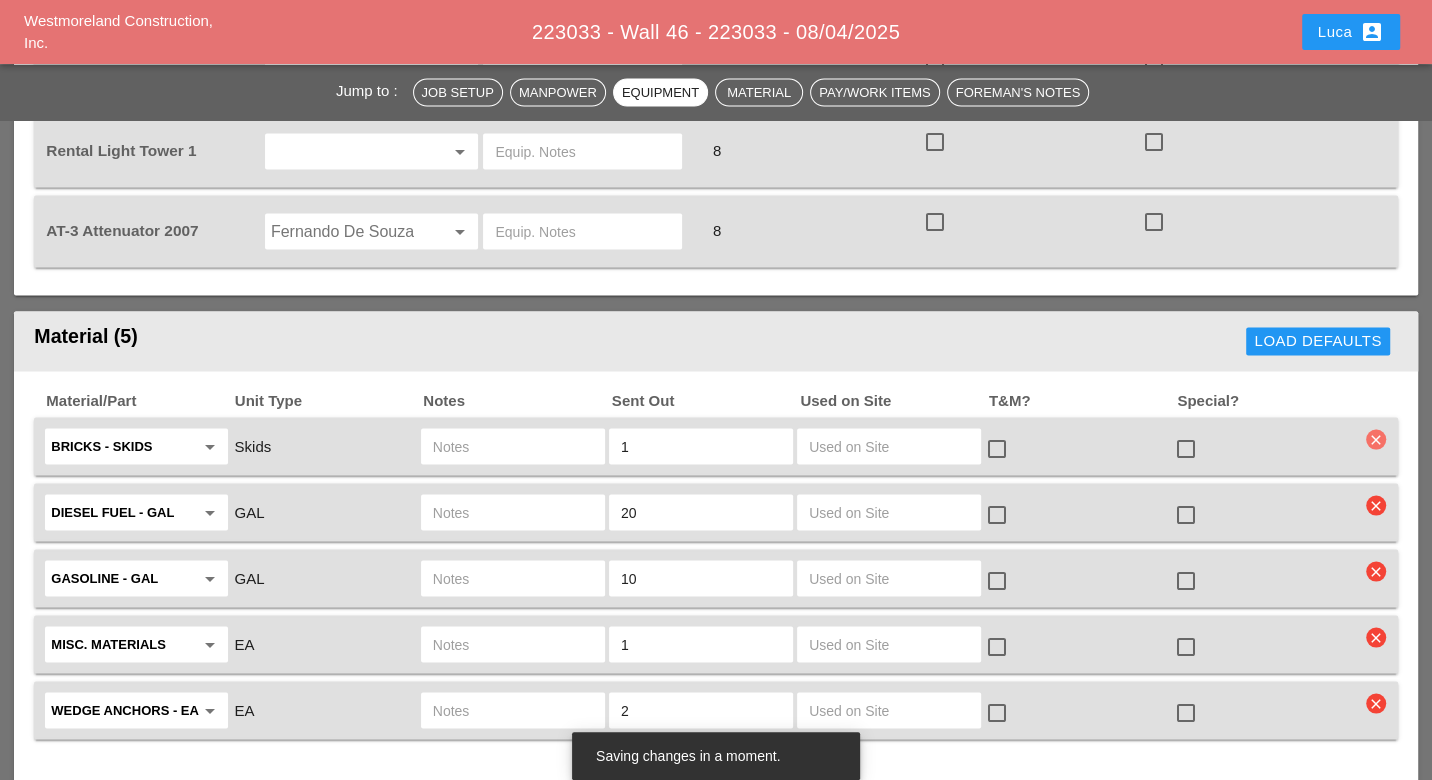 click on "clear" at bounding box center (1376, 439) 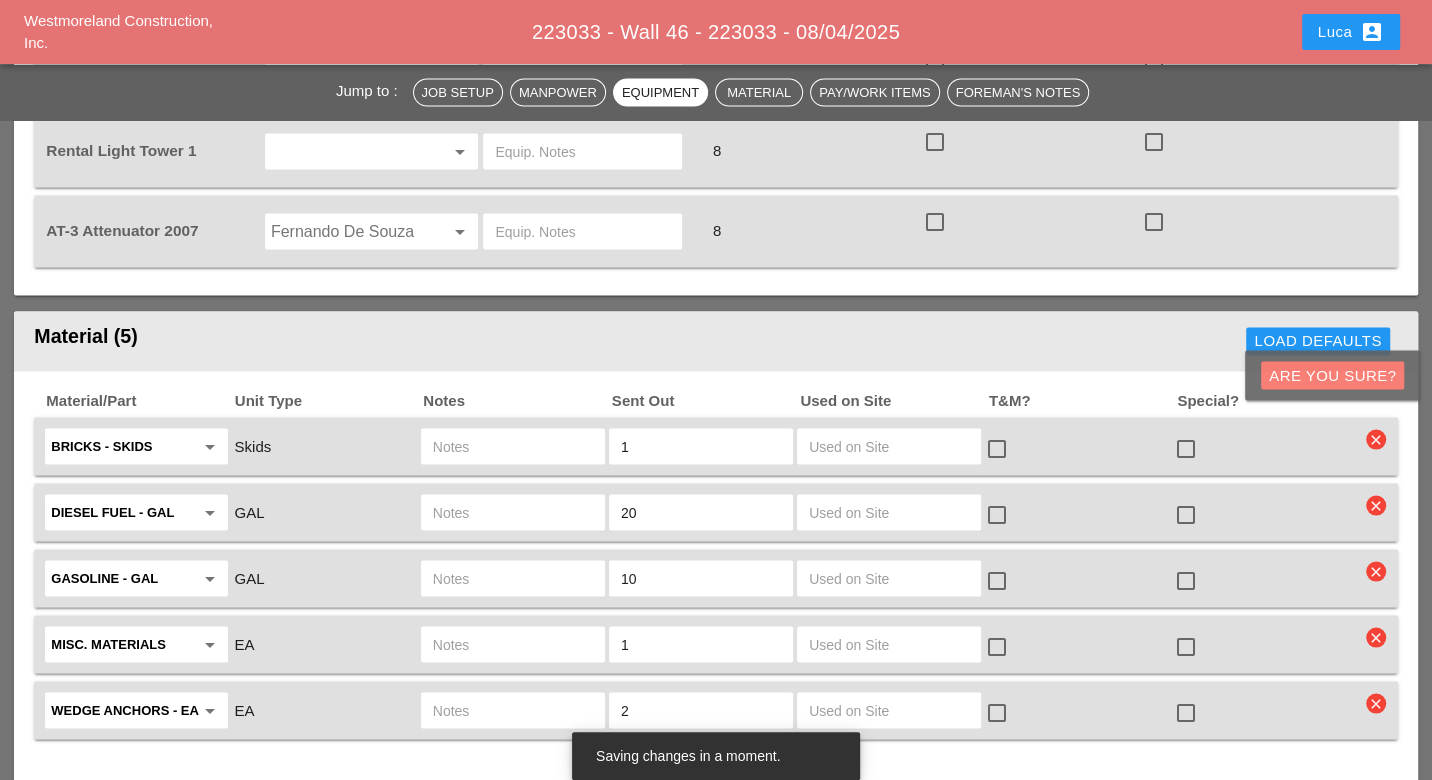 click on "Are you Sure?" at bounding box center (1332, 375) 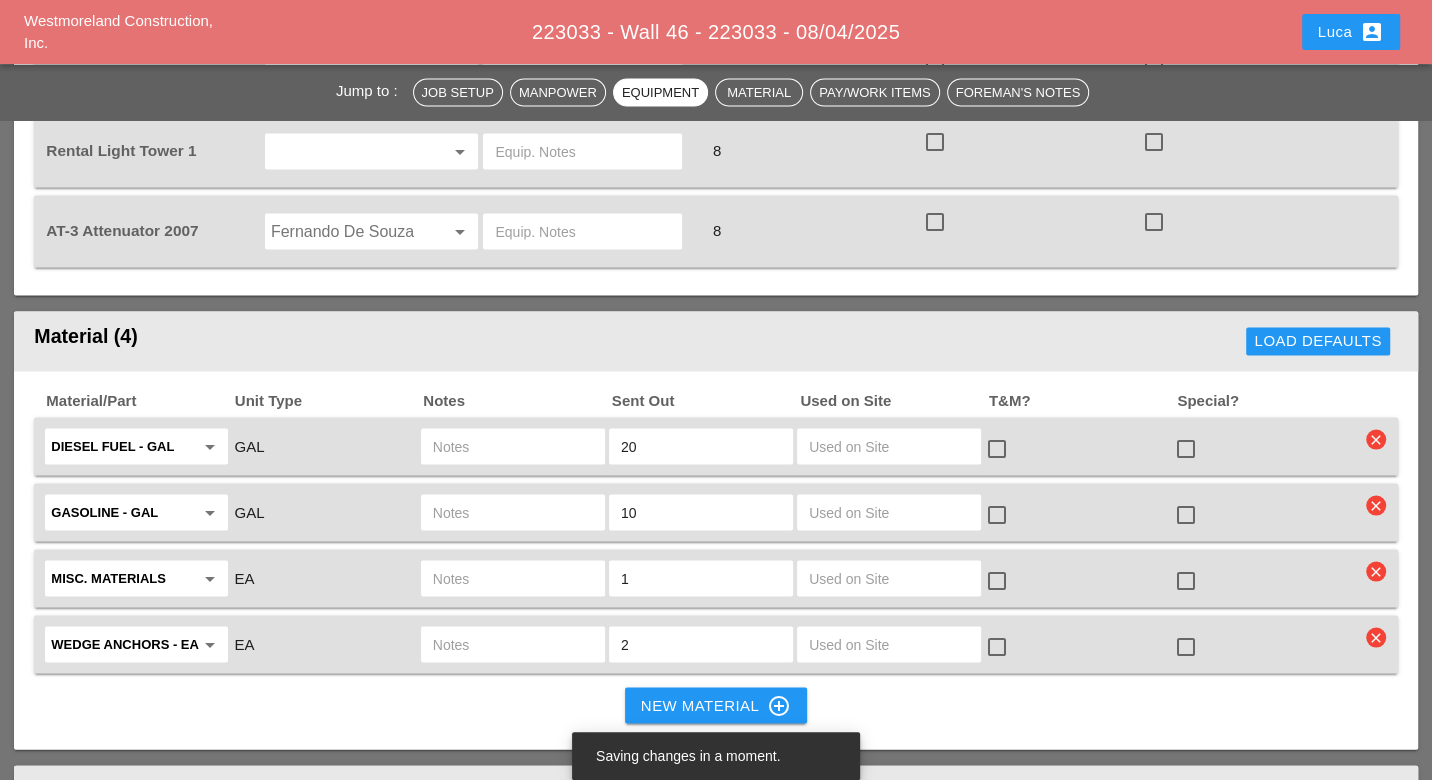click at bounding box center (513, 446) 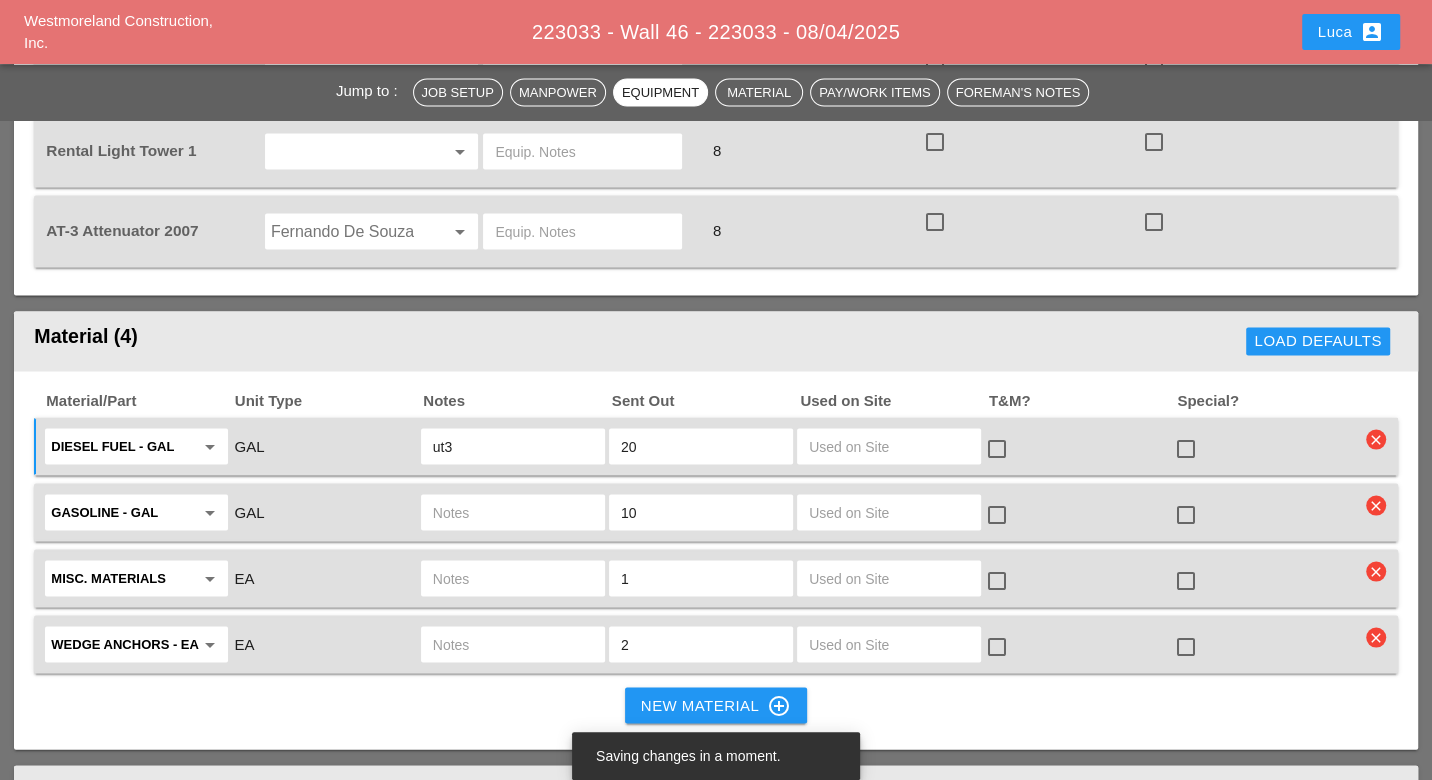 type on "ut3" 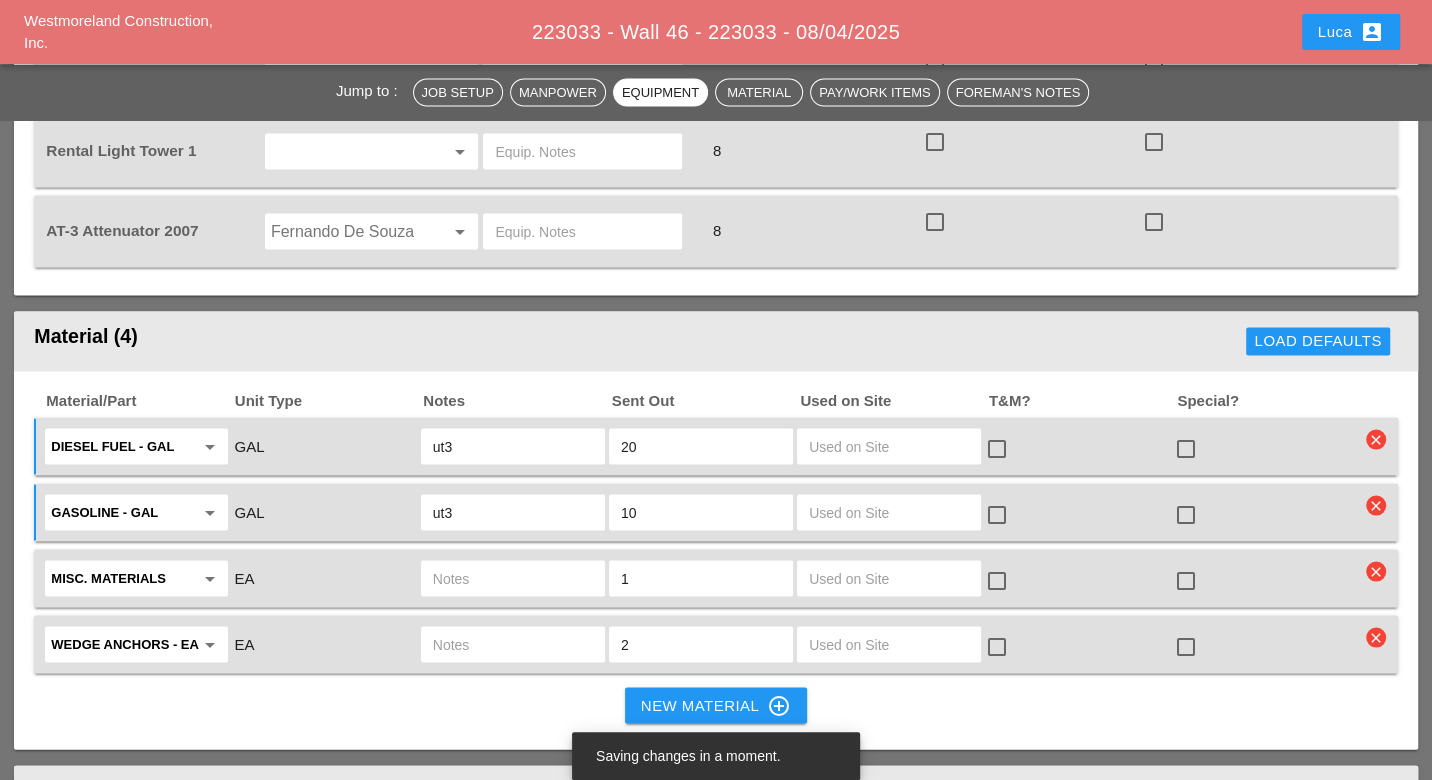 type on "ut3" 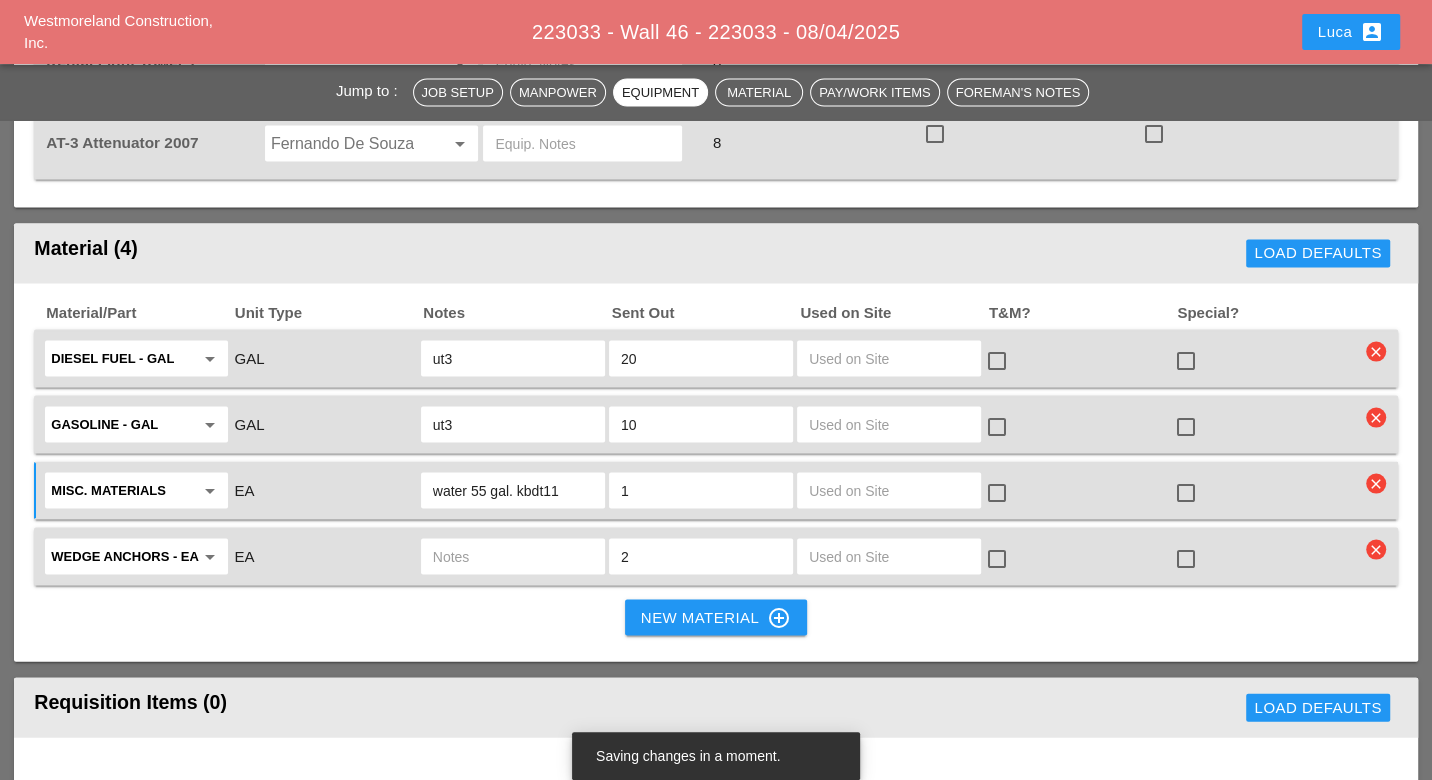 scroll, scrollTop: 2888, scrollLeft: 0, axis: vertical 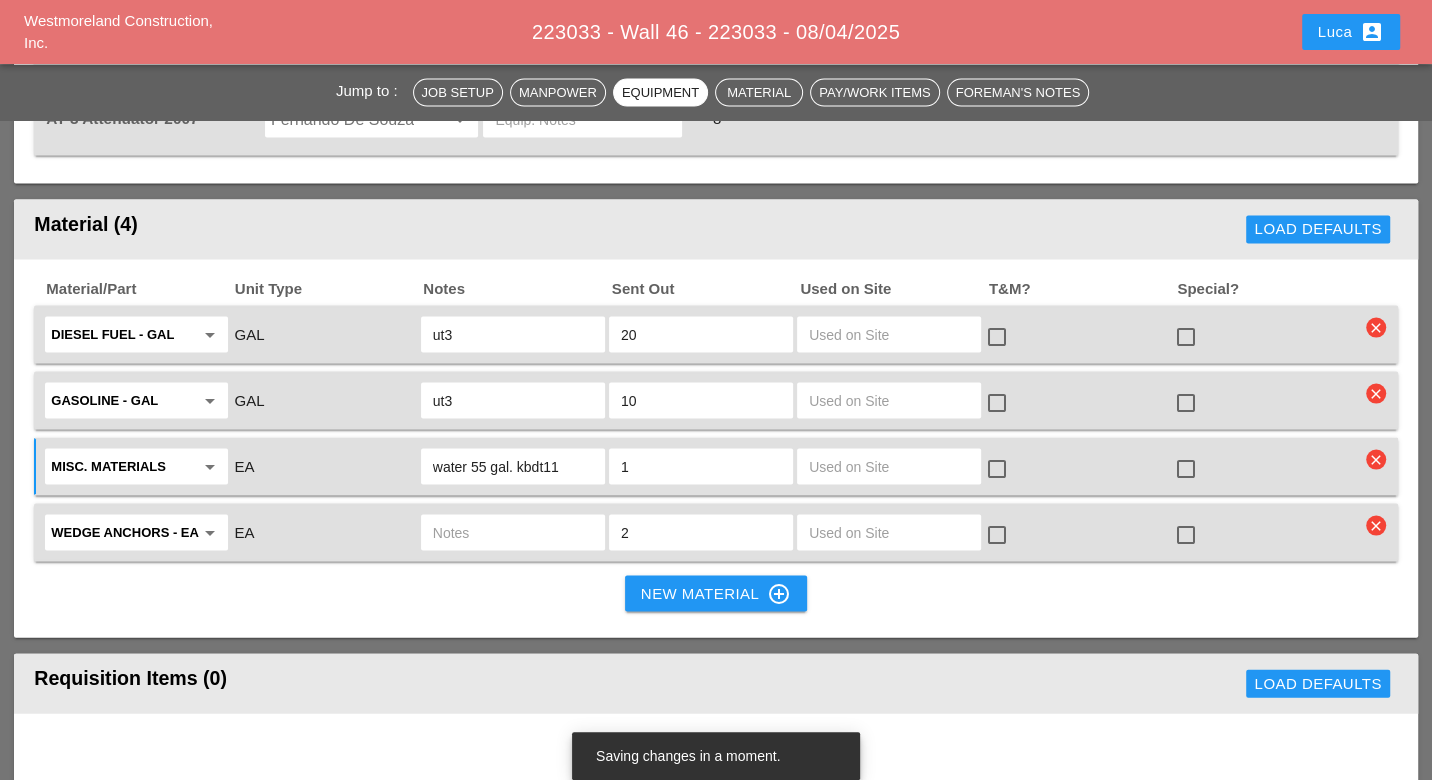 type on "water 55 gal. kbdt11" 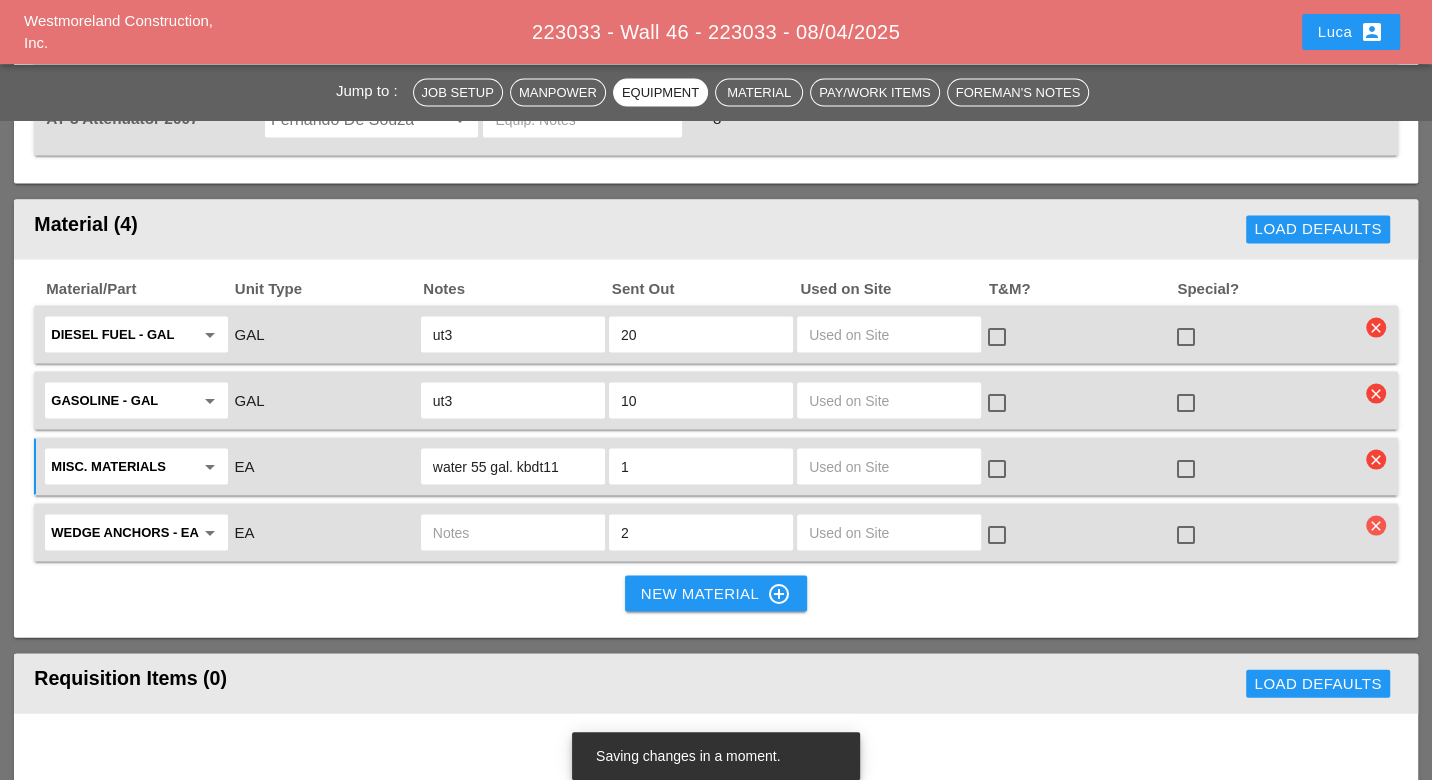 drag, startPoint x: 1380, startPoint y: 495, endPoint x: 1376, endPoint y: 479, distance: 16.492422 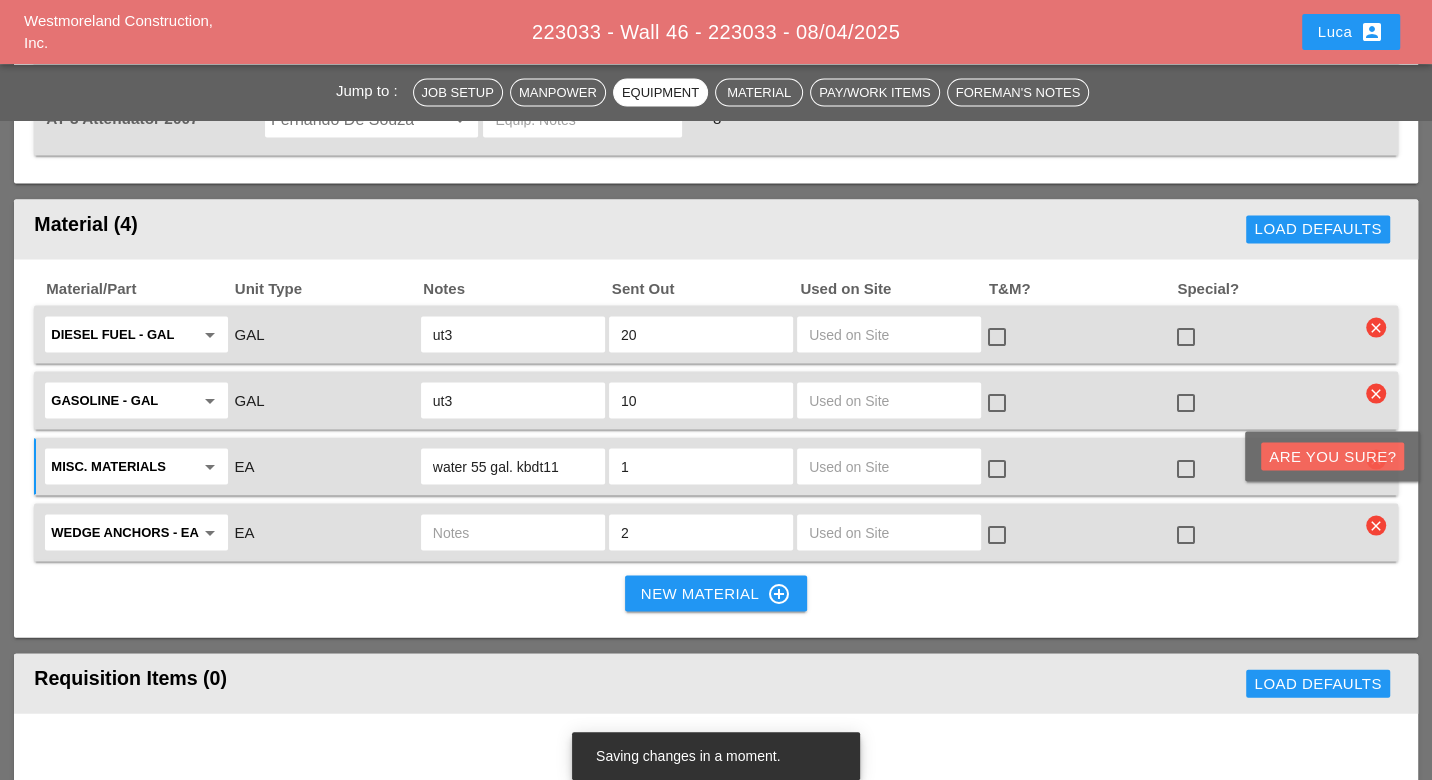 drag, startPoint x: 1369, startPoint y: 452, endPoint x: 1120, endPoint y: 509, distance: 255.4408 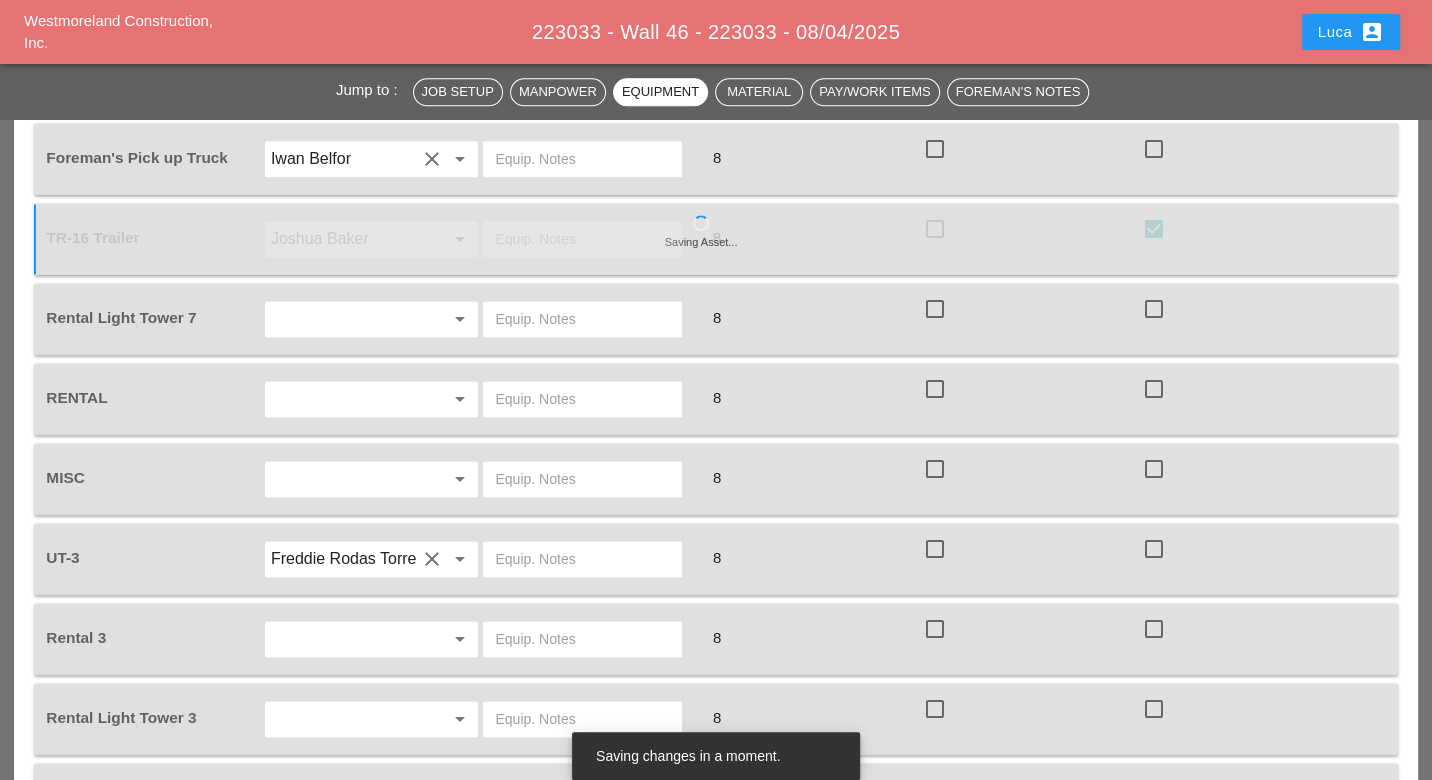 scroll, scrollTop: 1888, scrollLeft: 0, axis: vertical 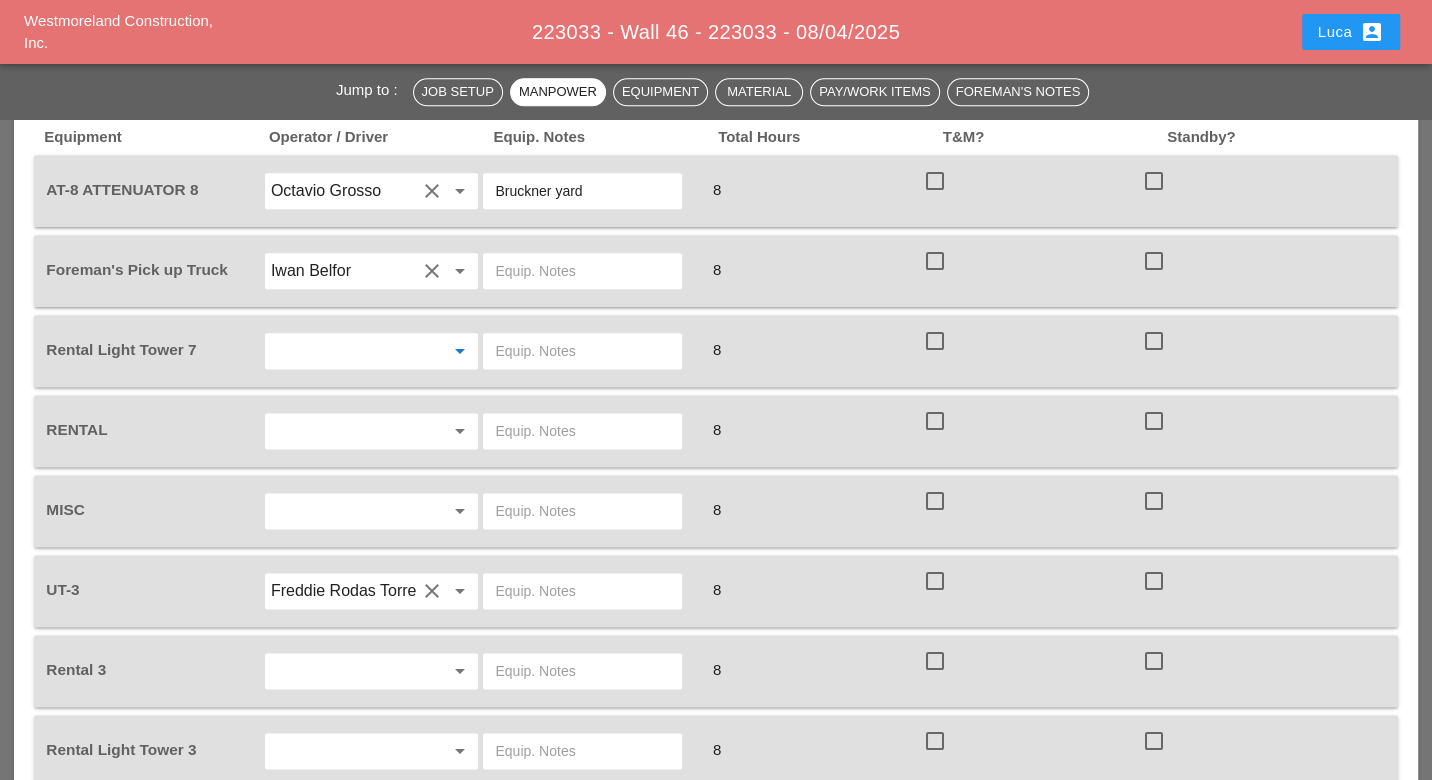 click at bounding box center [344, 351] 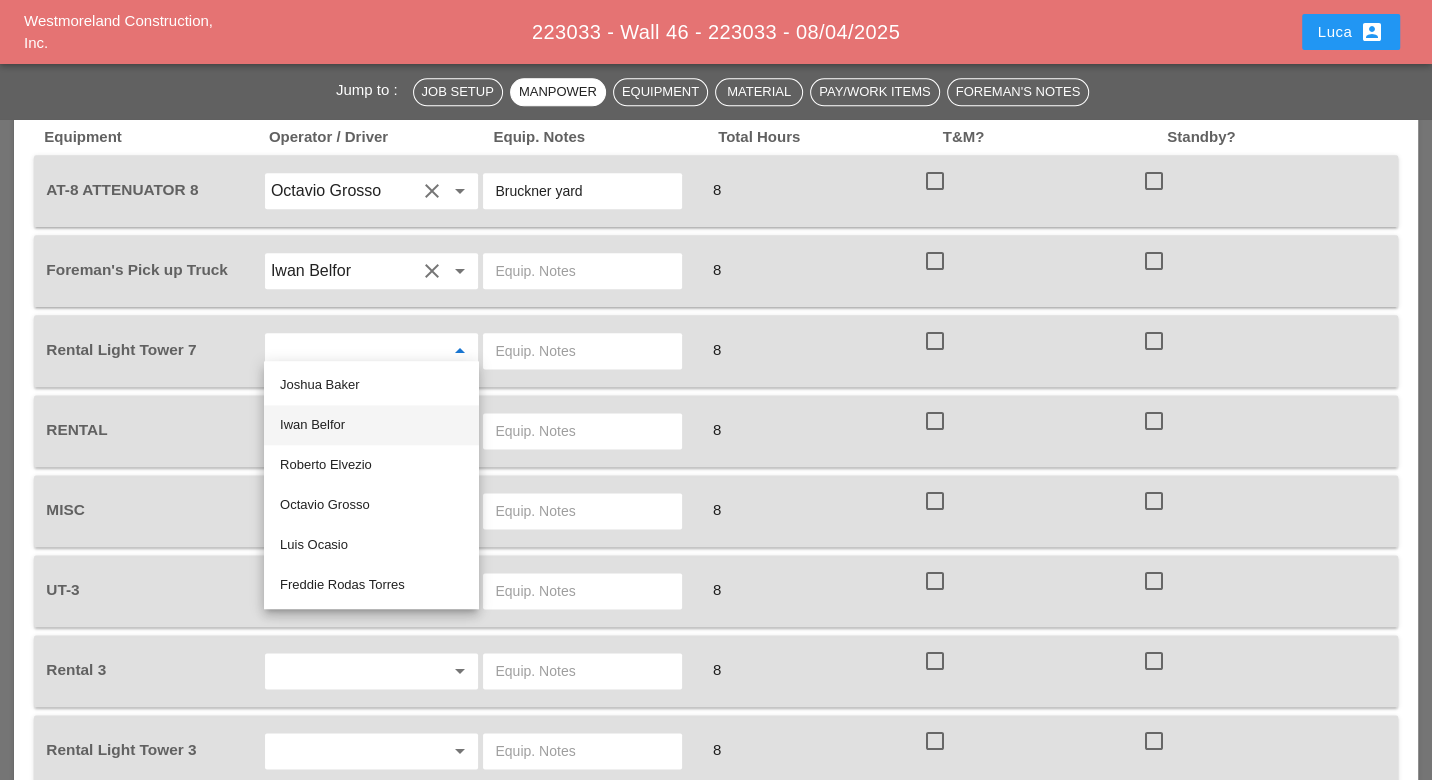 click on "Iwan Belfor" at bounding box center (371, 425) 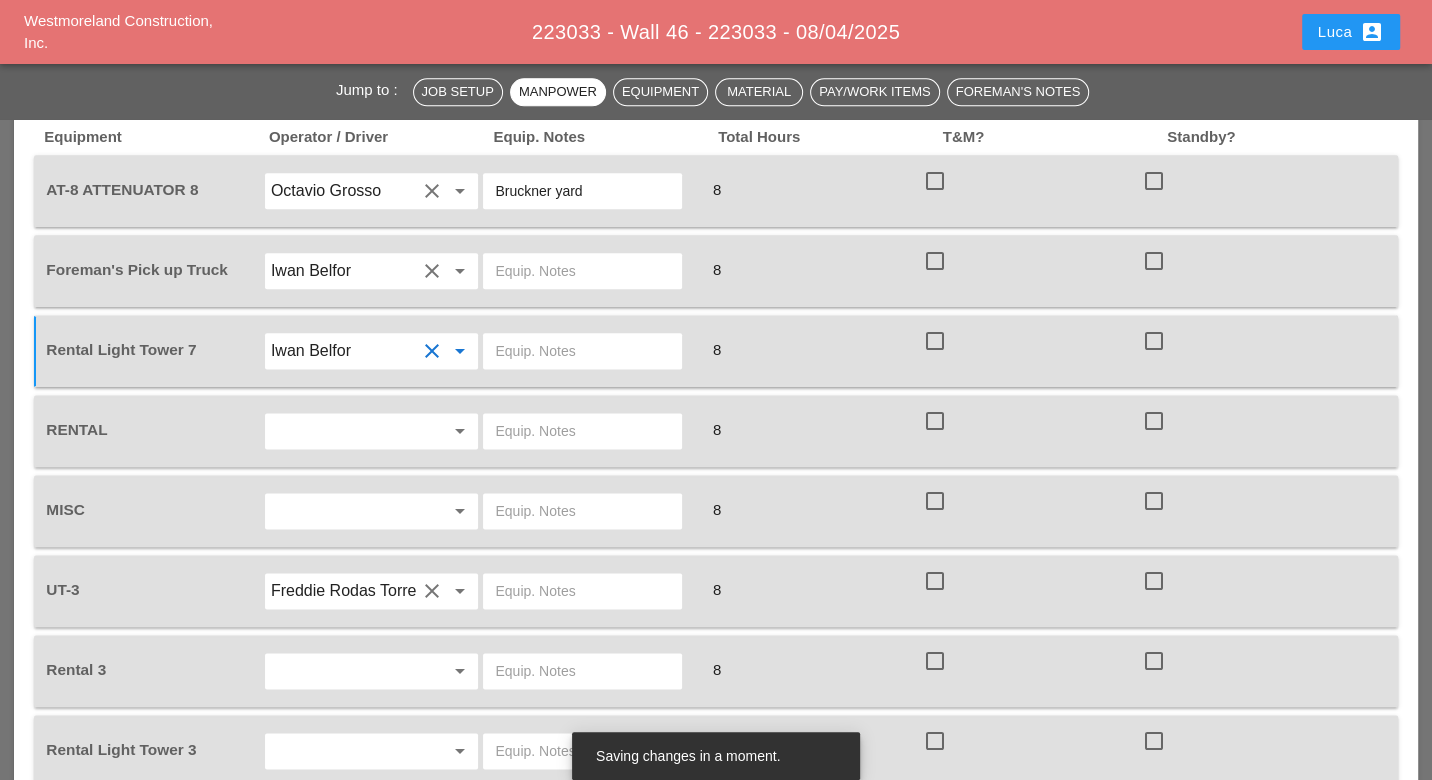 click at bounding box center [582, 351] 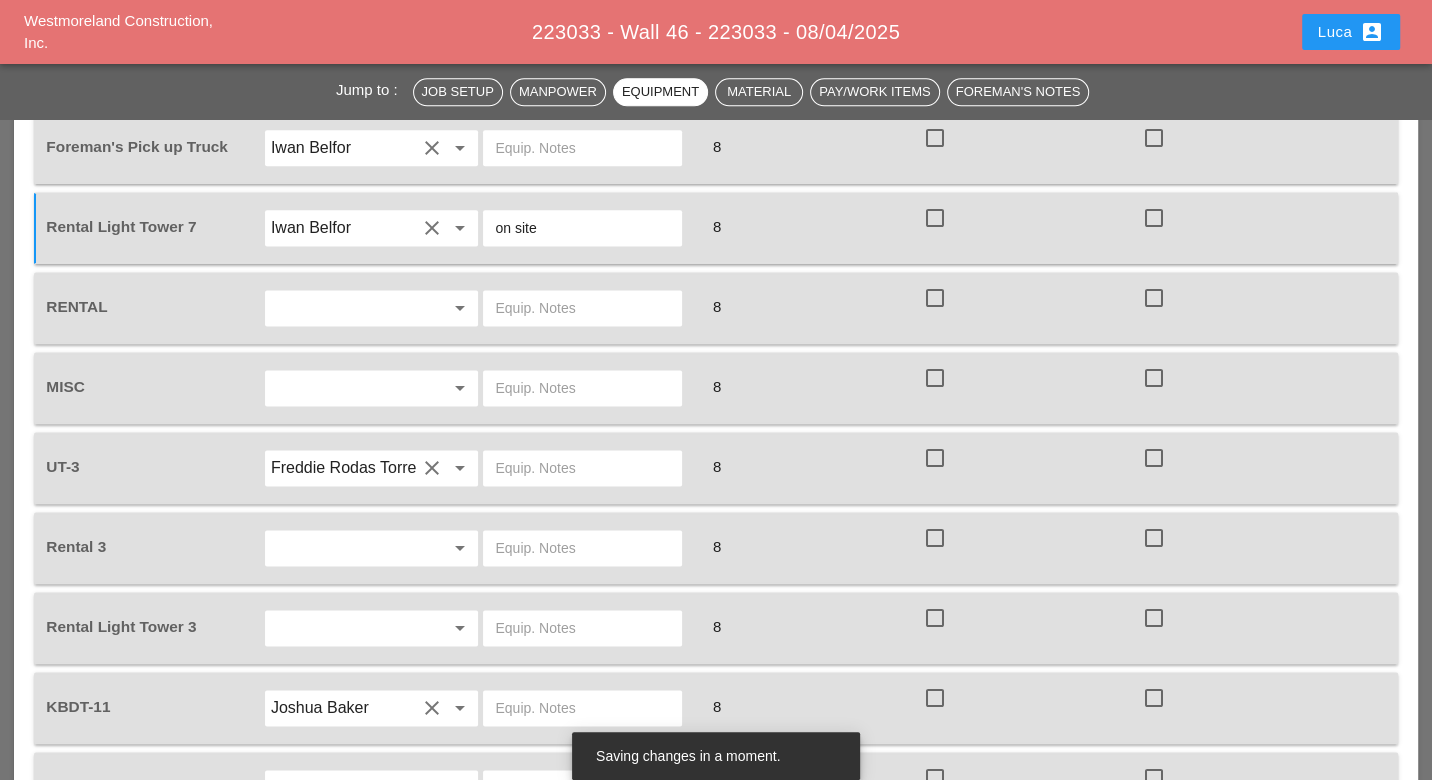 scroll, scrollTop: 1900, scrollLeft: 0, axis: vertical 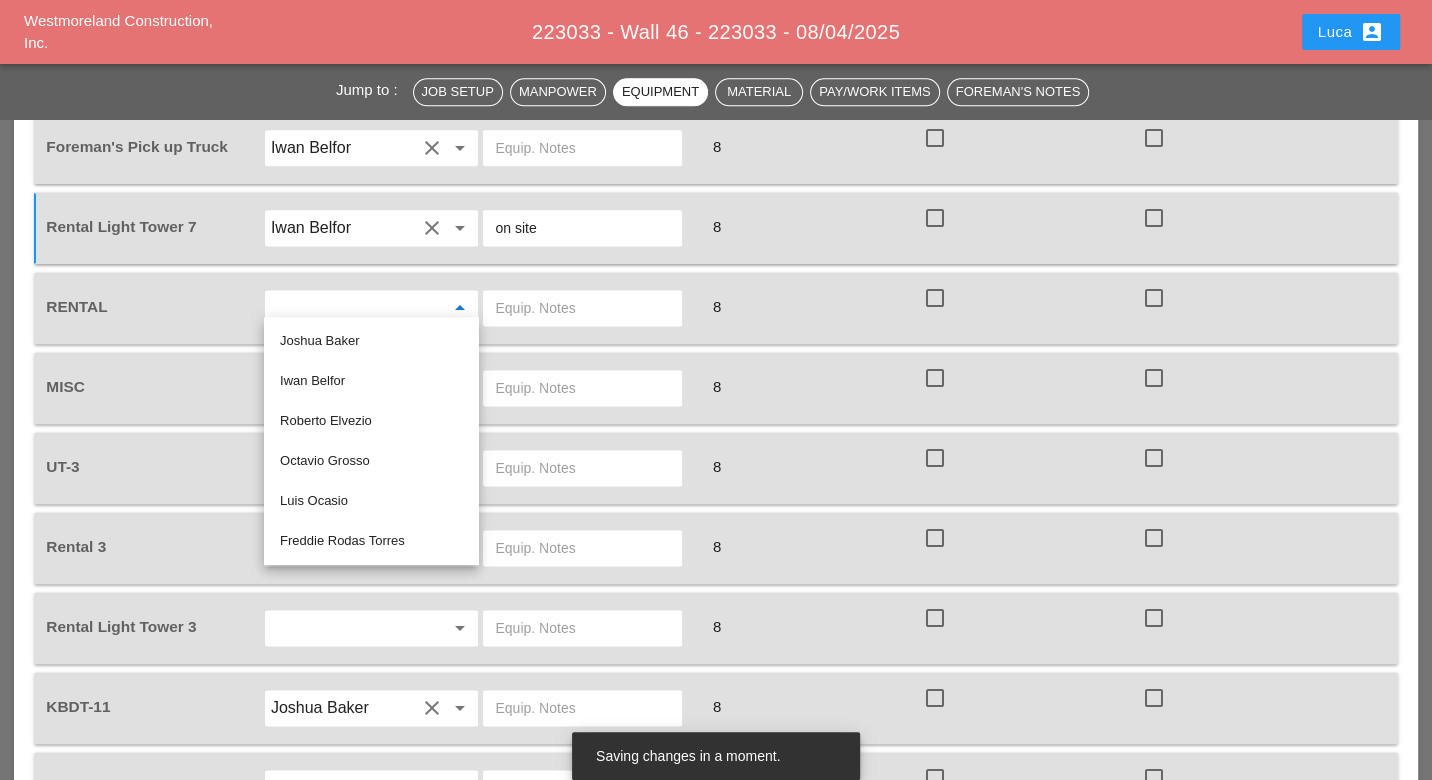 click at bounding box center [582, 308] 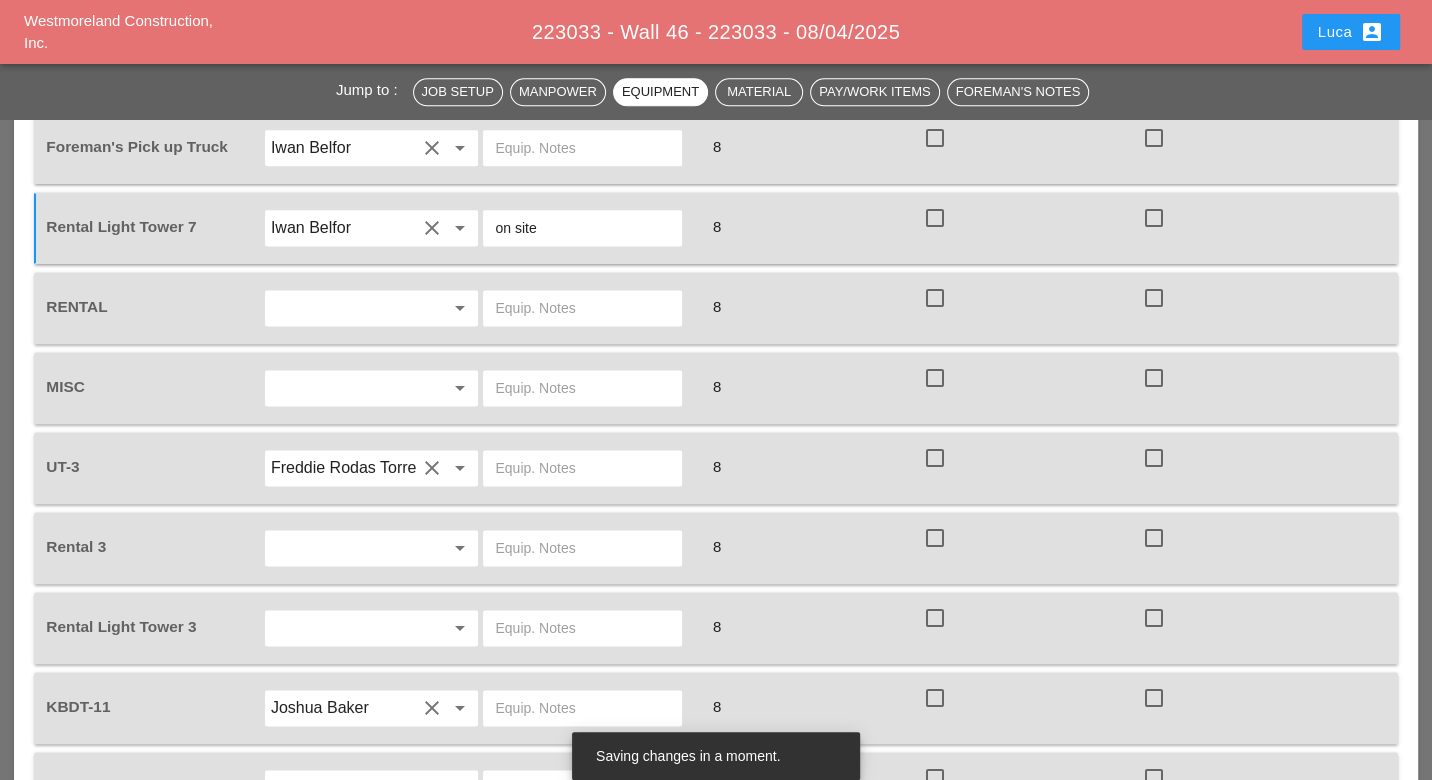 click at bounding box center (1154, 298) 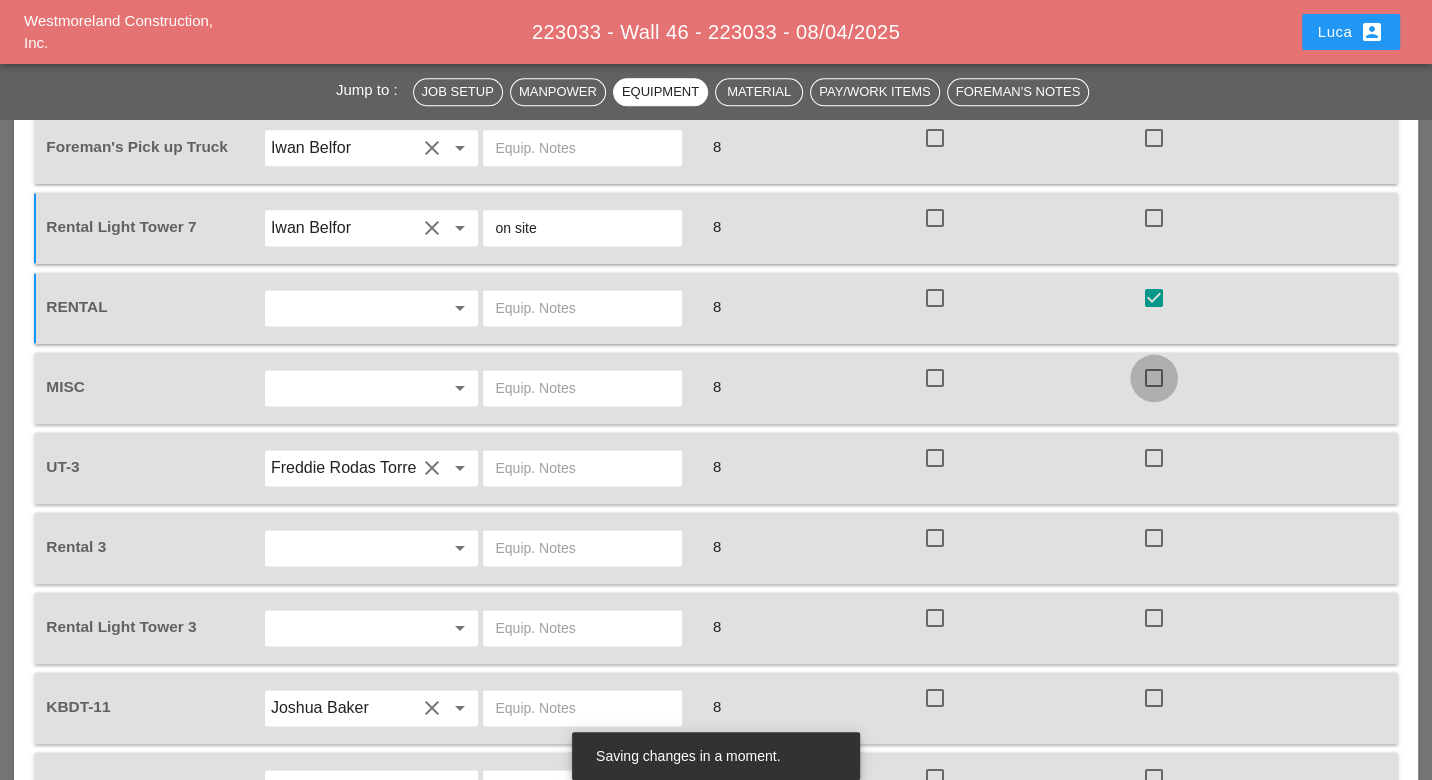 click at bounding box center [1154, 378] 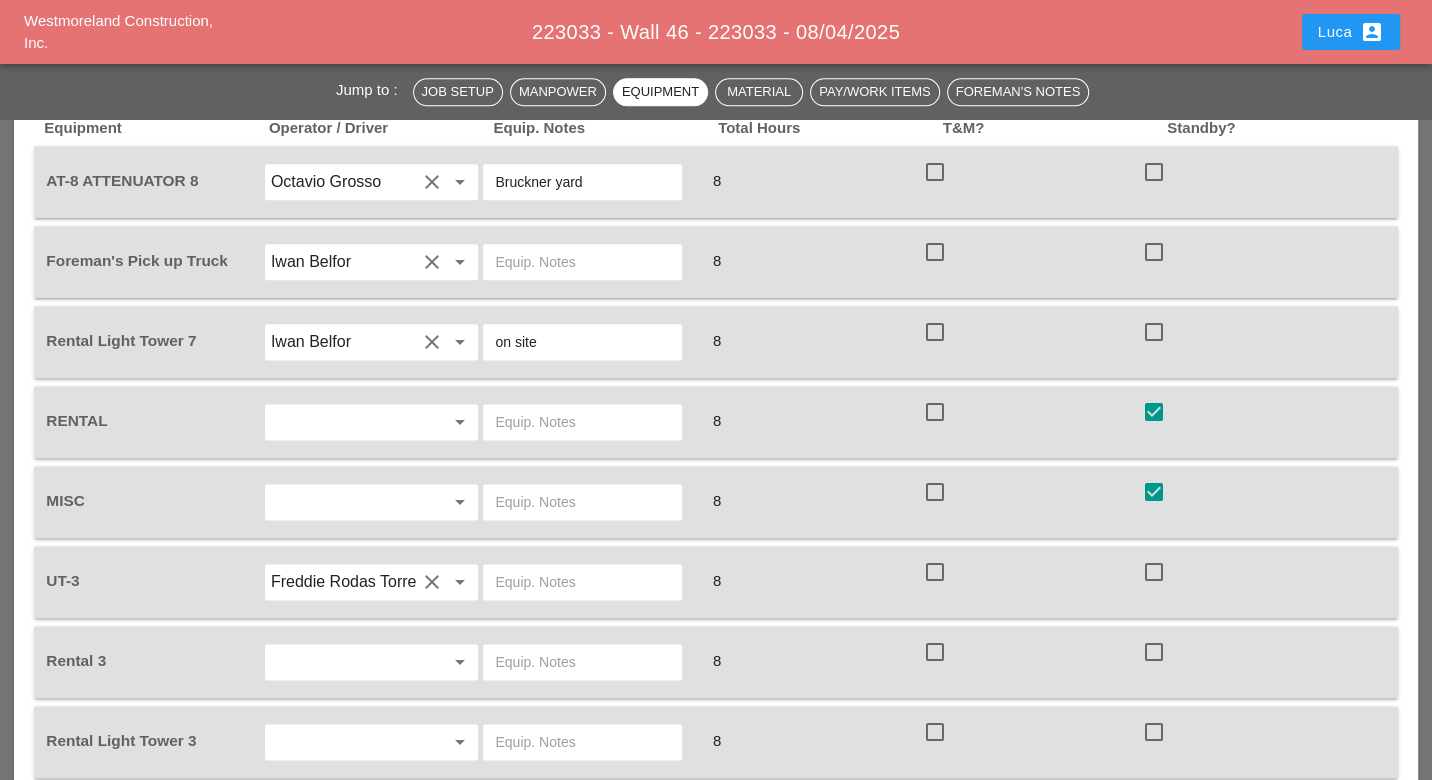 scroll, scrollTop: 1809, scrollLeft: 0, axis: vertical 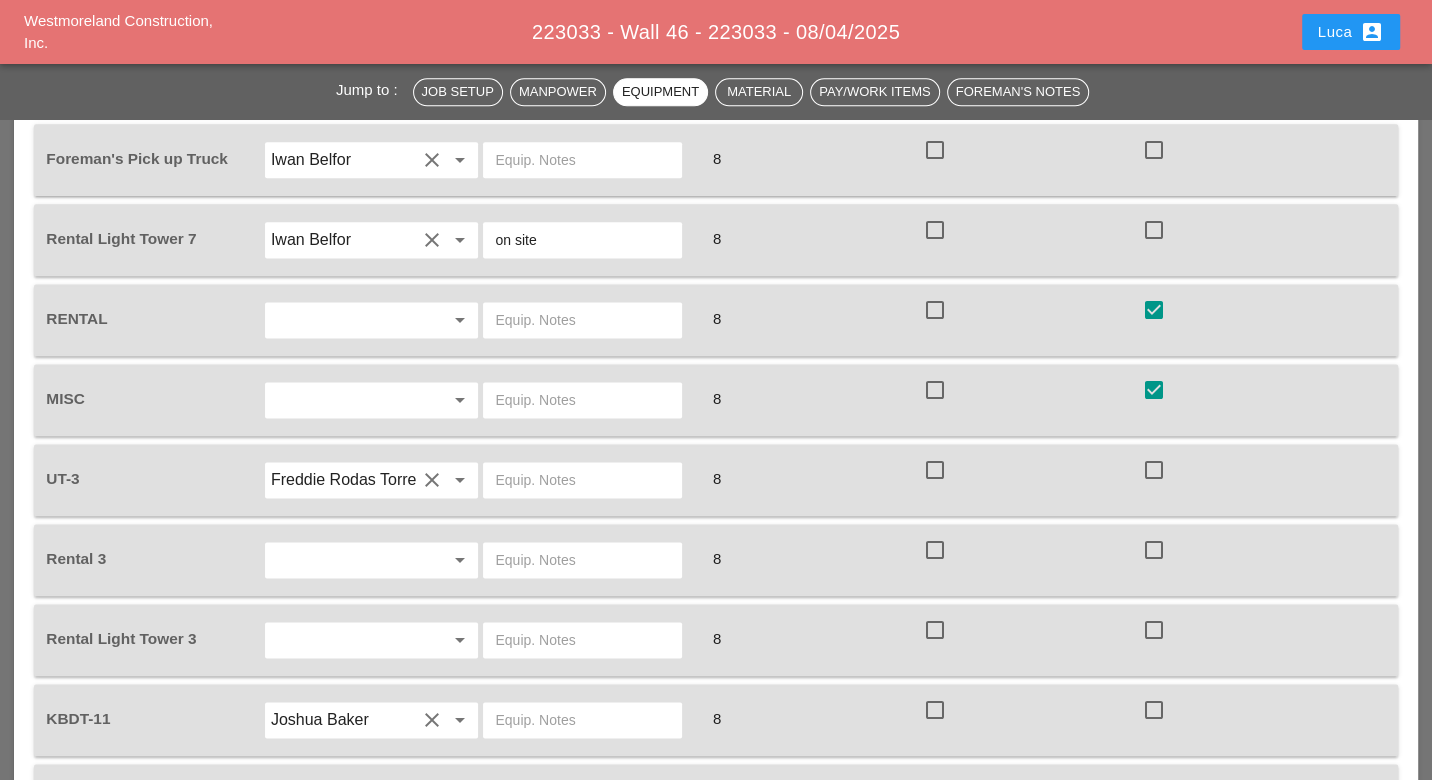 click at bounding box center [582, 480] 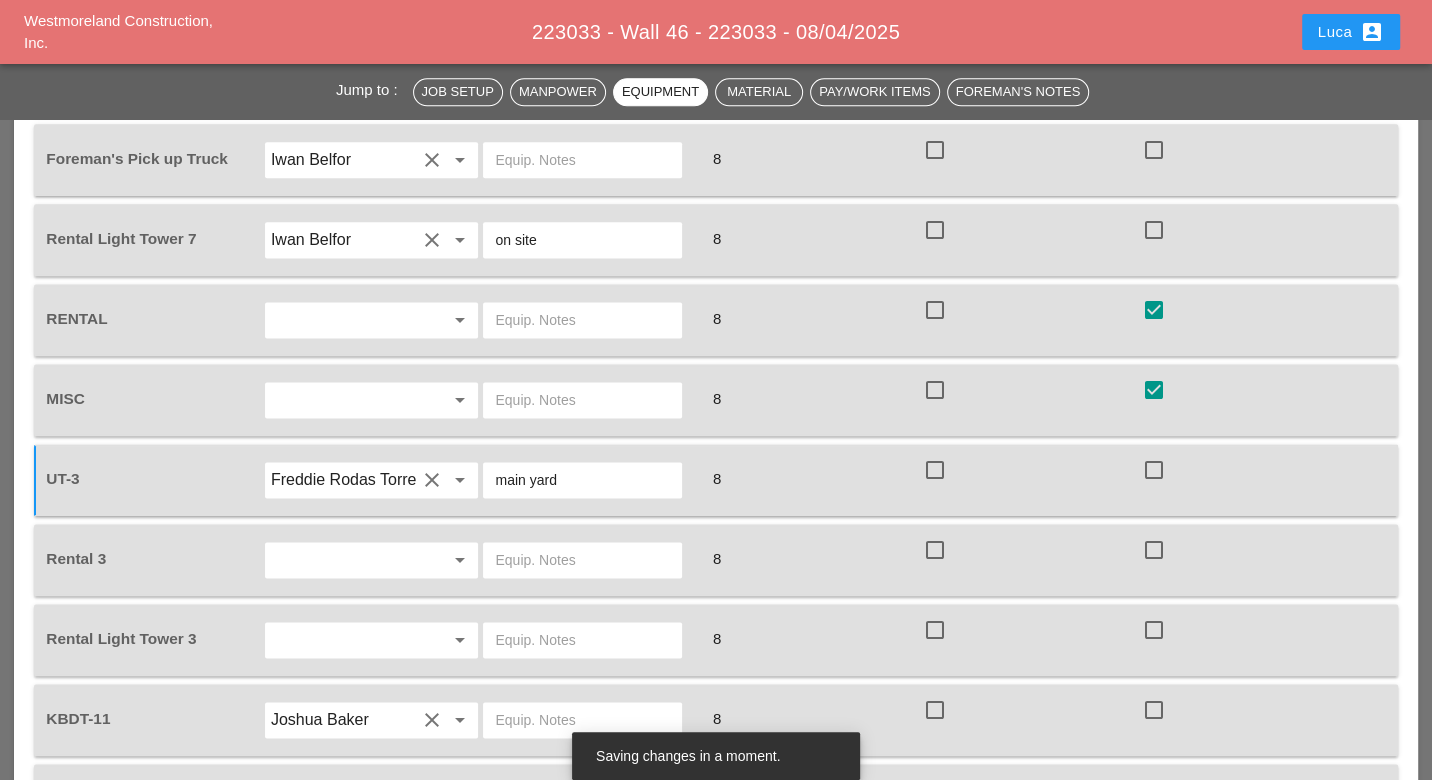 type on "main yard" 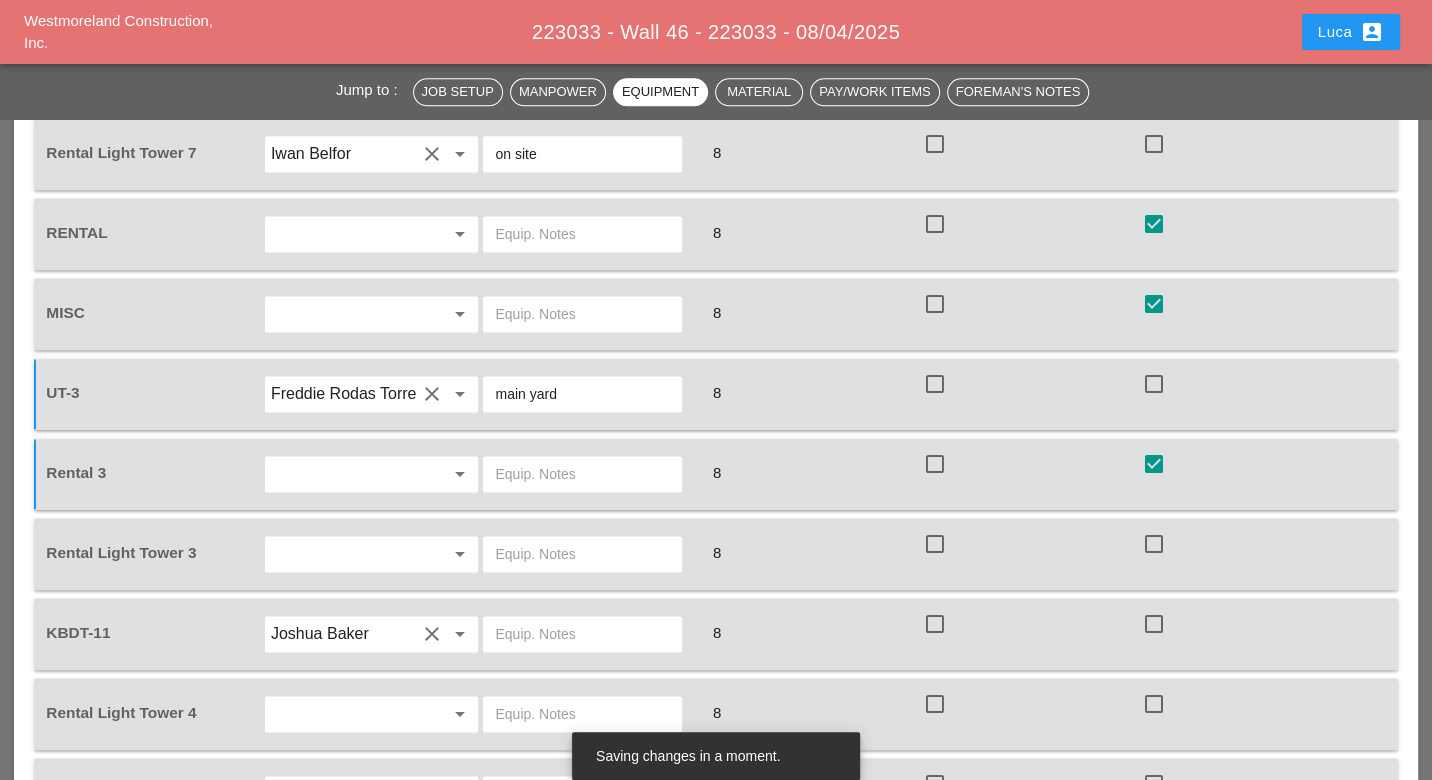scroll, scrollTop: 2000, scrollLeft: 0, axis: vertical 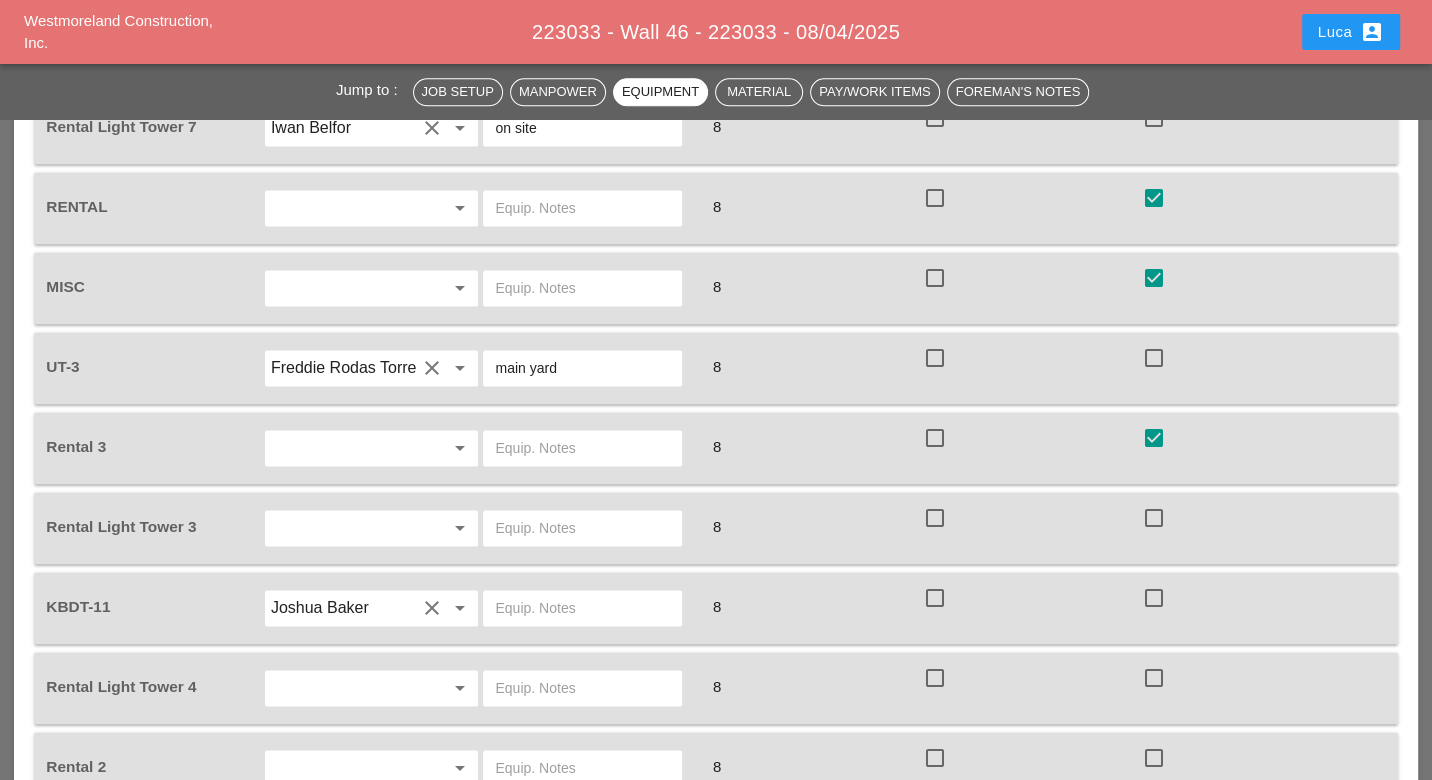 click at bounding box center [344, 448] 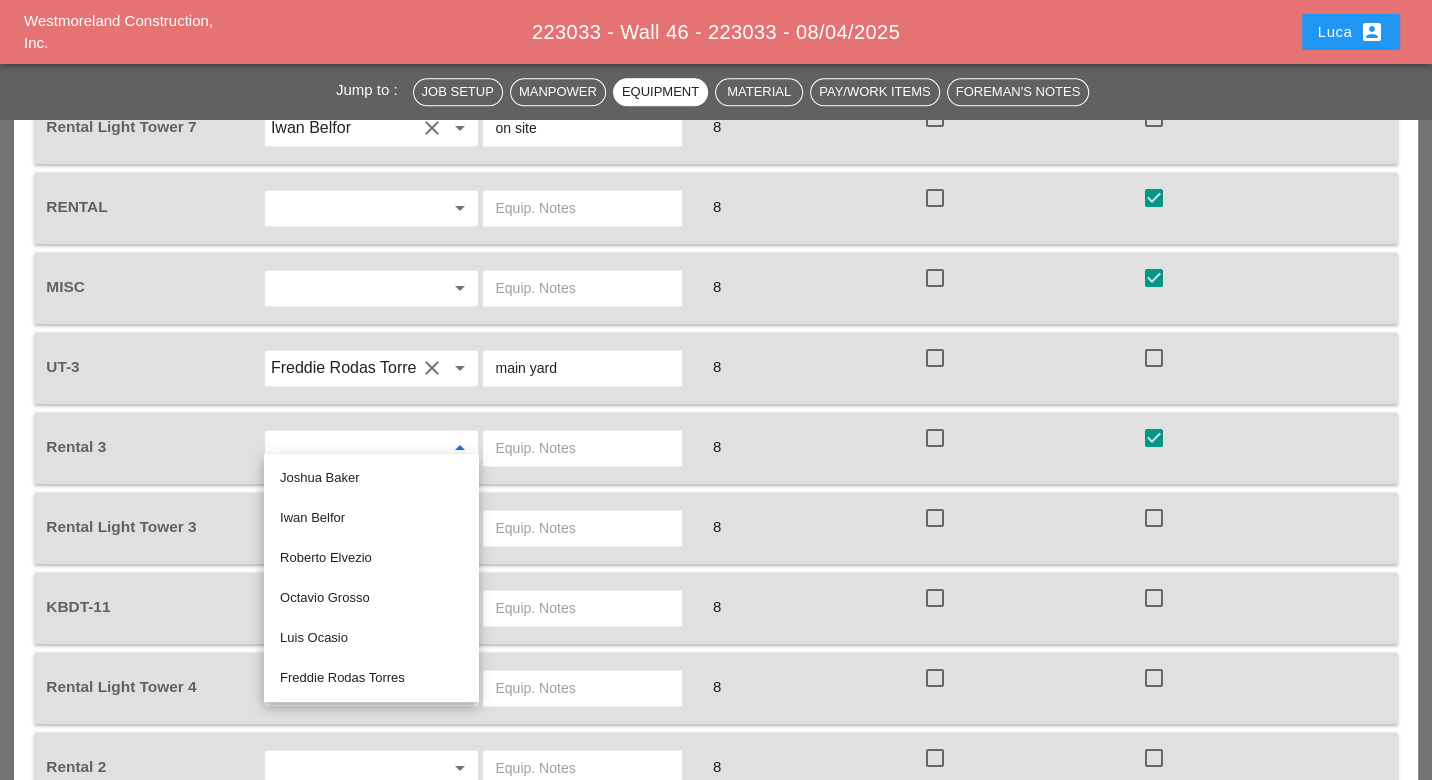 click on "Iwan Belfor" at bounding box center [371, 518] 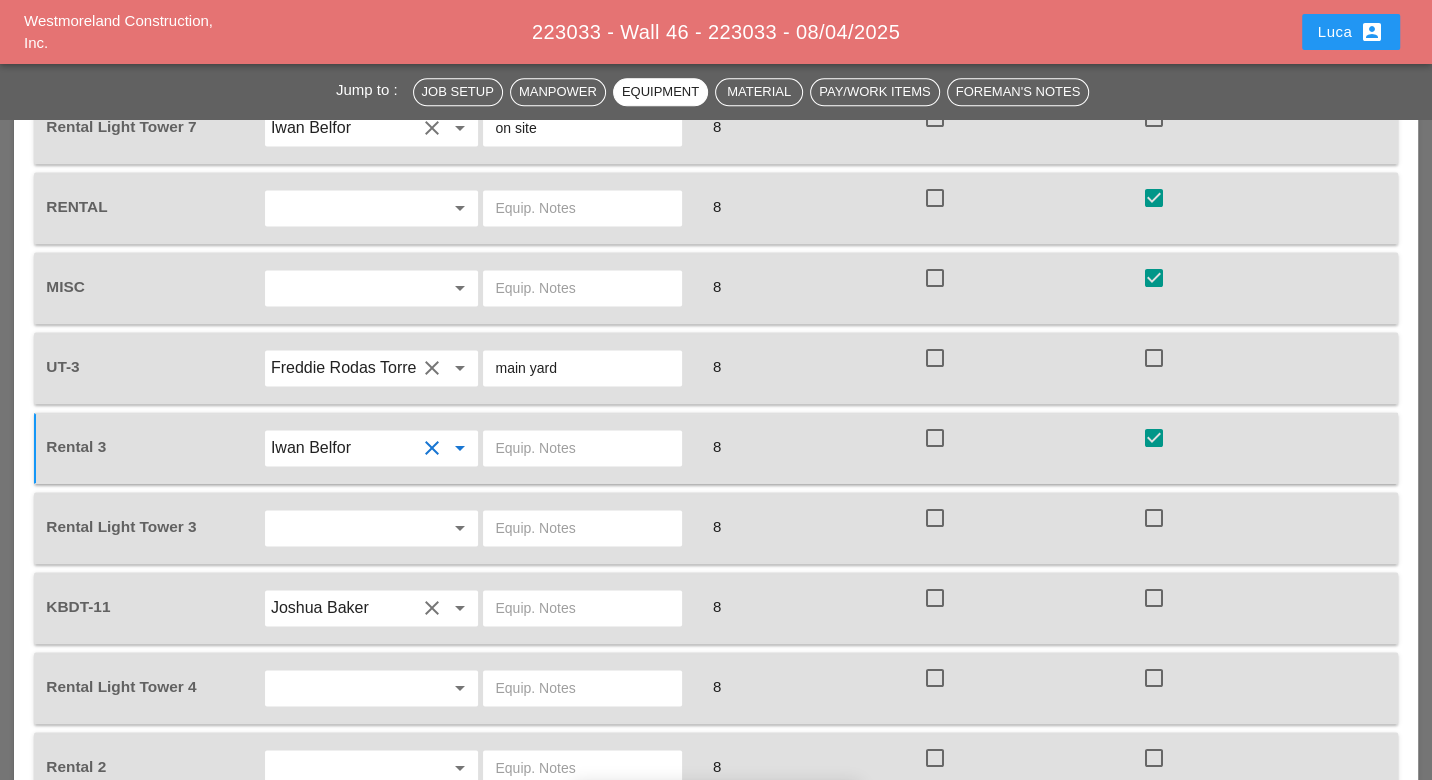 click at bounding box center [582, 448] 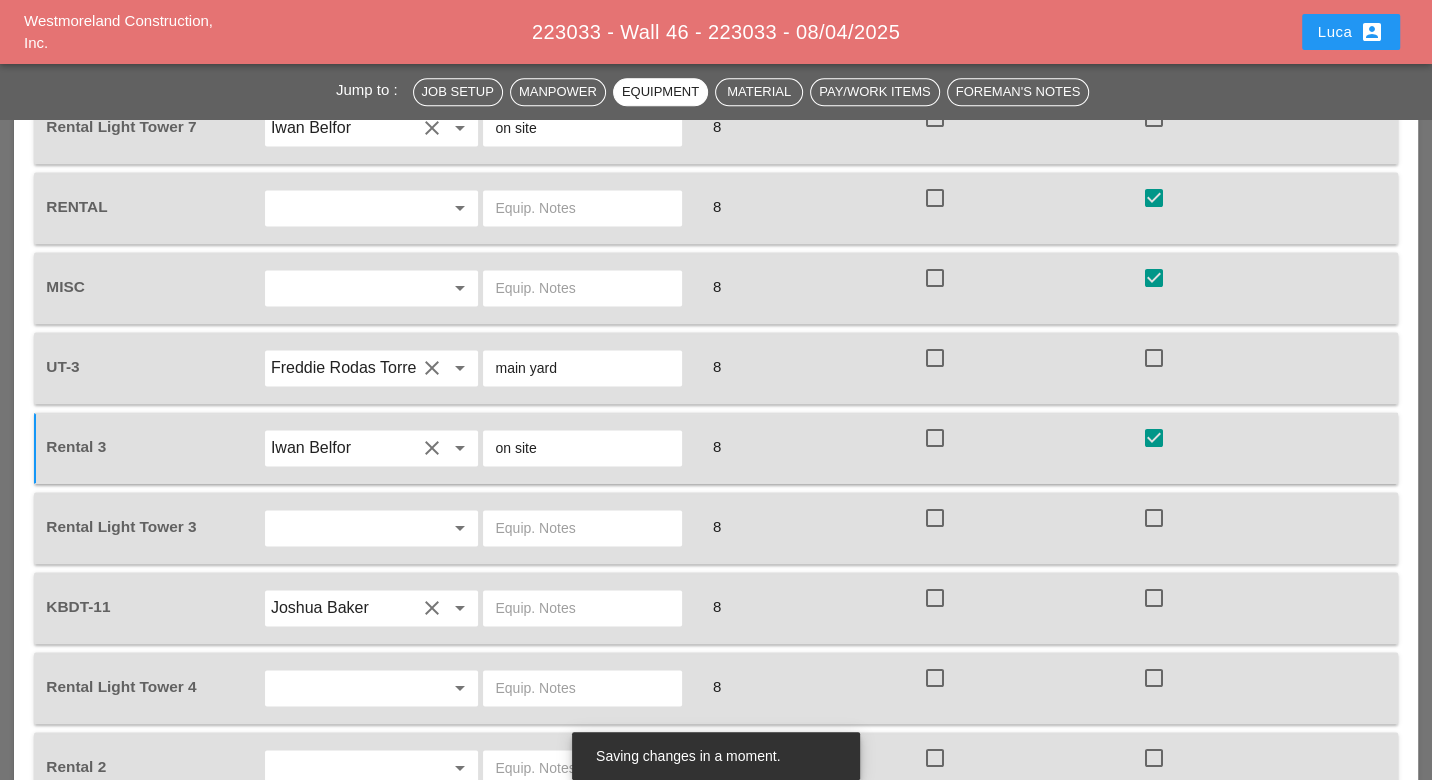 type on "on site" 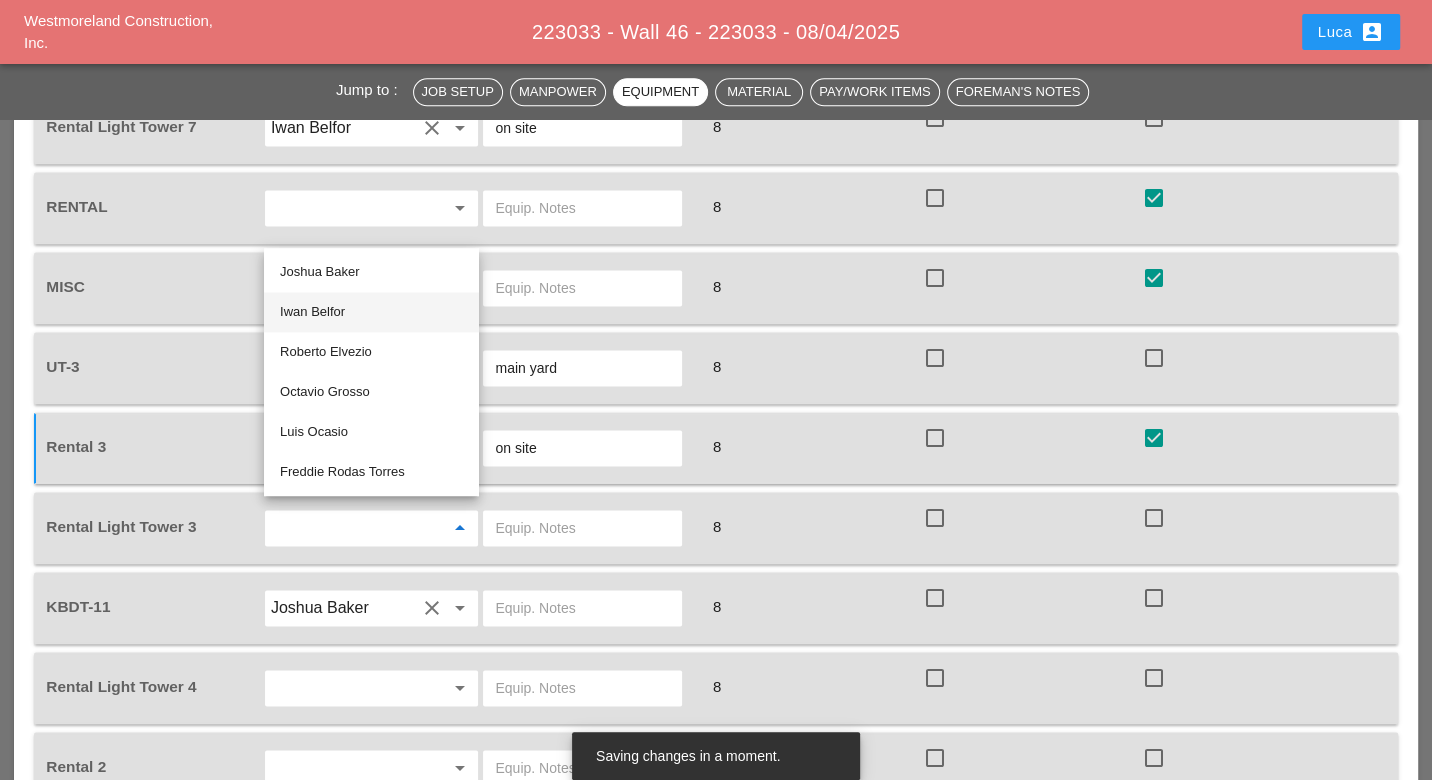 click on "Iwan Belfor" at bounding box center (371, 312) 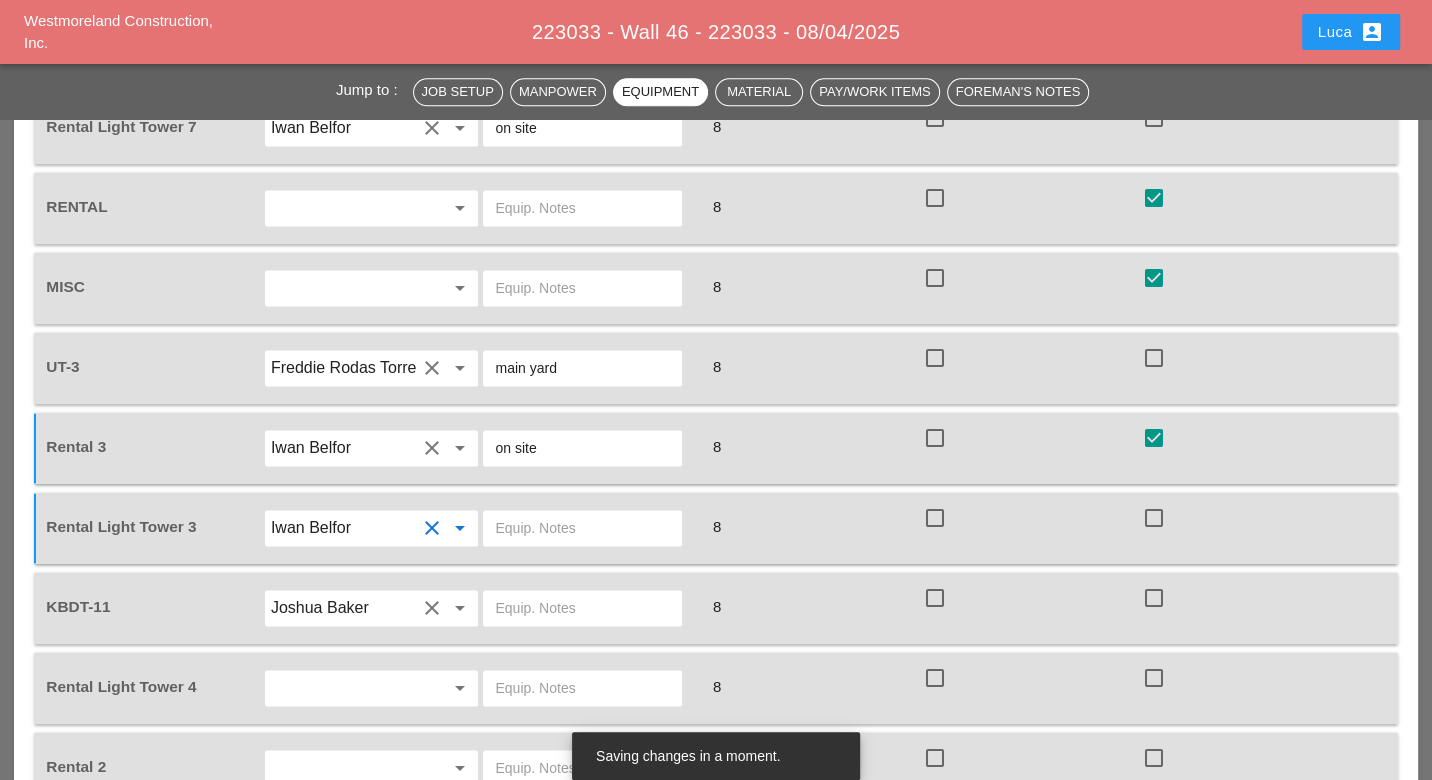 click at bounding box center (582, 528) 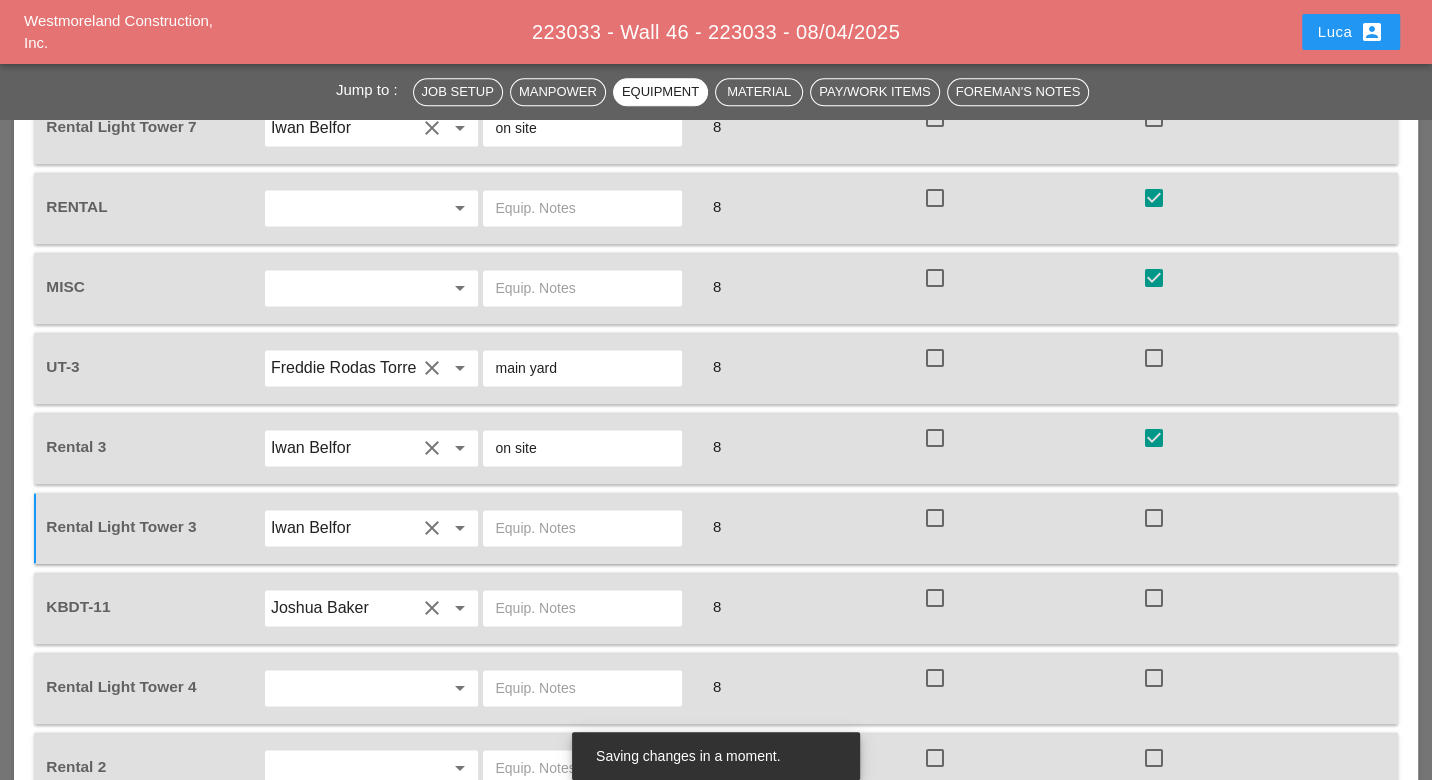paste on "Bruckner yard" 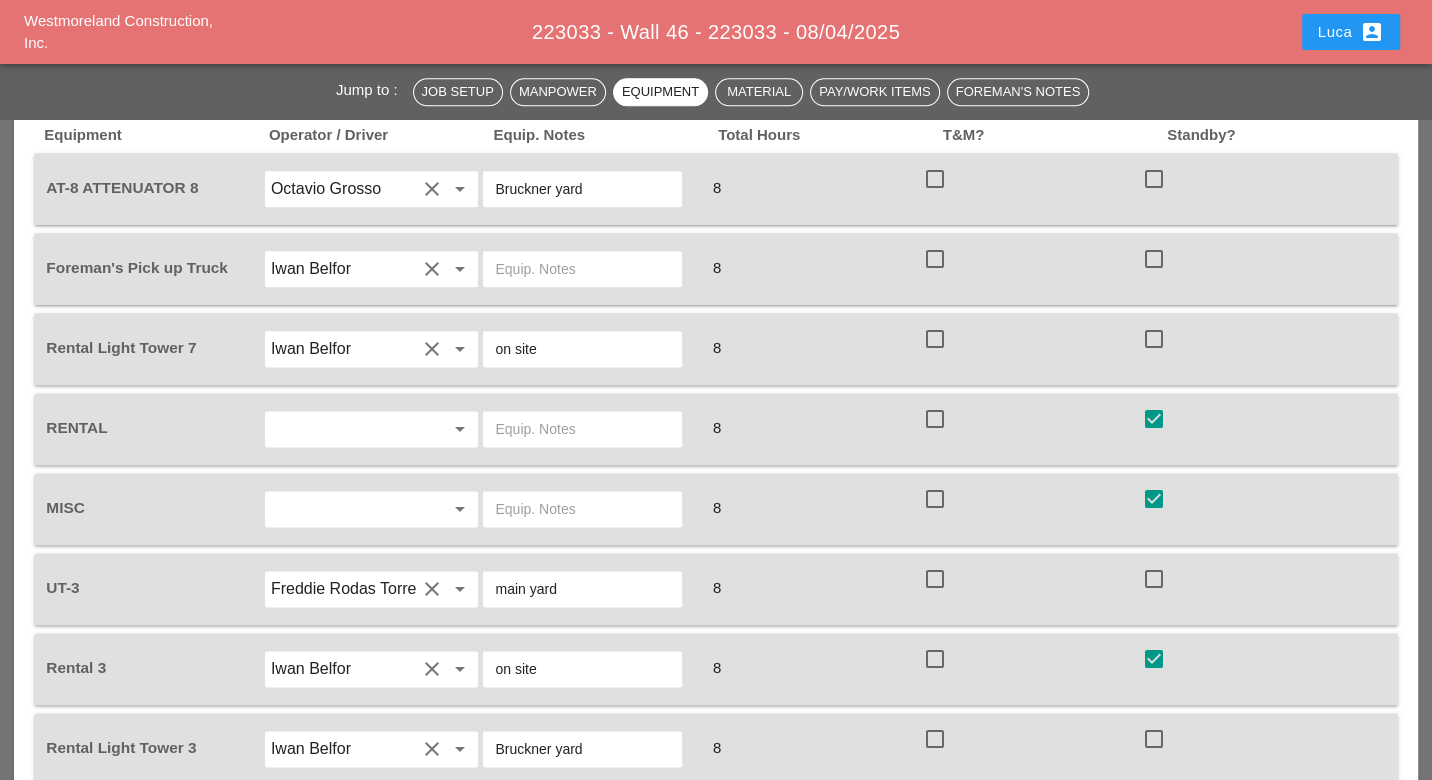 scroll, scrollTop: 1888, scrollLeft: 0, axis: vertical 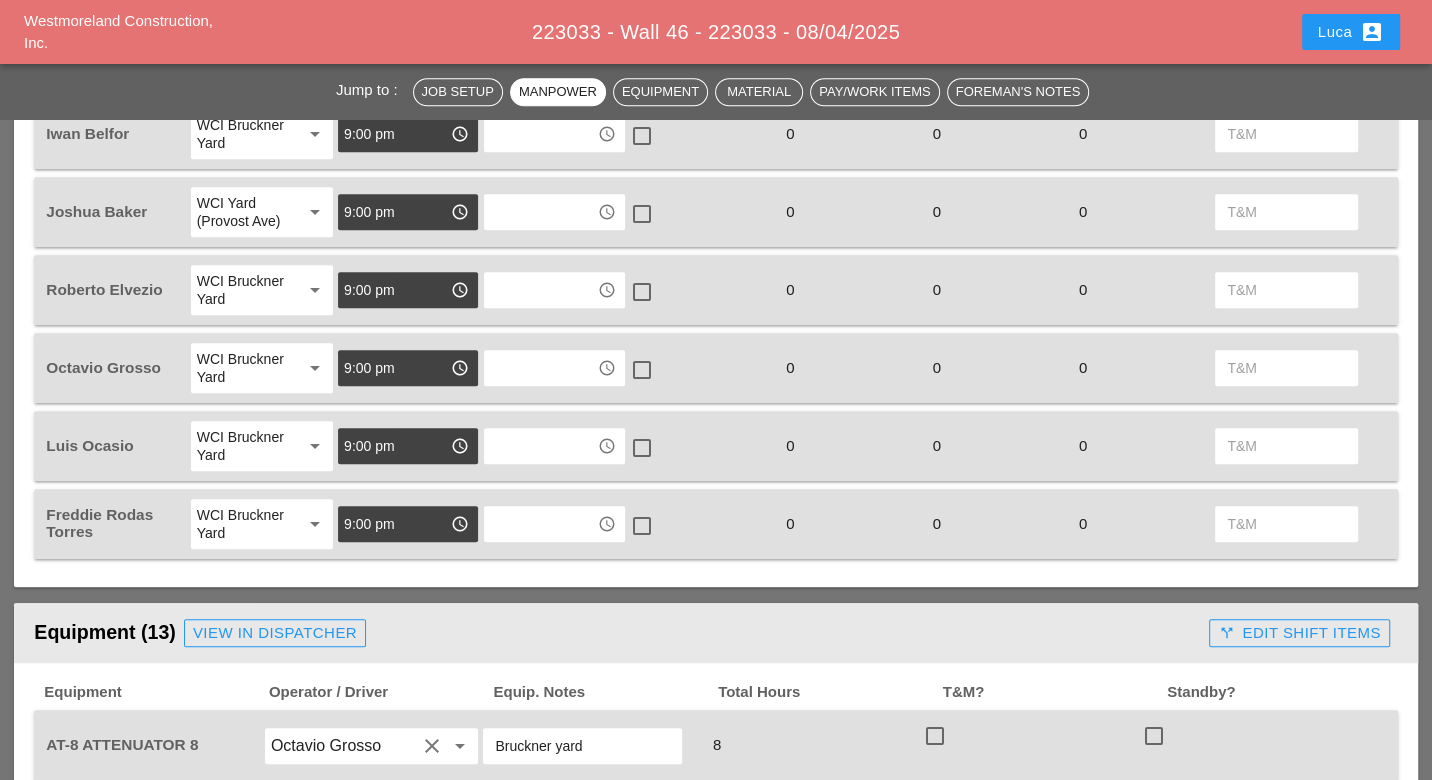 click on "WCI Bruckner Yard" at bounding box center (243, 524) 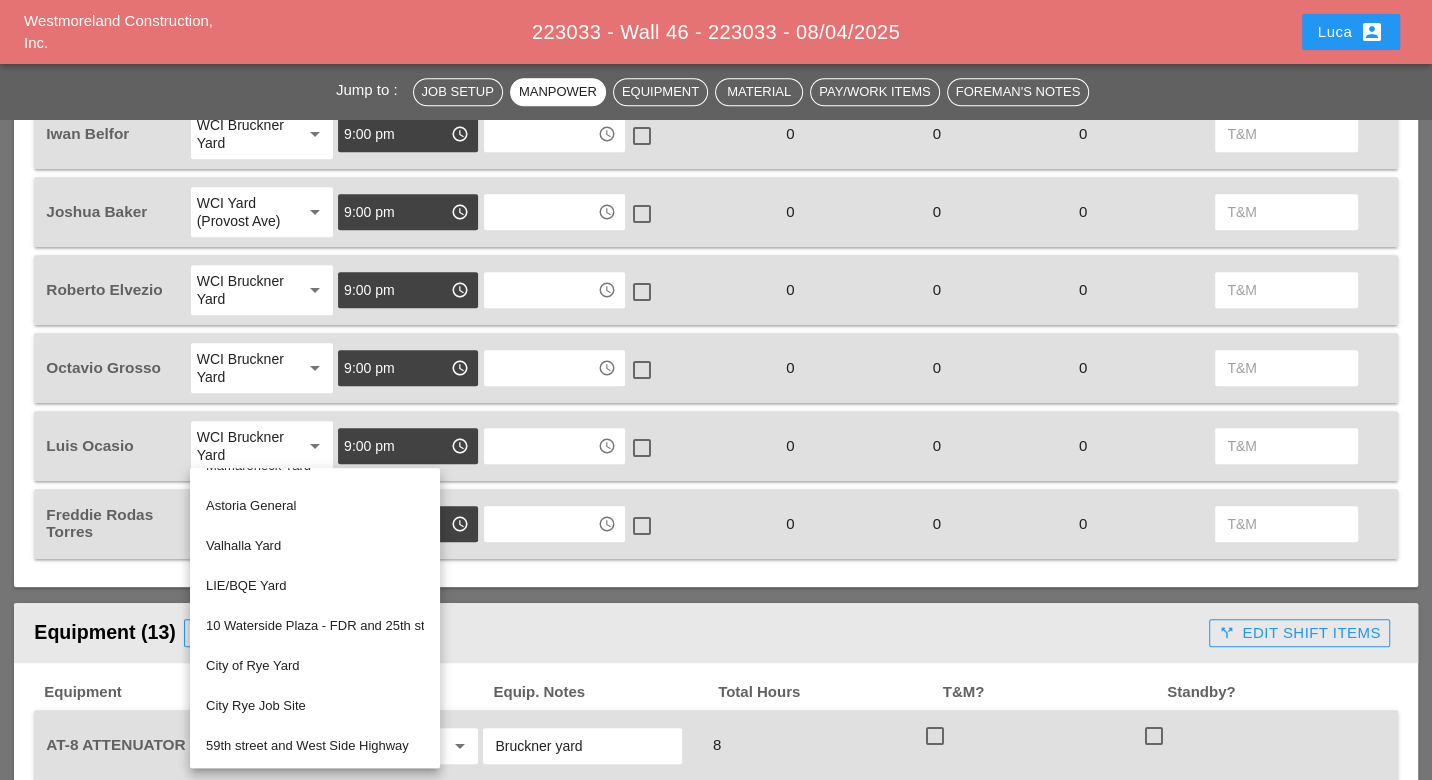 scroll, scrollTop: 267, scrollLeft: 0, axis: vertical 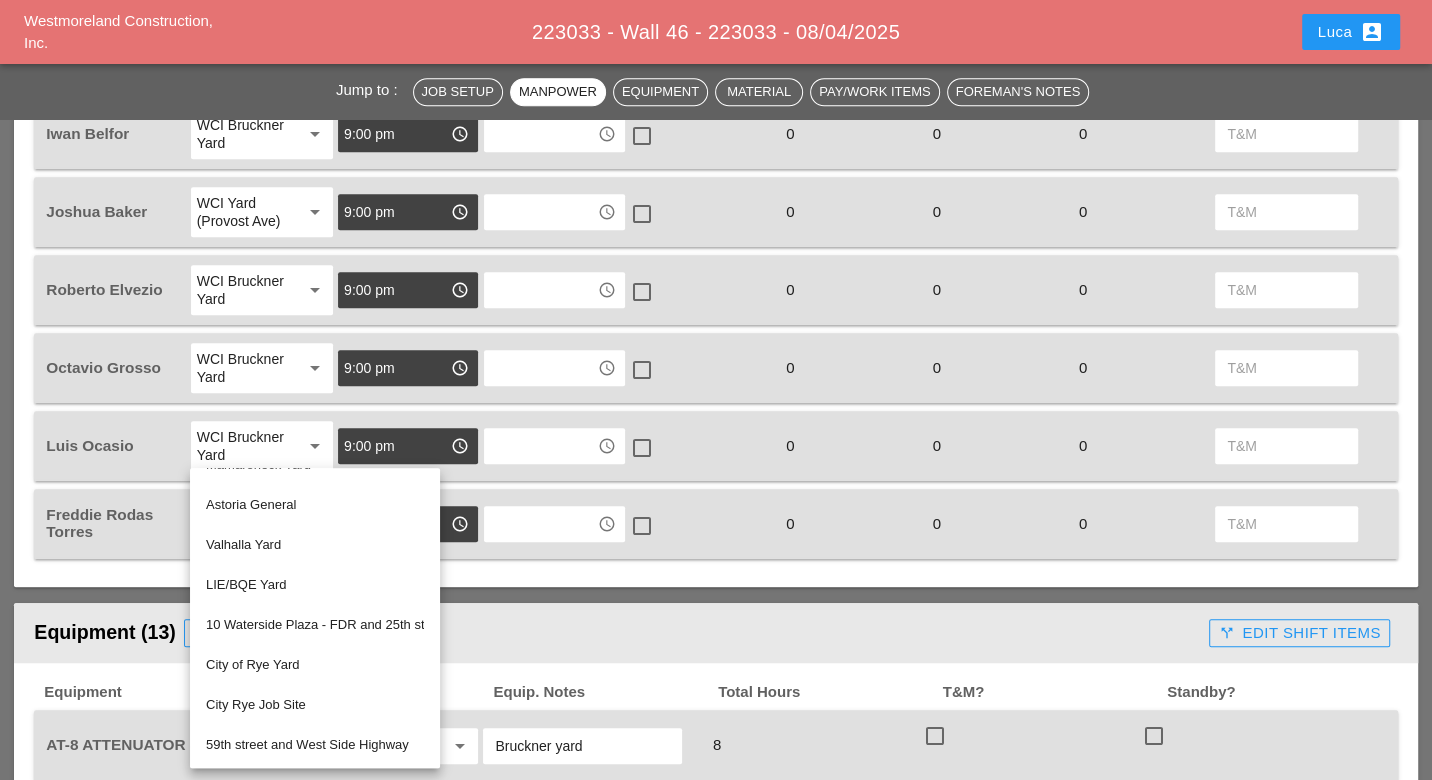 click on "Laborer Location Start Time End Time No Lunch? Total Hours Reg OT T&M Iwan Belfor WCI Bruckner Yard arrow_drop_down 9:00 pm access_time access_time check_box_outline_blank 0  0  0  46 - Phase 46 arrow_drop_down 619.010000 - BASIC WORK ZONE TRAFFIC CONTROL arrow_drop_down 0 0 clear Joshua Baker WCI Yard (Provost Ave) arrow_drop_down 9:00 pm access_time access_time check_box_outline_blank 0  0  0  46 - Phase 46 arrow_drop_down 619.010000 - BASIC WORK ZONE TRAFFIC CONTROL arrow_drop_down 0 0 clear Roberto Elvezio WCI Bruckner Yard arrow_drop_down 9:00 pm access_time access_time check_box_outline_blank 0  0  0  46 - Phase 46 arrow_drop_down 619.010000 - BASIC WORK ZONE TRAFFIC CONTROL arrow_drop_down 0 0 clear Octavio Grosso WCI Bruckner Yard arrow_drop_down 9:00 pm access_time access_time check_box_outline_blank 0  0  0  46 - Phase 46 arrow_drop_down 619.010000 - BASIC WORK ZONE TRAFFIC CONTROL arrow_drop_down 0 0 clear Luis Ocasio WCI Bruckner Yard arrow_drop_down 9:00 pm access_time access_time 0  0  0  0 0 0" at bounding box center [715, 320] 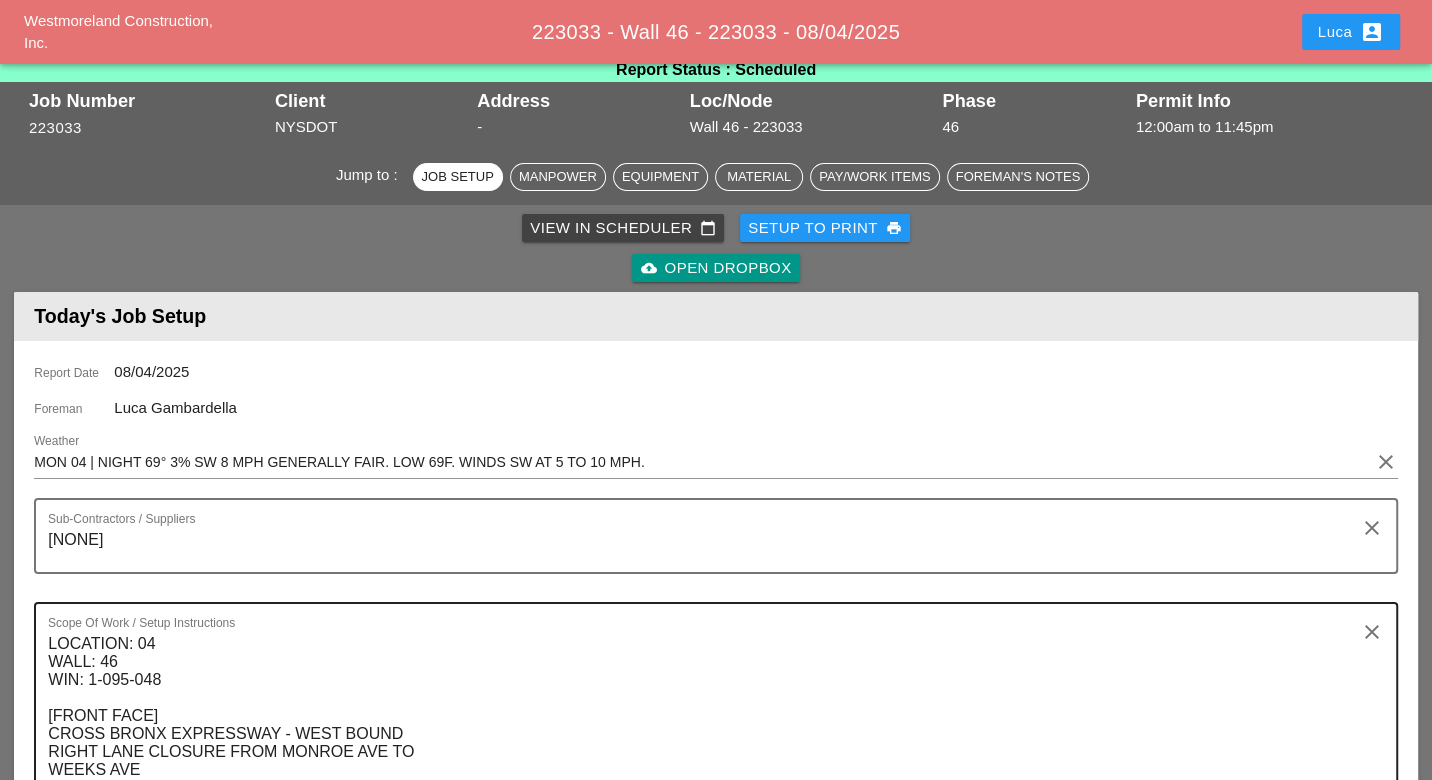 scroll, scrollTop: 0, scrollLeft: 0, axis: both 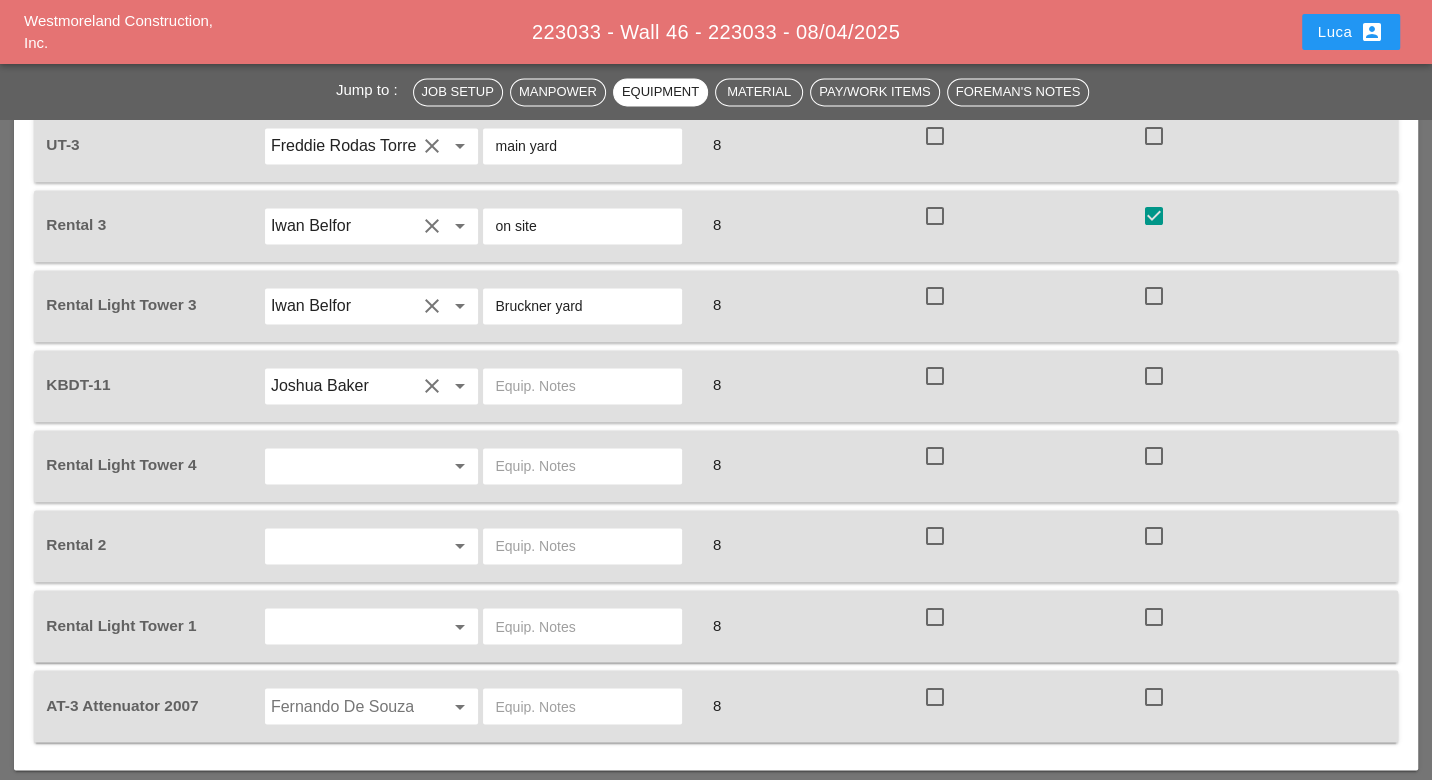 click at bounding box center (344, 466) 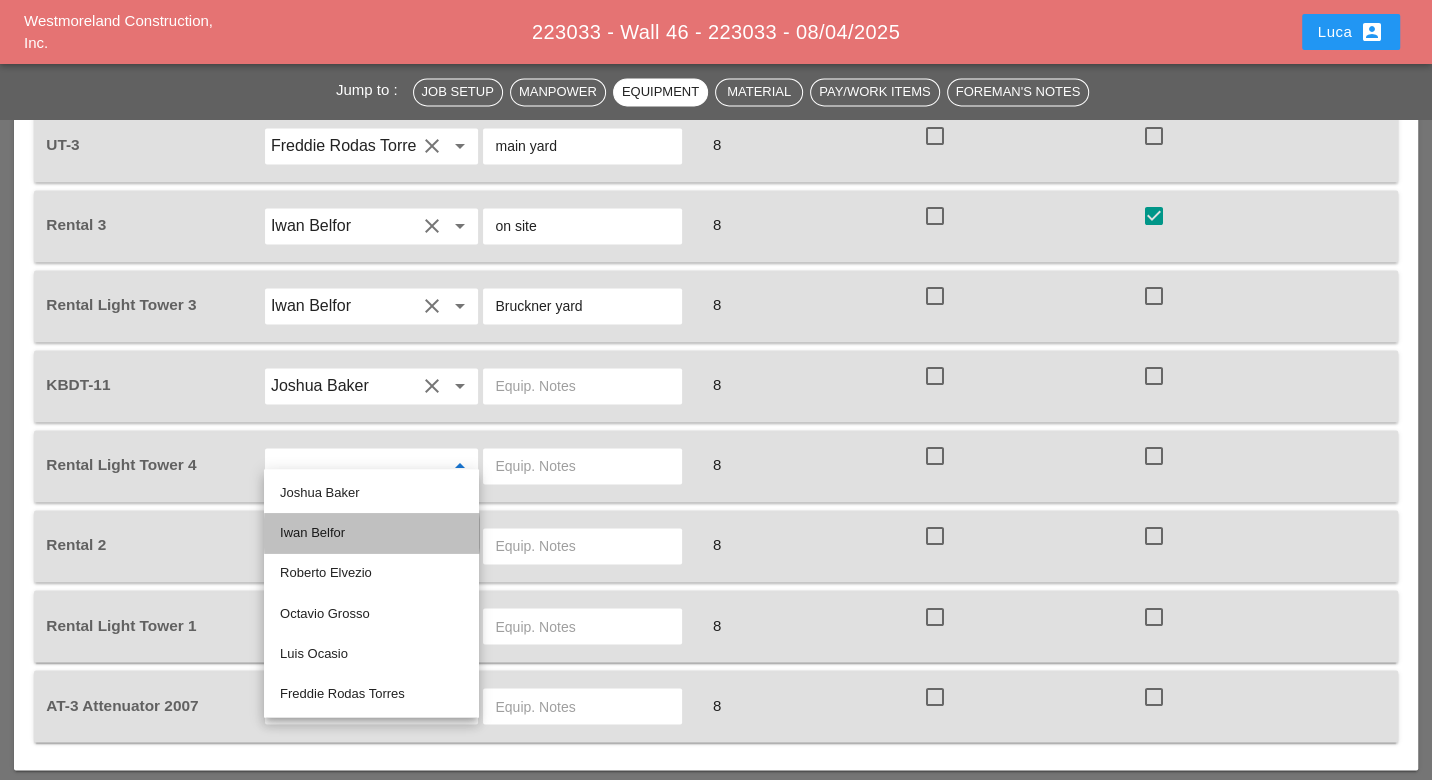 click on "Iwan Belfor" at bounding box center [371, 533] 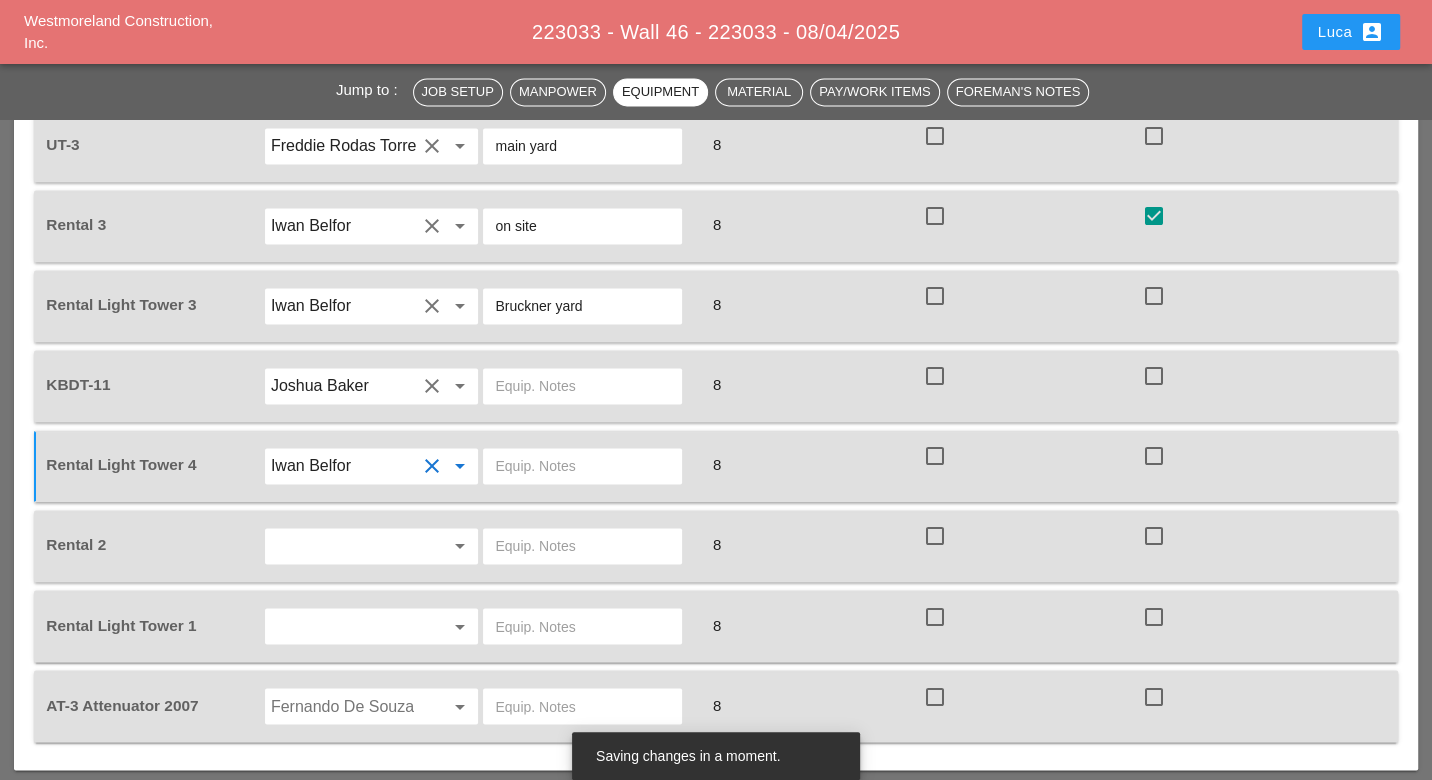 click at bounding box center [582, 466] 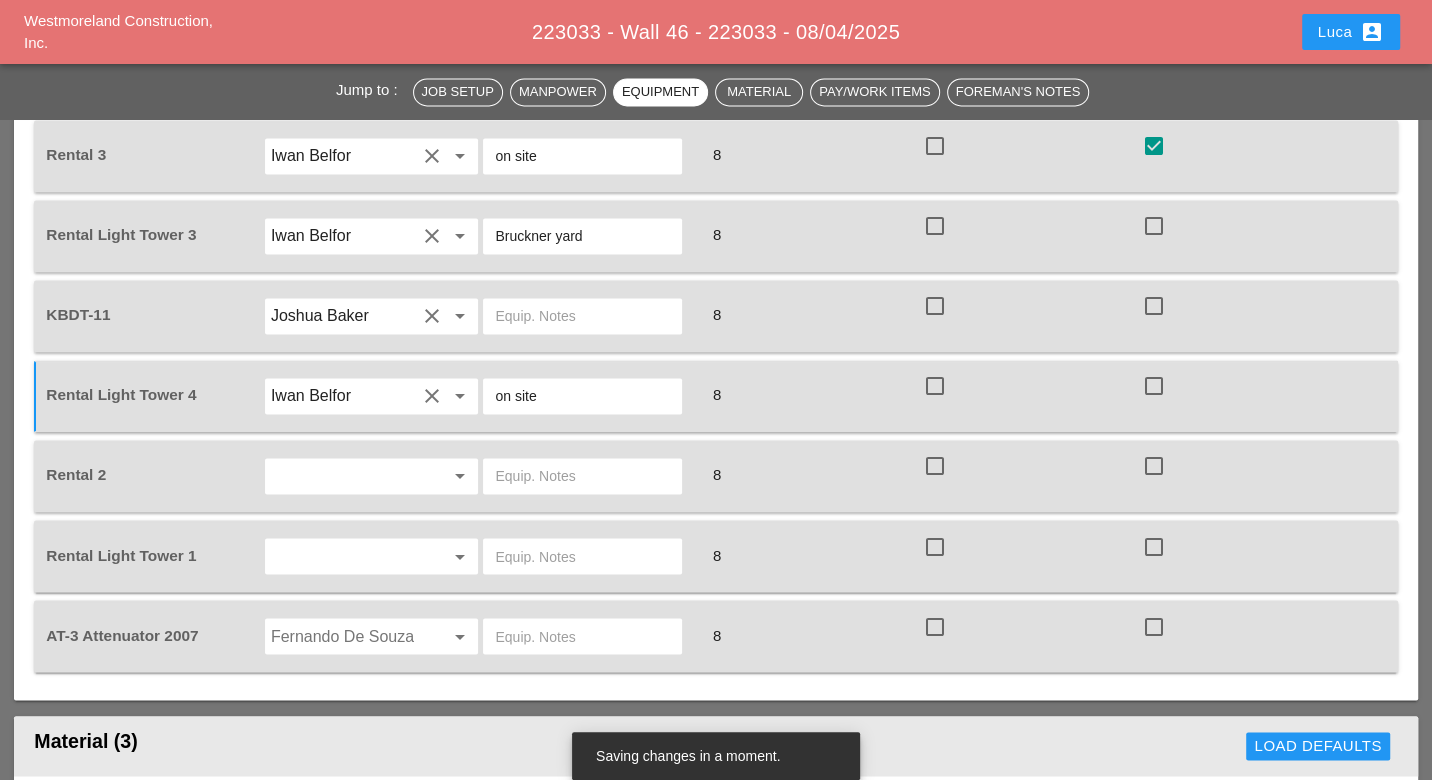 scroll, scrollTop: 2333, scrollLeft: 0, axis: vertical 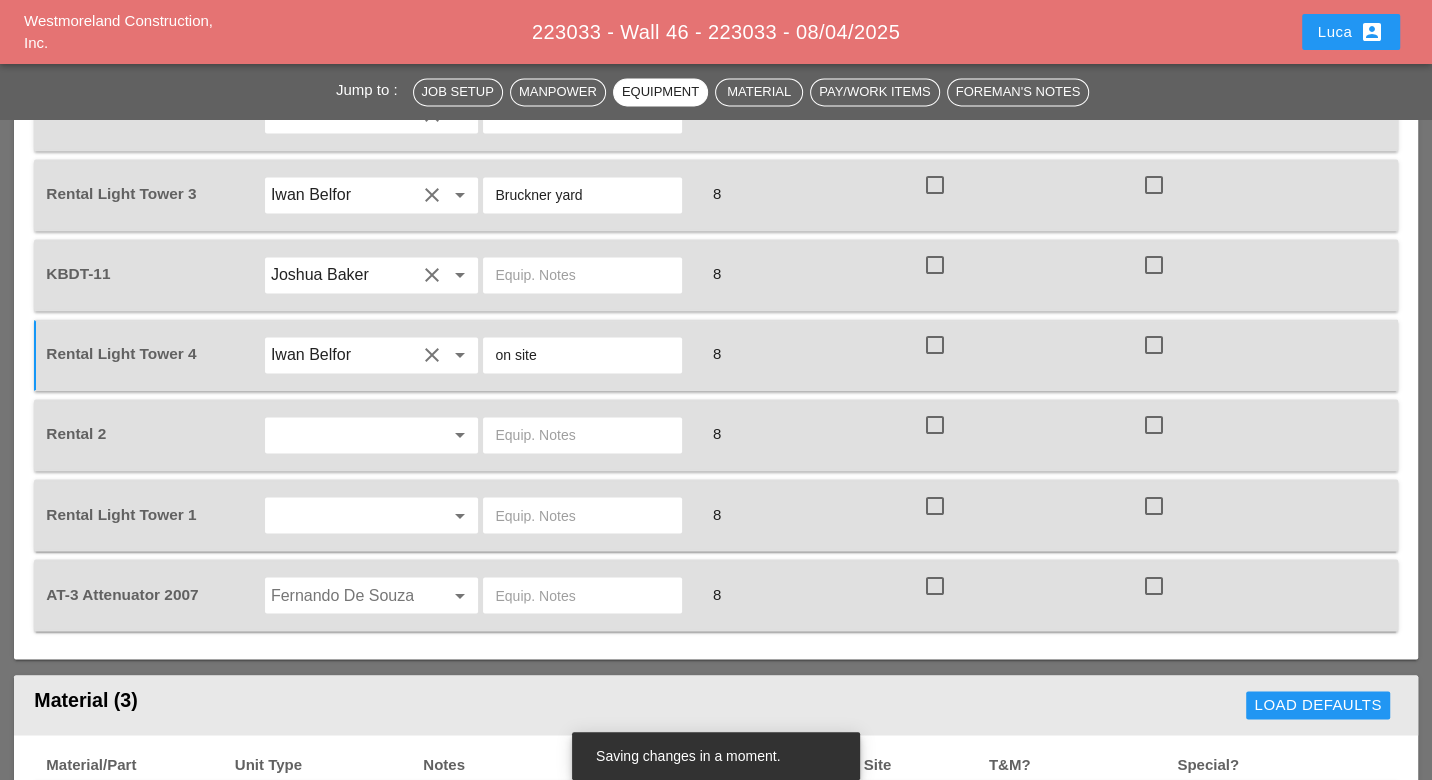 type on "on site" 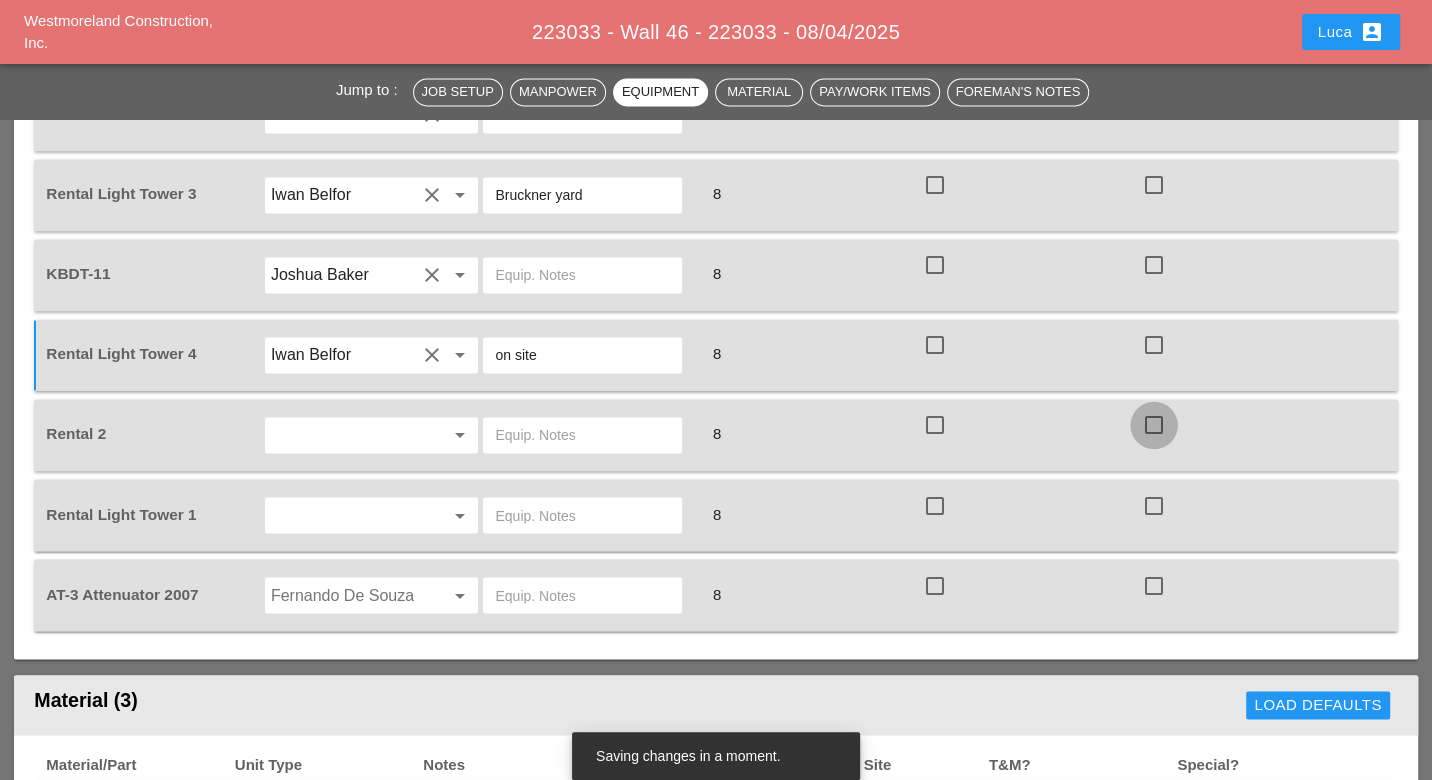 drag, startPoint x: 1158, startPoint y: 408, endPoint x: 1137, endPoint y: 415, distance: 22.135944 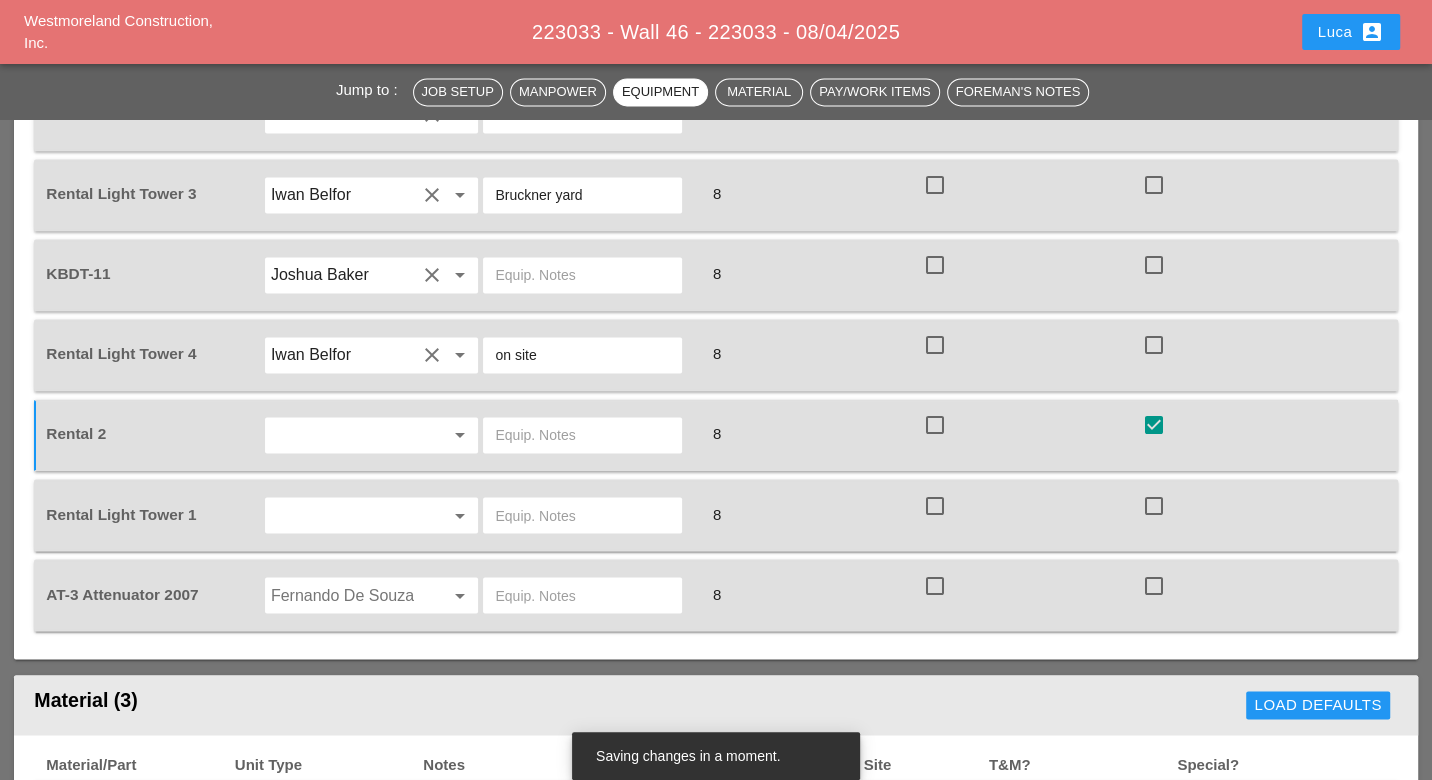 click at bounding box center [1154, 505] 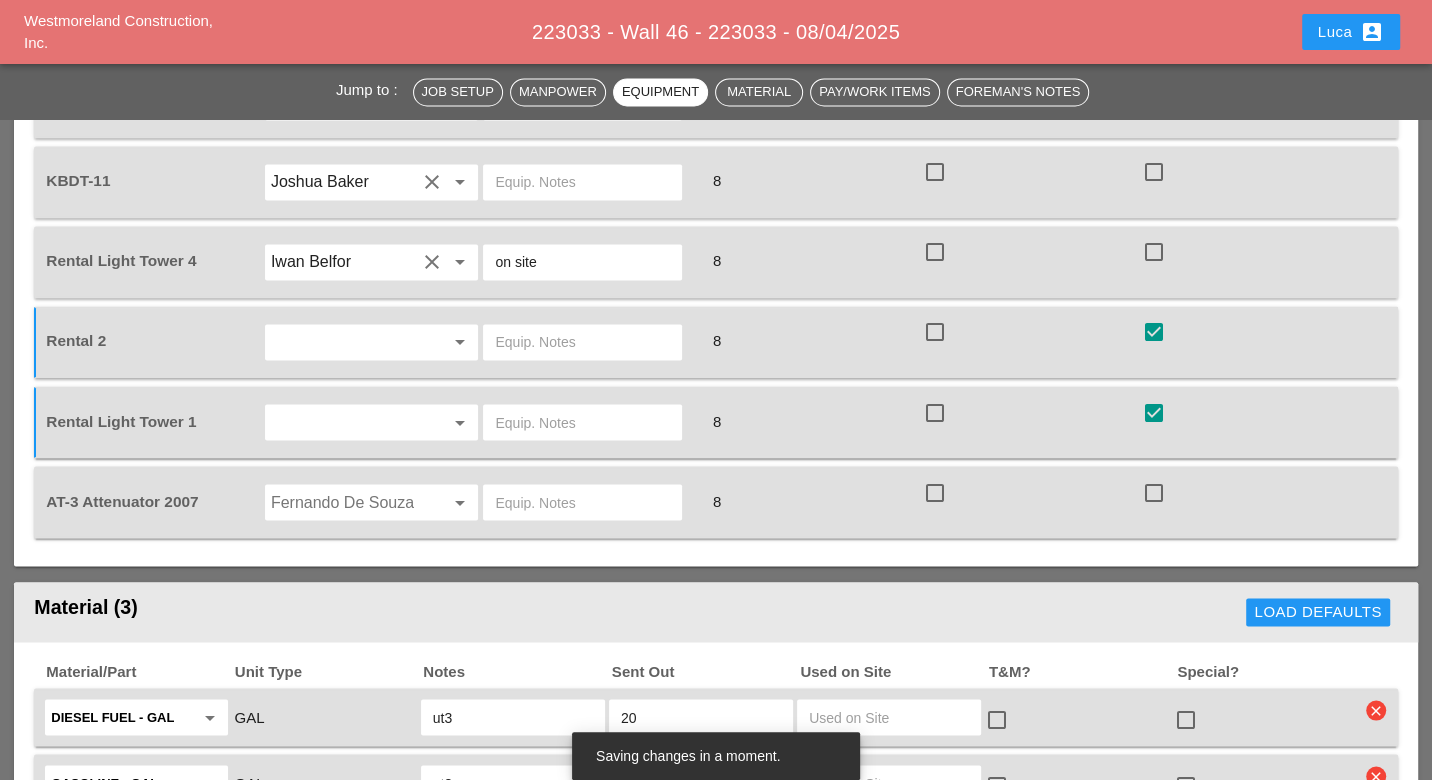 scroll, scrollTop: 2444, scrollLeft: 0, axis: vertical 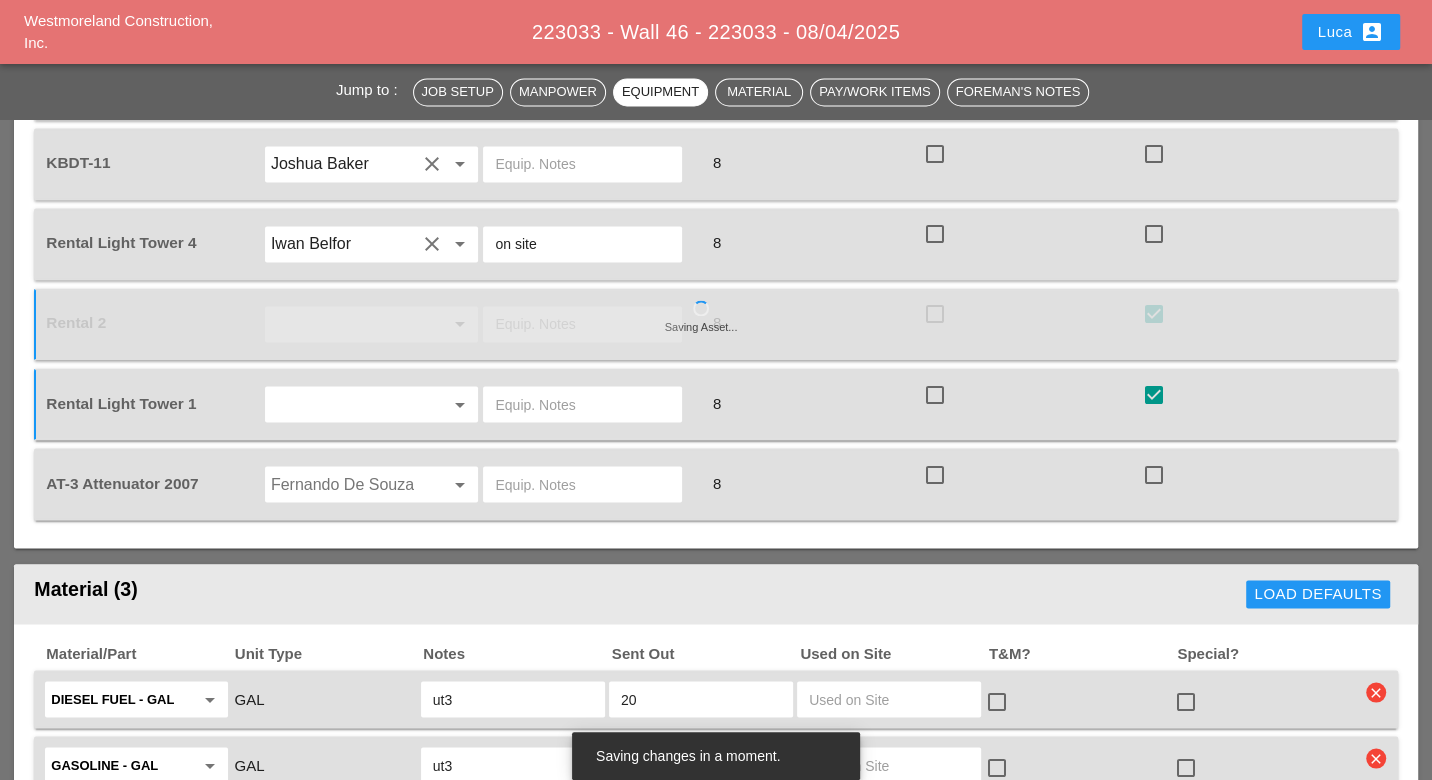 click at bounding box center (344, 484) 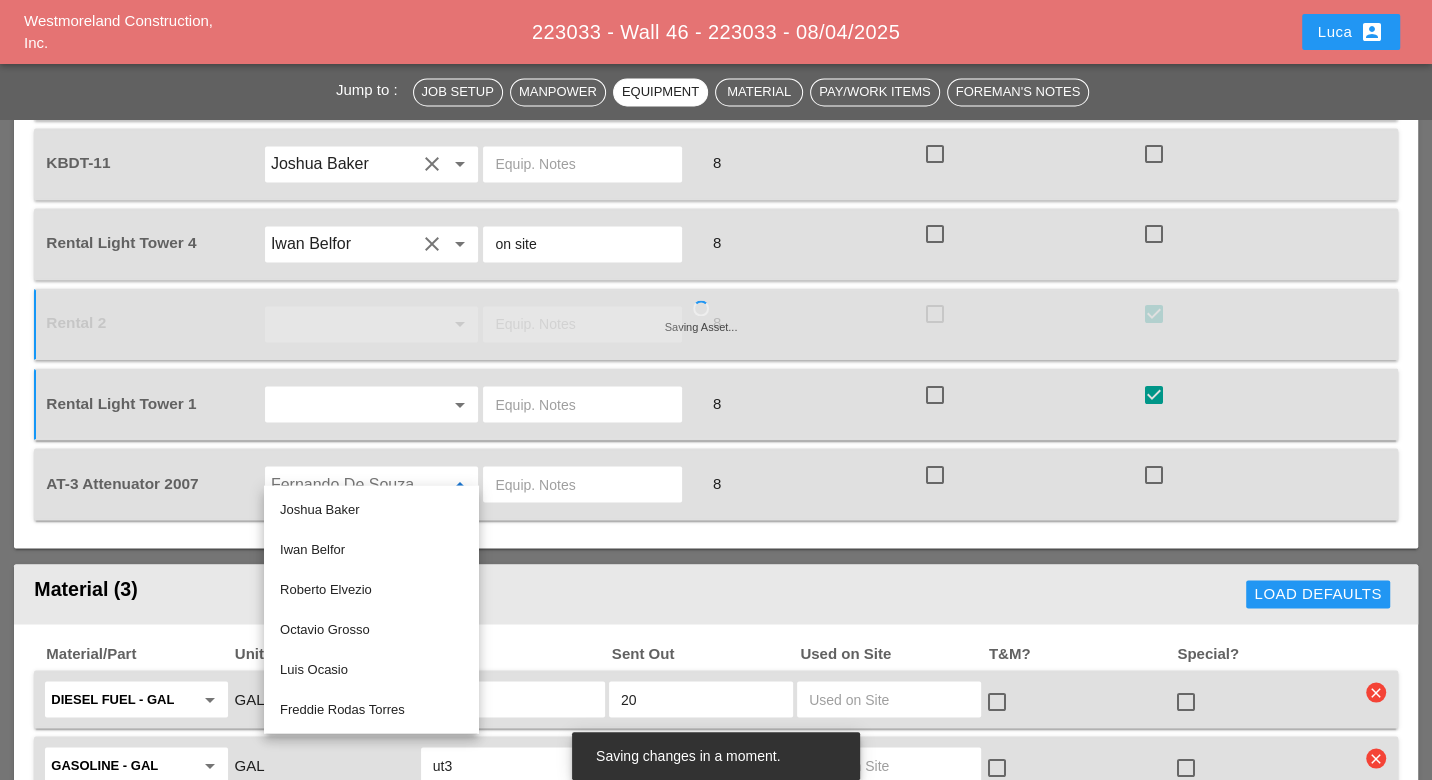 click on "Luis Ocasio" at bounding box center (371, 669) 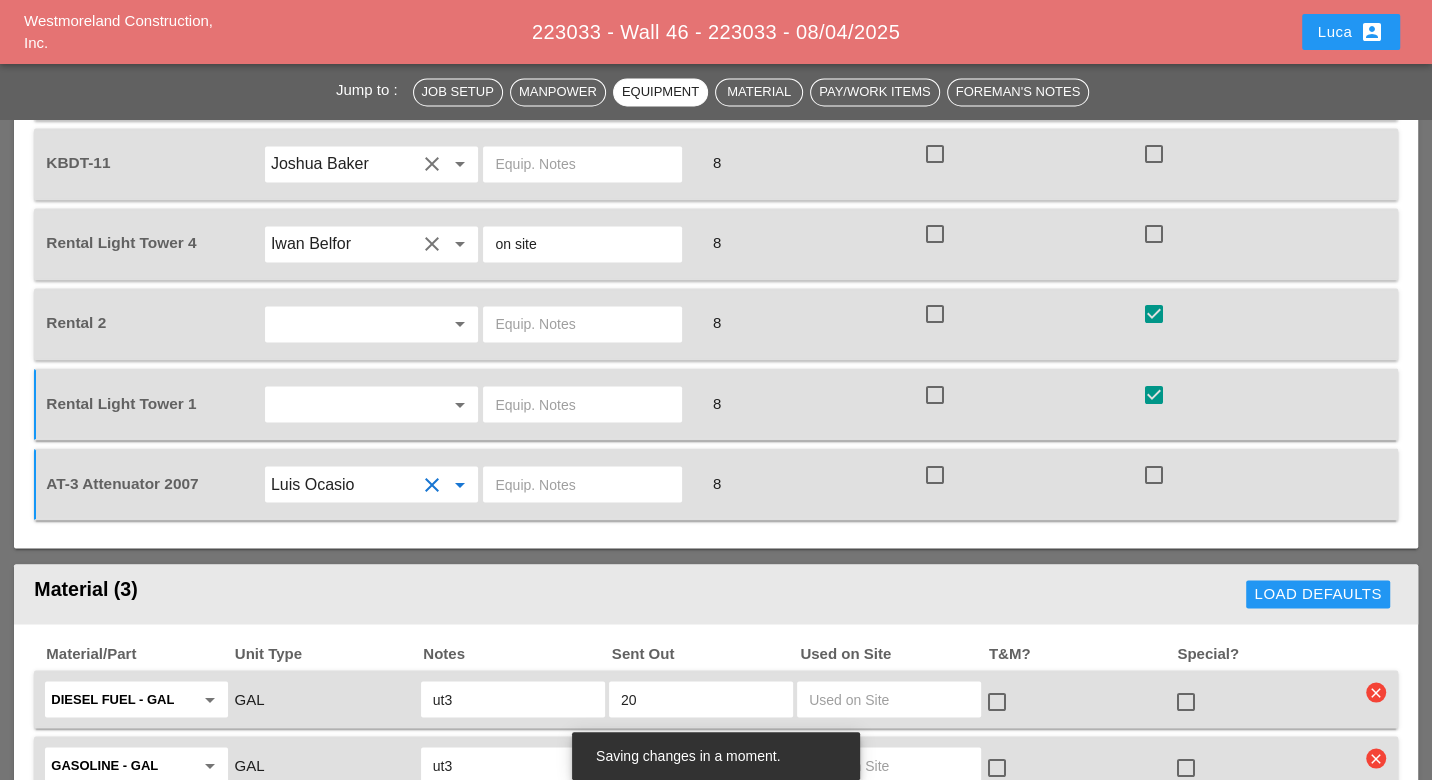 click at bounding box center [582, 484] 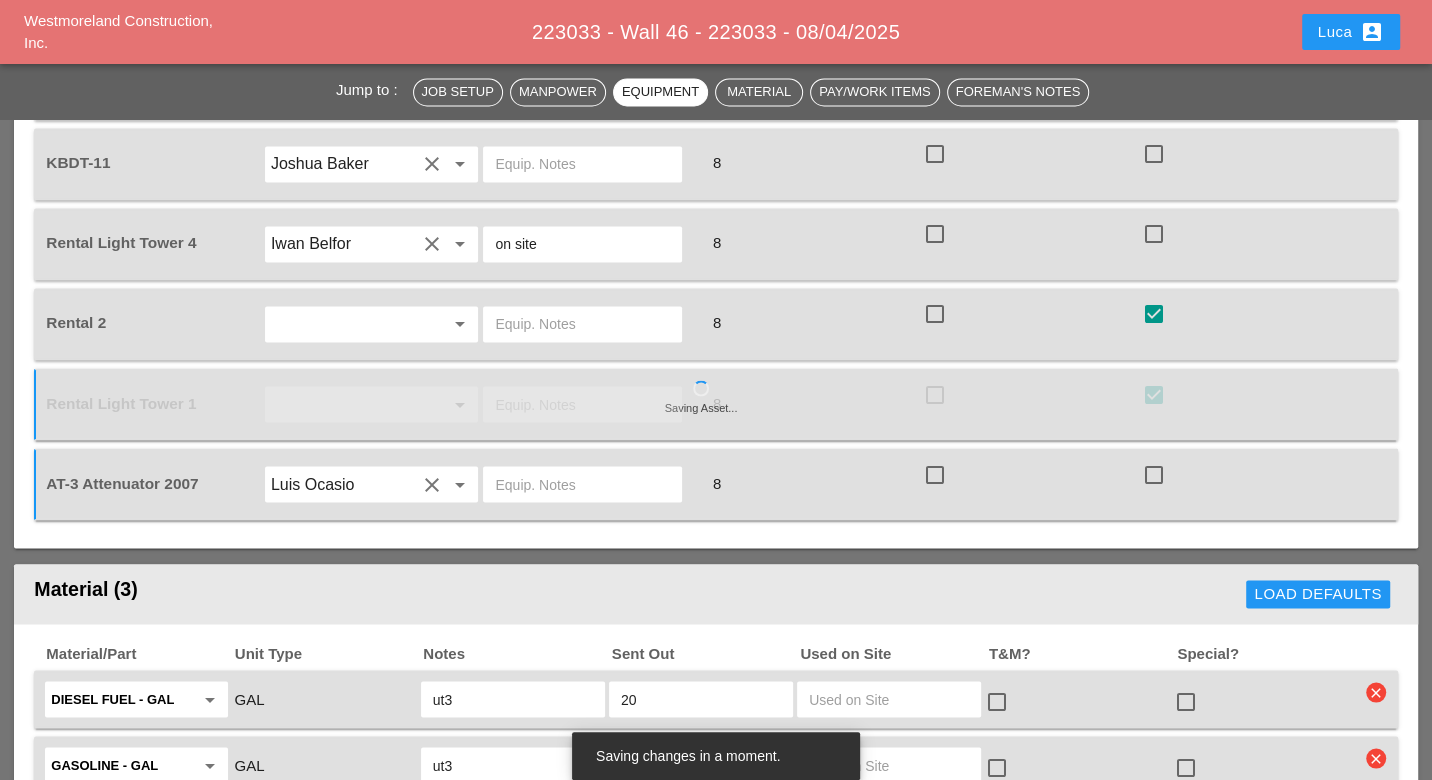 paste on "Bruckner yard" 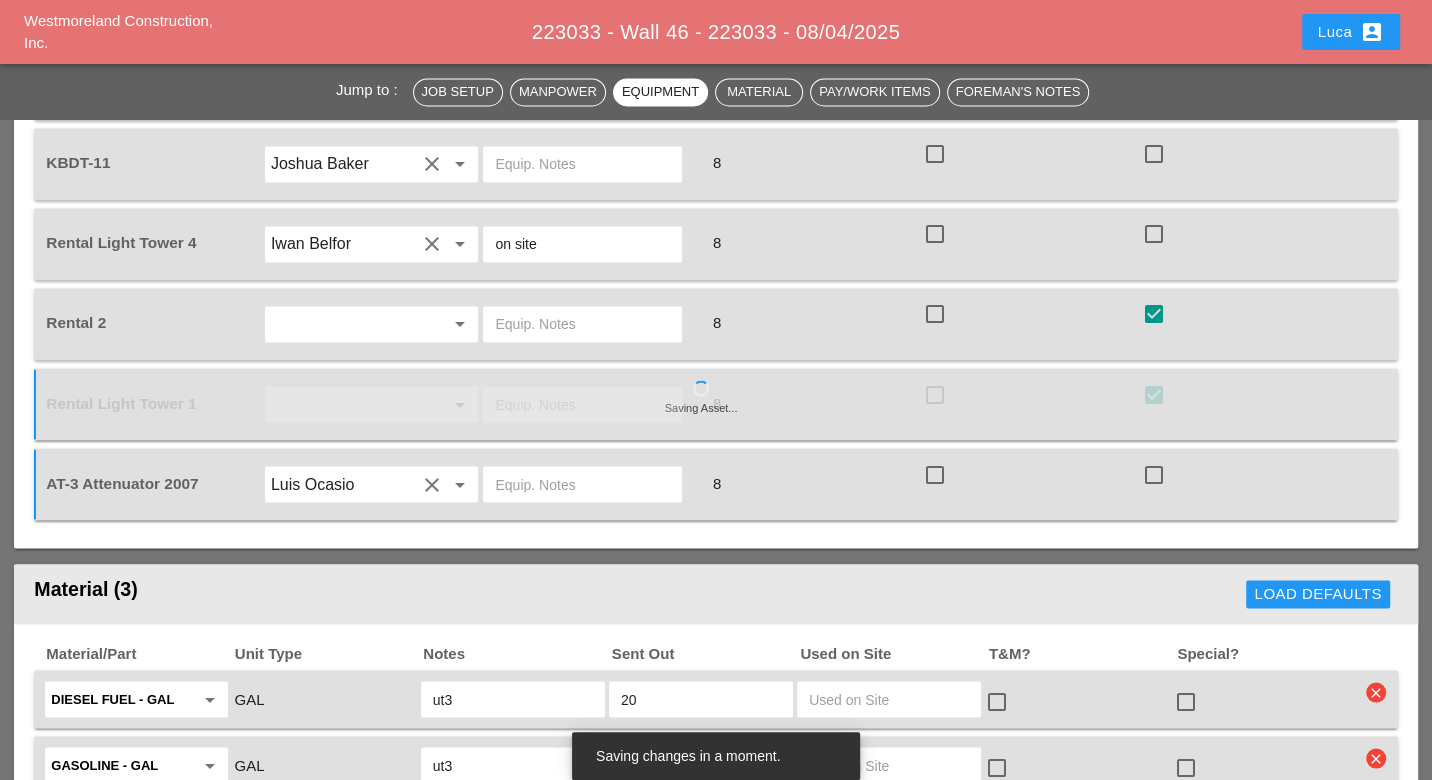 type on "Bruckner yard" 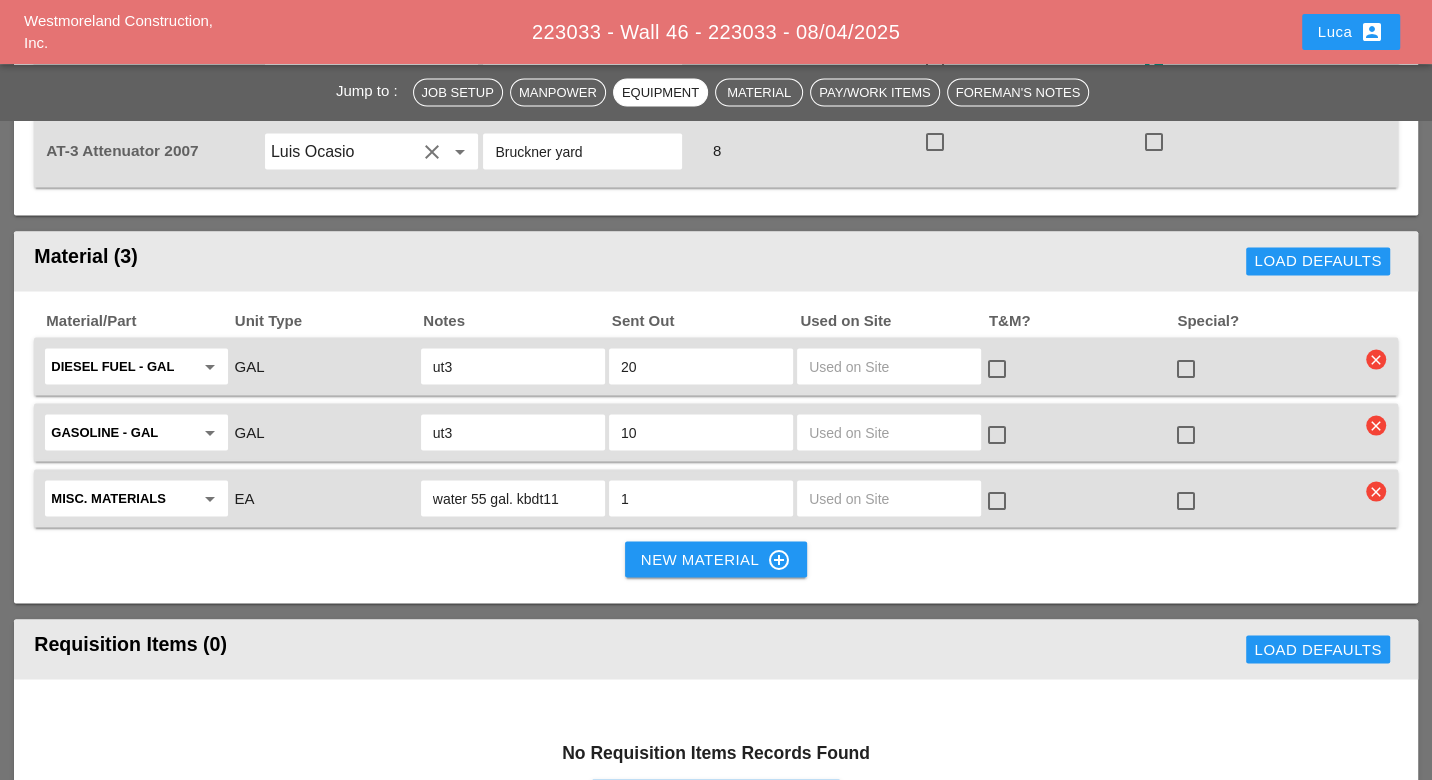 scroll, scrollTop: 2555, scrollLeft: 0, axis: vertical 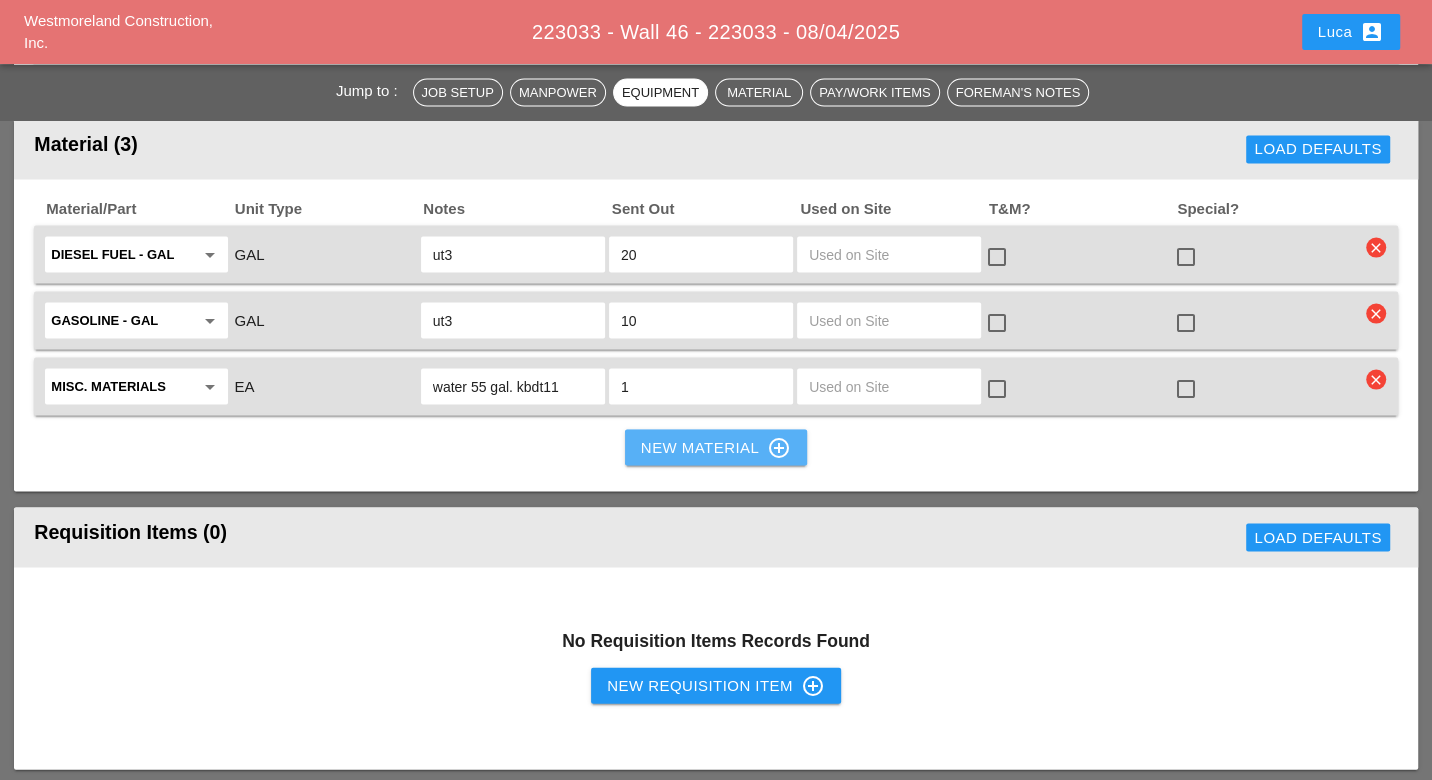 click on "New Material control_point" at bounding box center [716, 448] 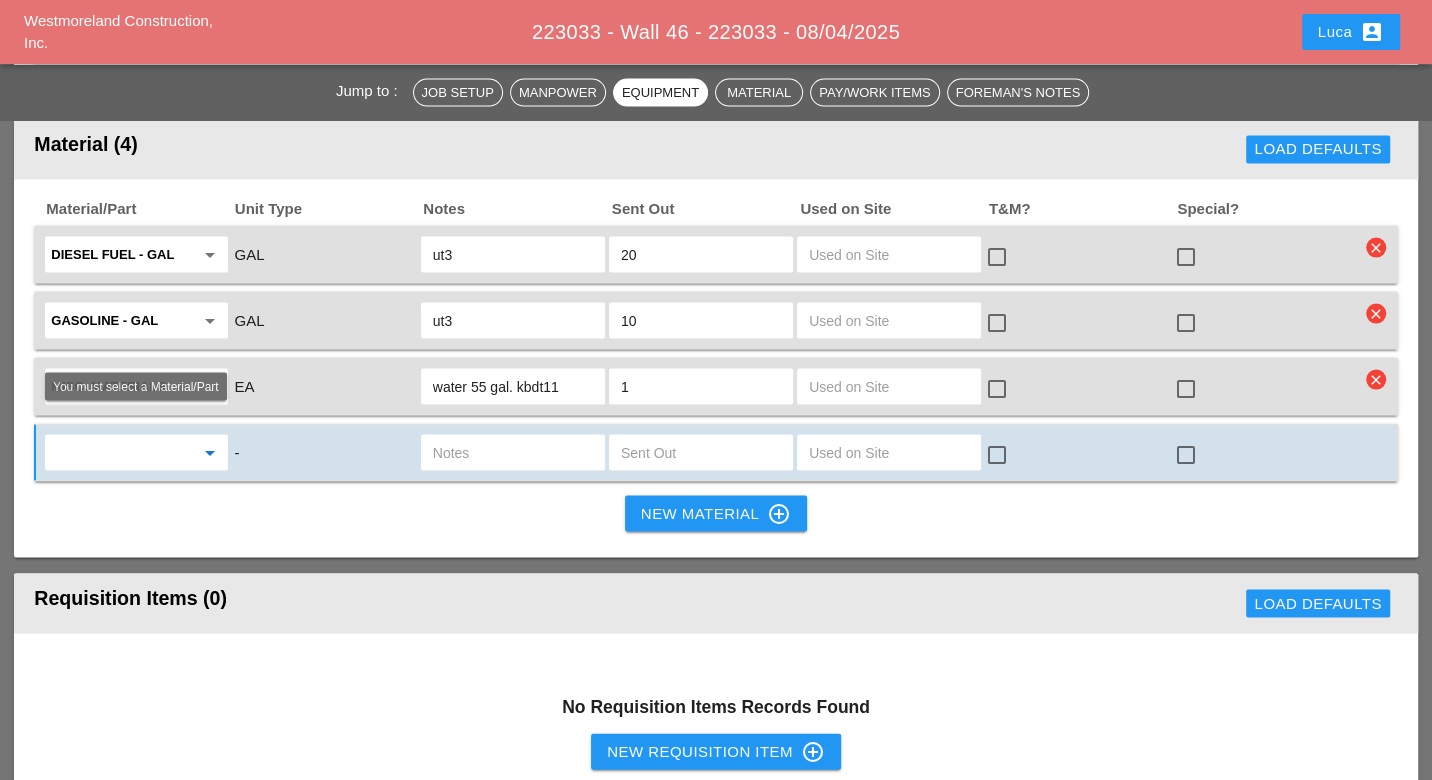 click at bounding box center (122, 453) 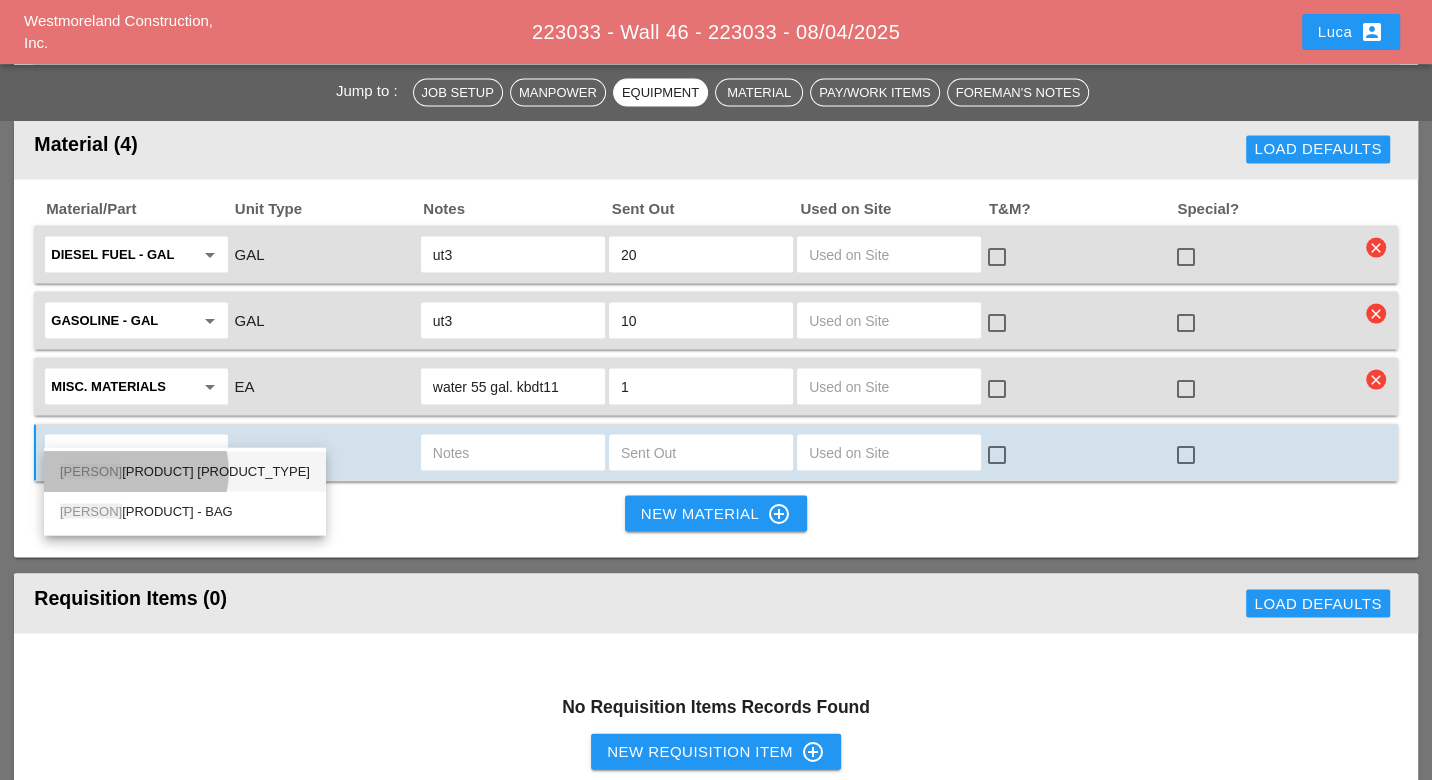 click on "Mort ar Type S" at bounding box center [185, 472] 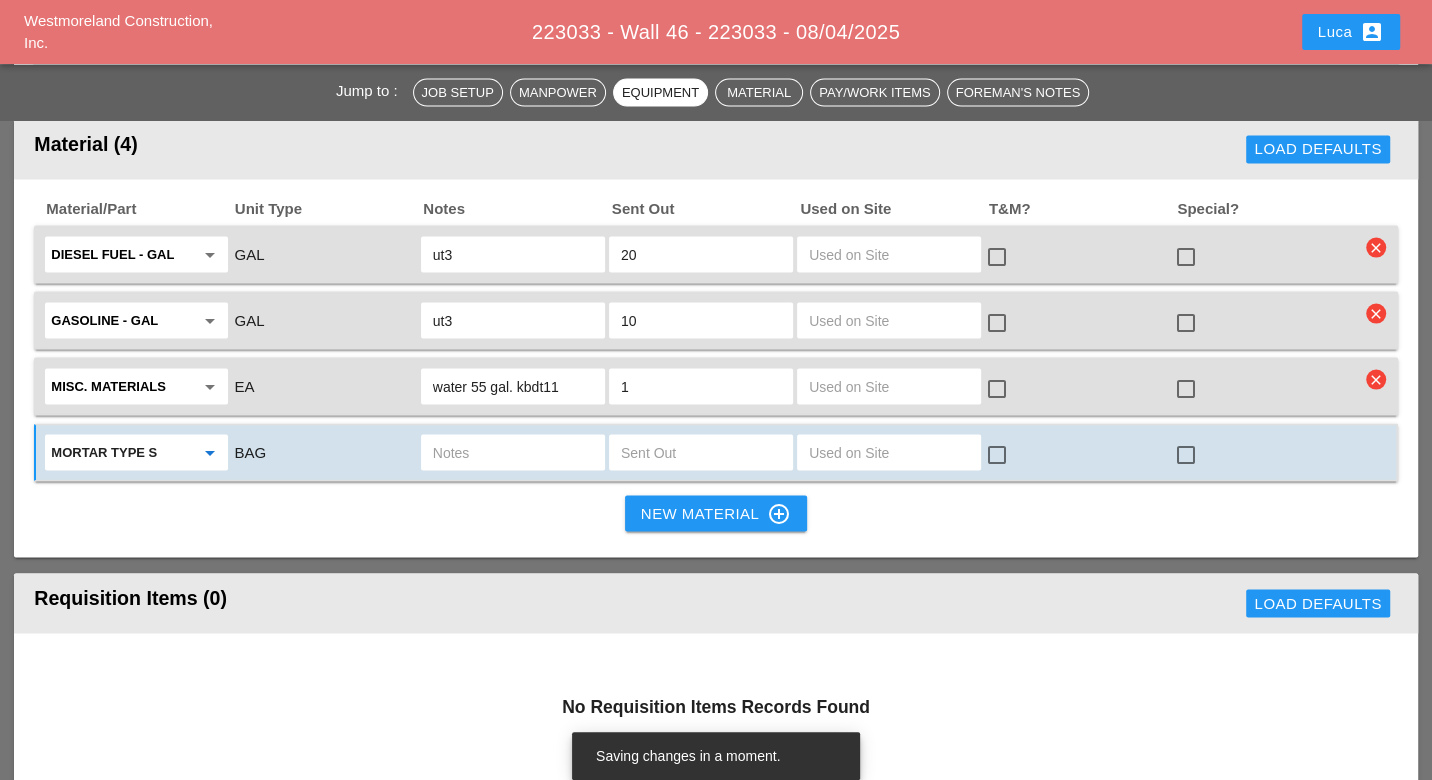 type on "Mortar Type S" 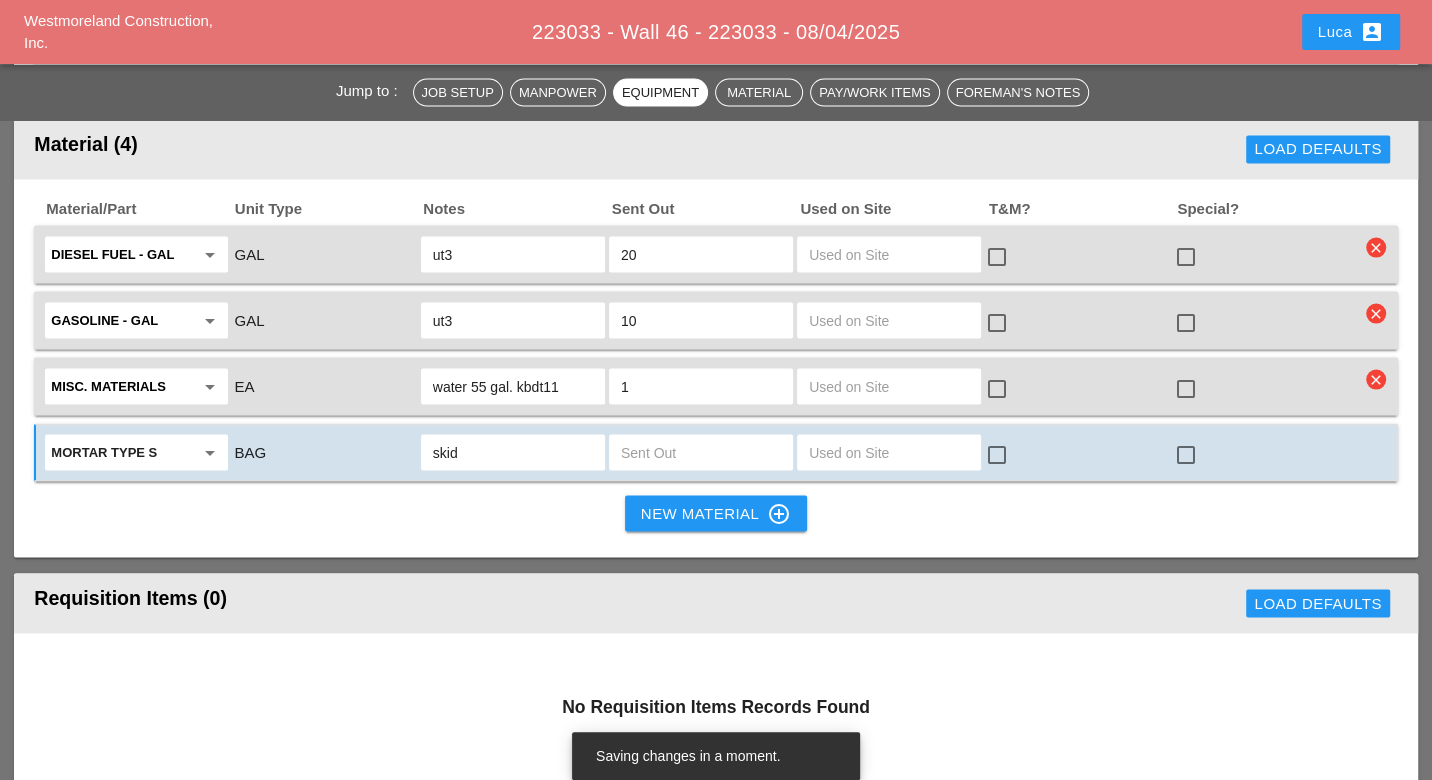 type on "skid" 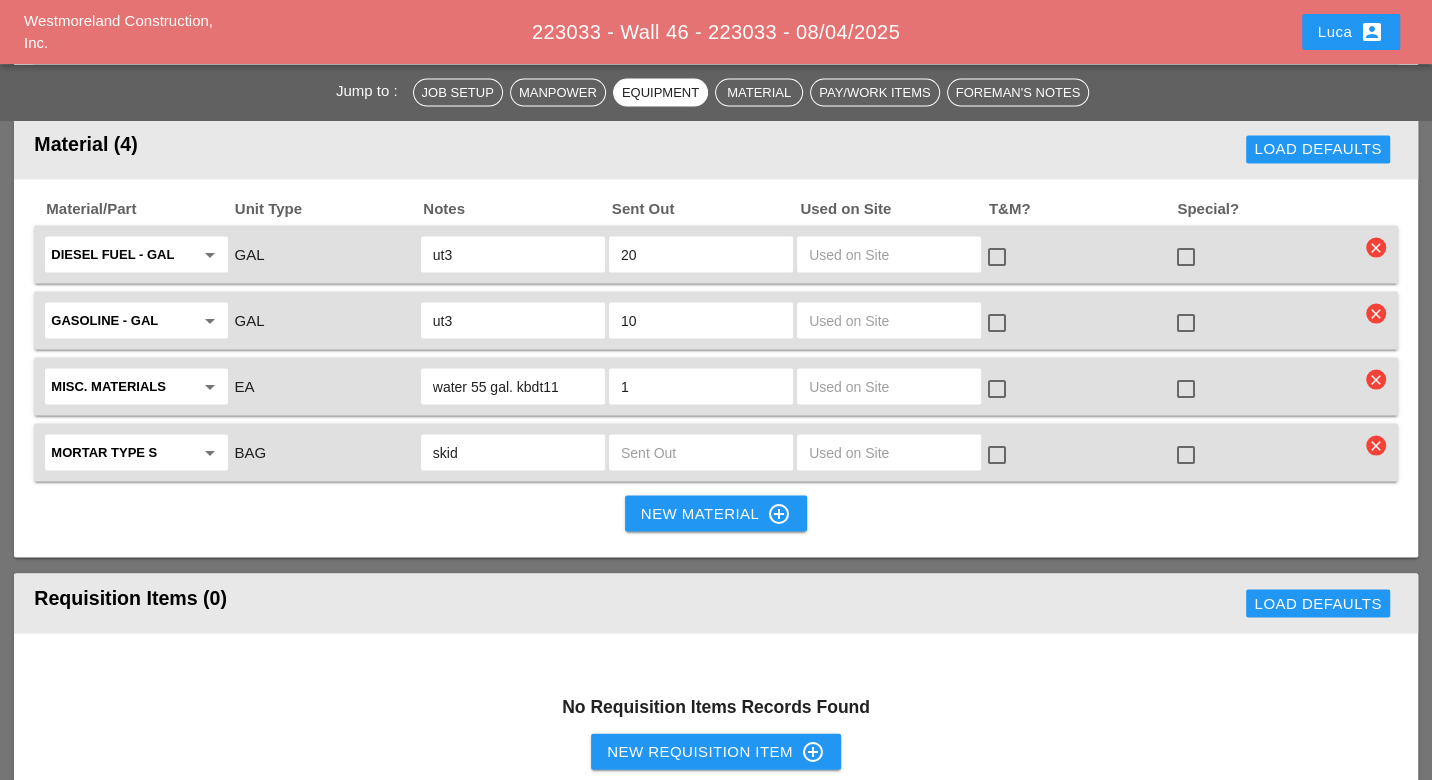 click on "Misc. Materials arrow_drop_down EA water 55 gal. kbdt11 1 check_box_outline_blank check_box_outline_blank clear" at bounding box center (715, 387) 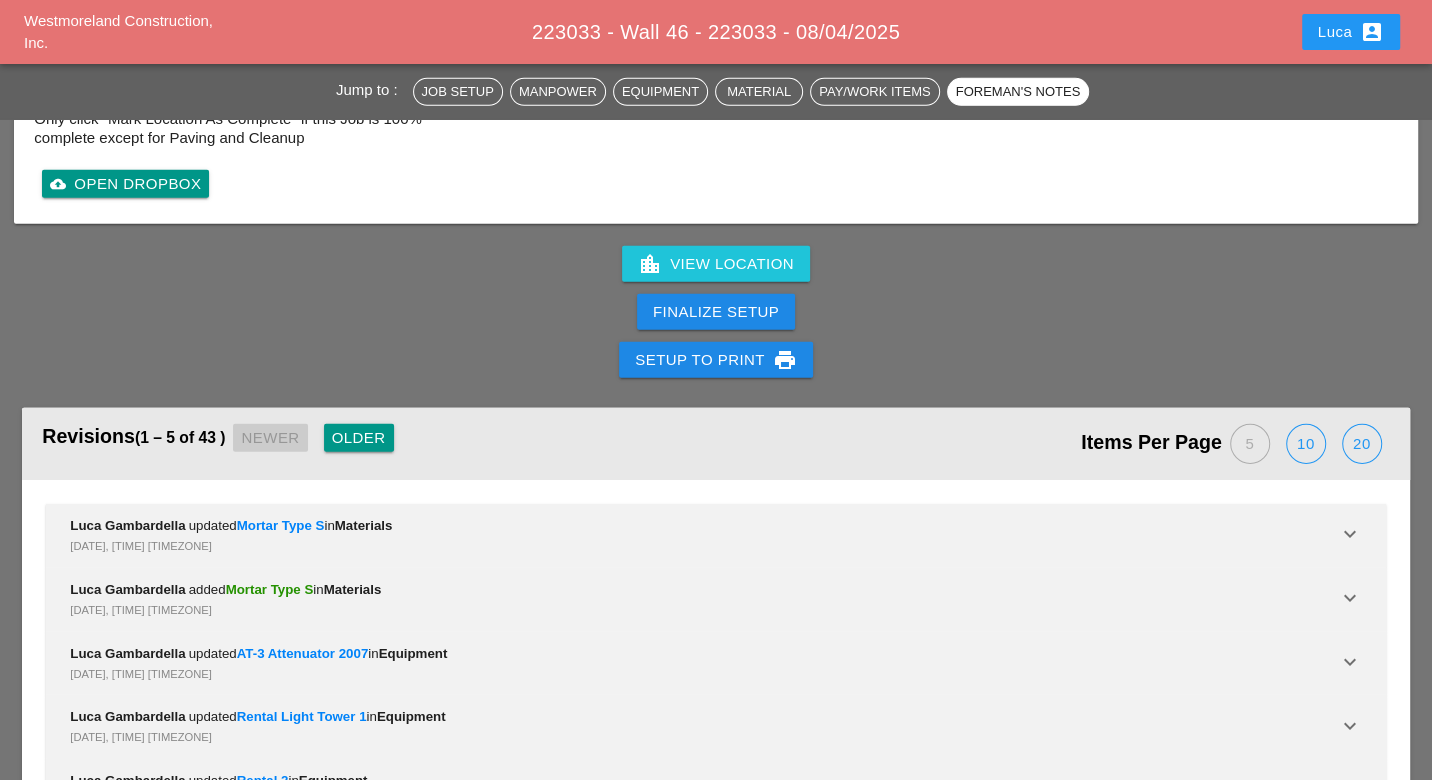scroll, scrollTop: 4539, scrollLeft: 0, axis: vertical 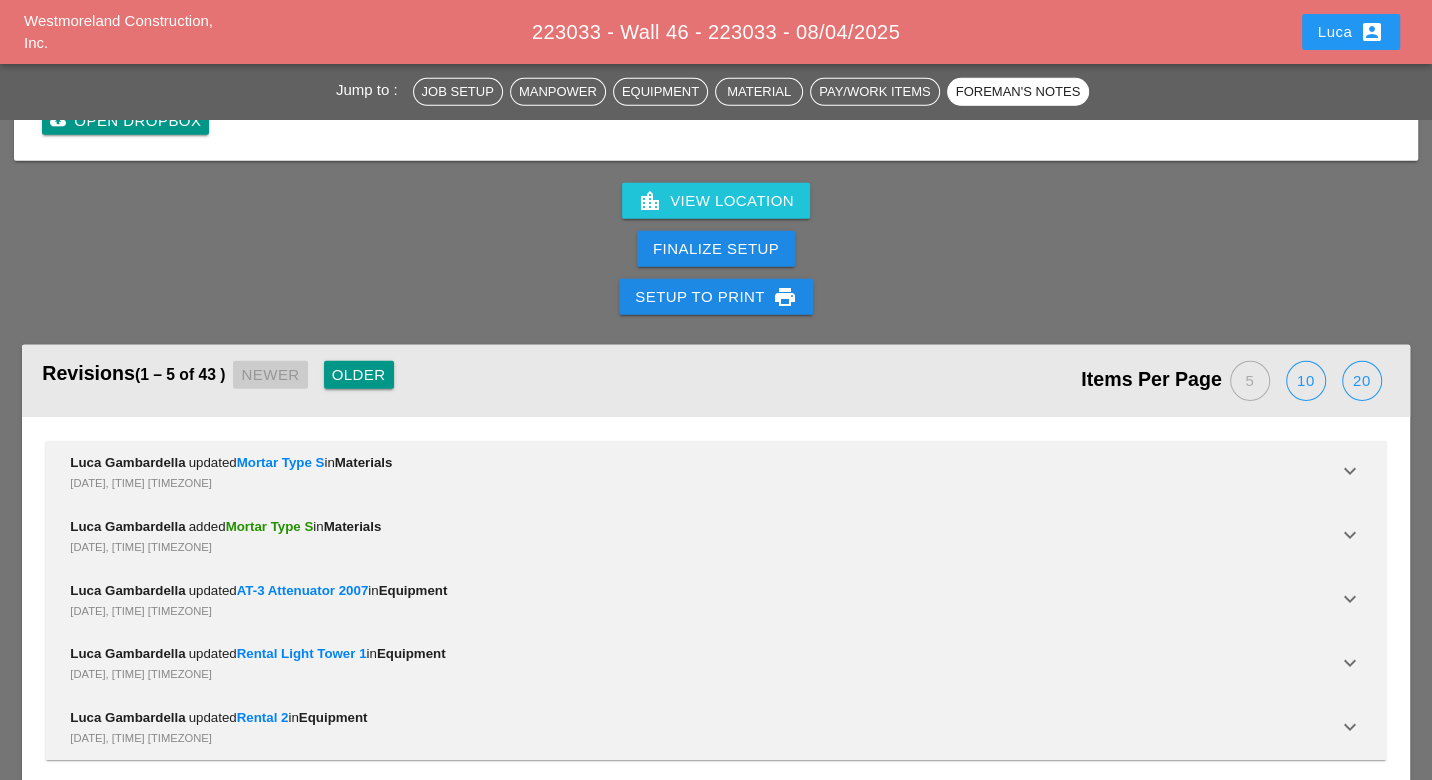 click on "Older" at bounding box center (359, 375) 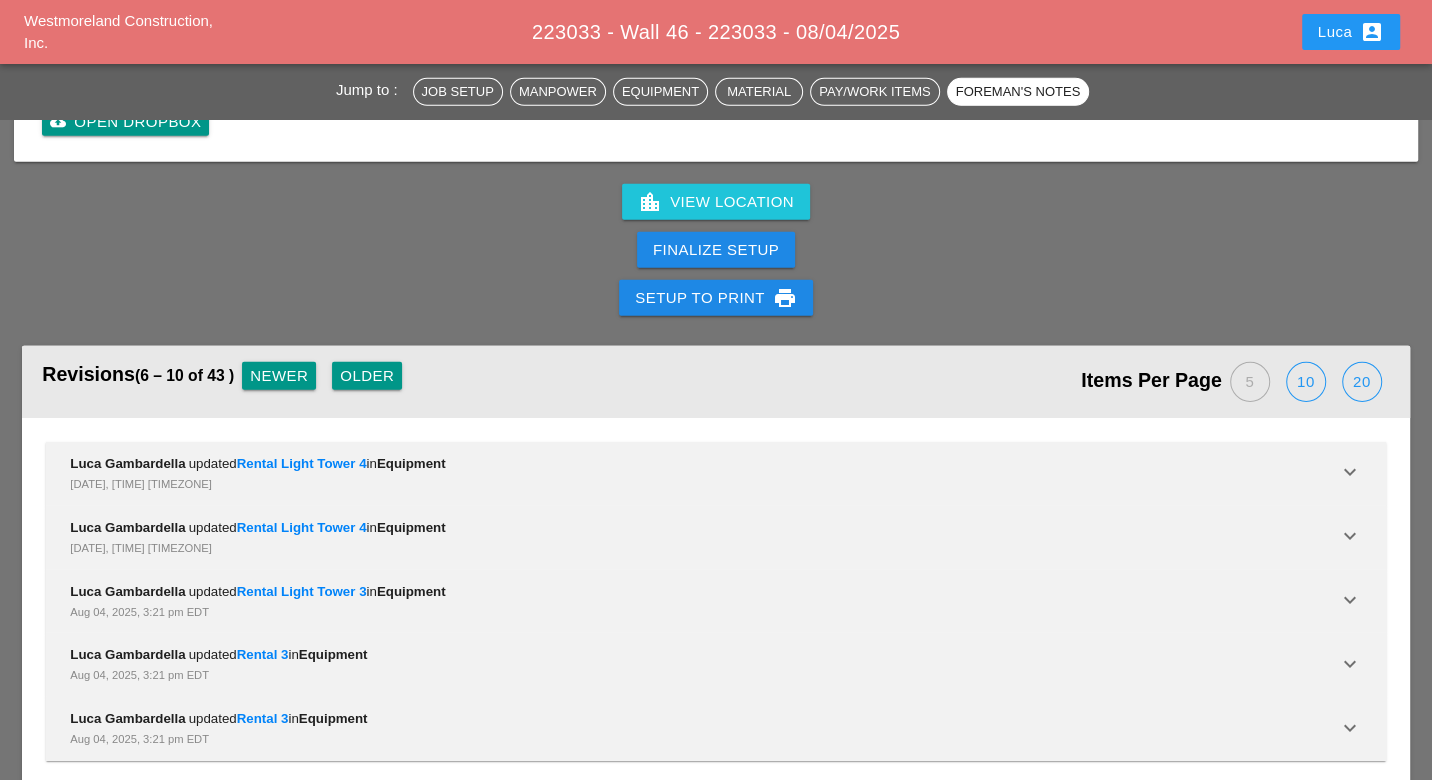 scroll, scrollTop: 4539, scrollLeft: 0, axis: vertical 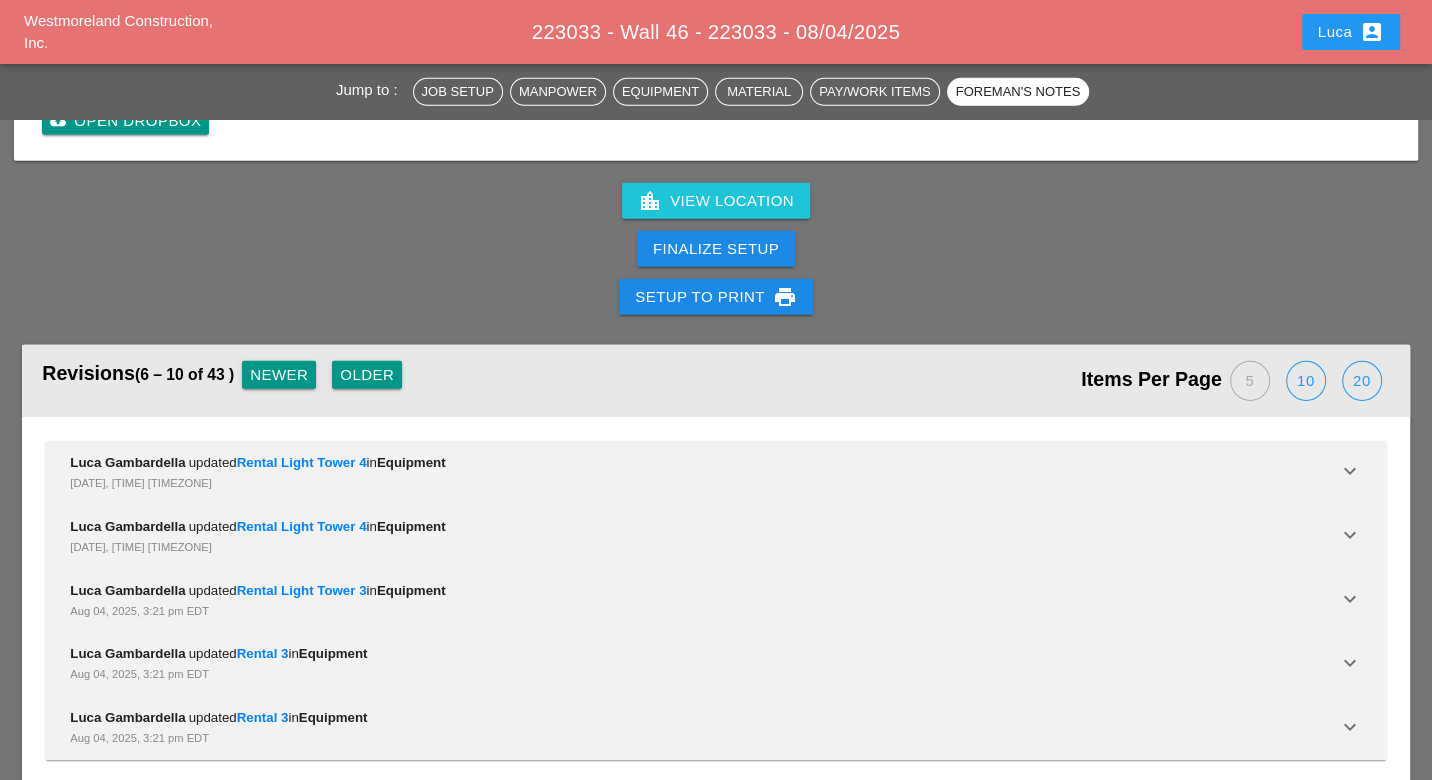 click on "Older" at bounding box center (367, 375) 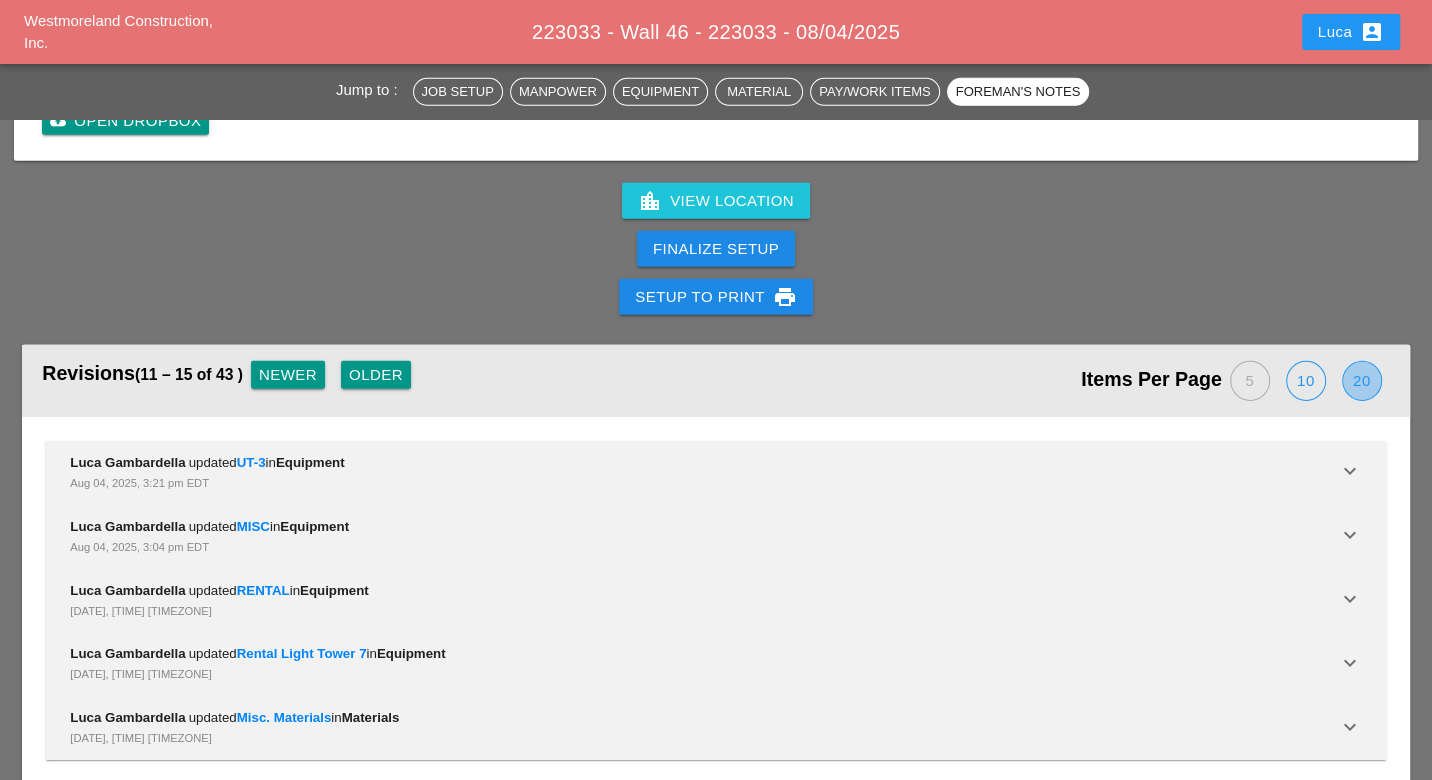drag, startPoint x: 1354, startPoint y: 358, endPoint x: 1311, endPoint y: 360, distance: 43.046486 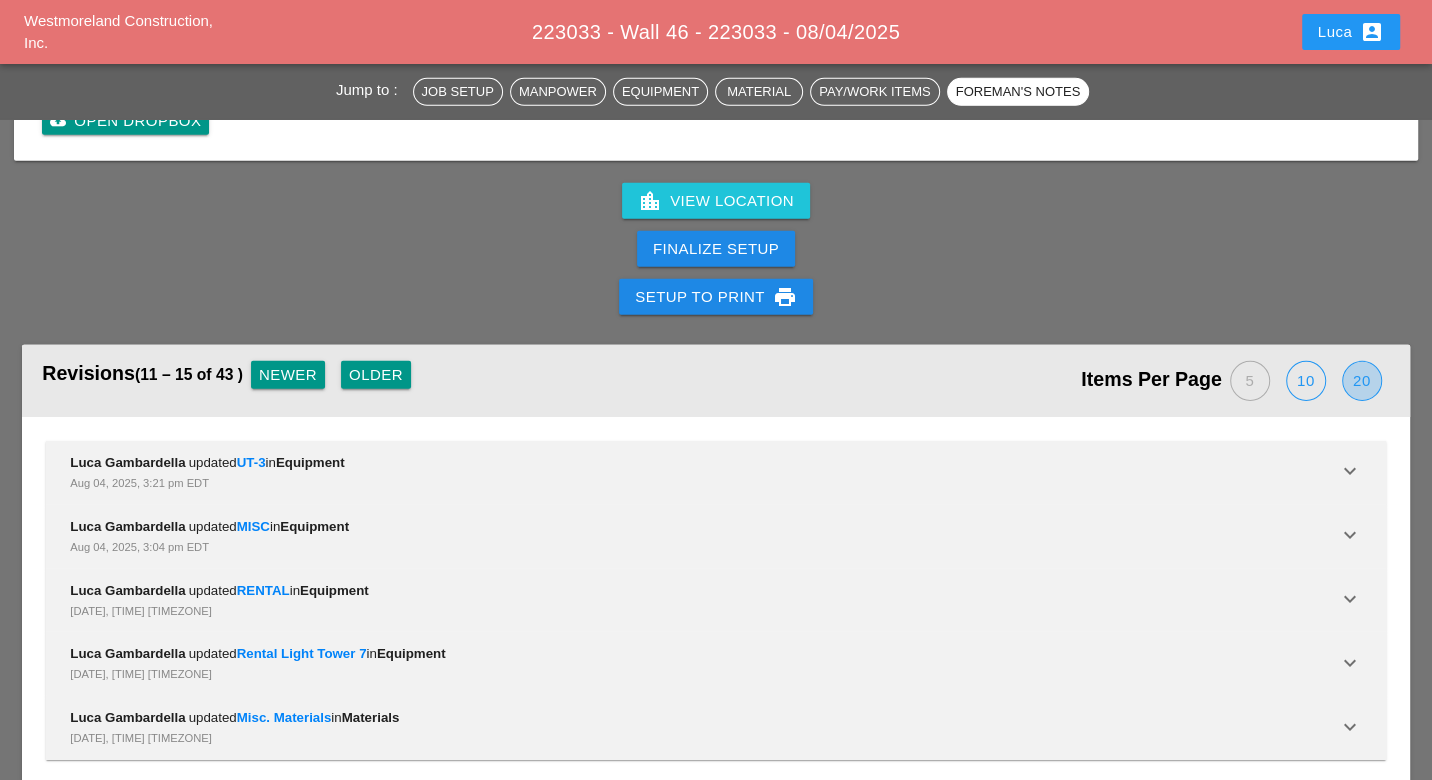 scroll, scrollTop: 4411, scrollLeft: 0, axis: vertical 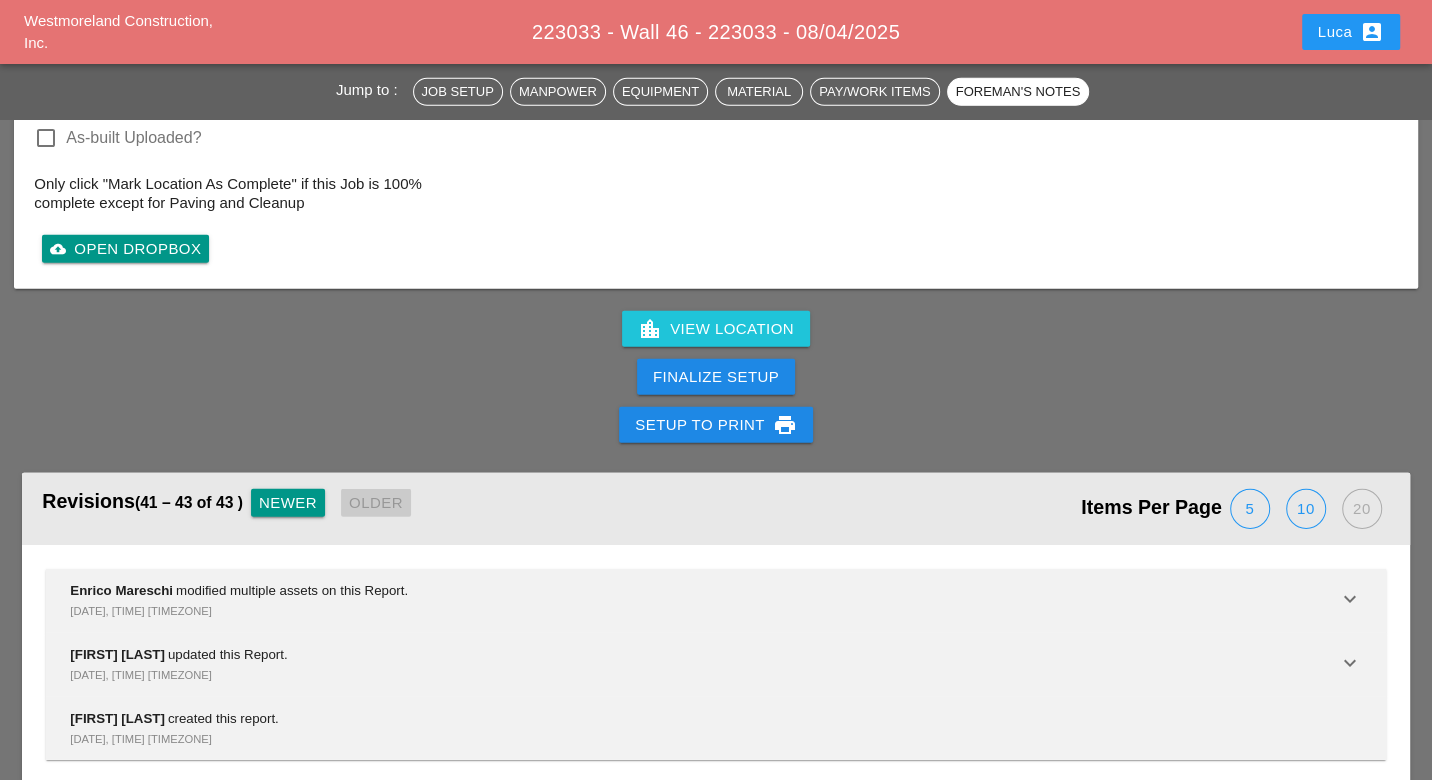 click on "Newer" at bounding box center (288, 503) 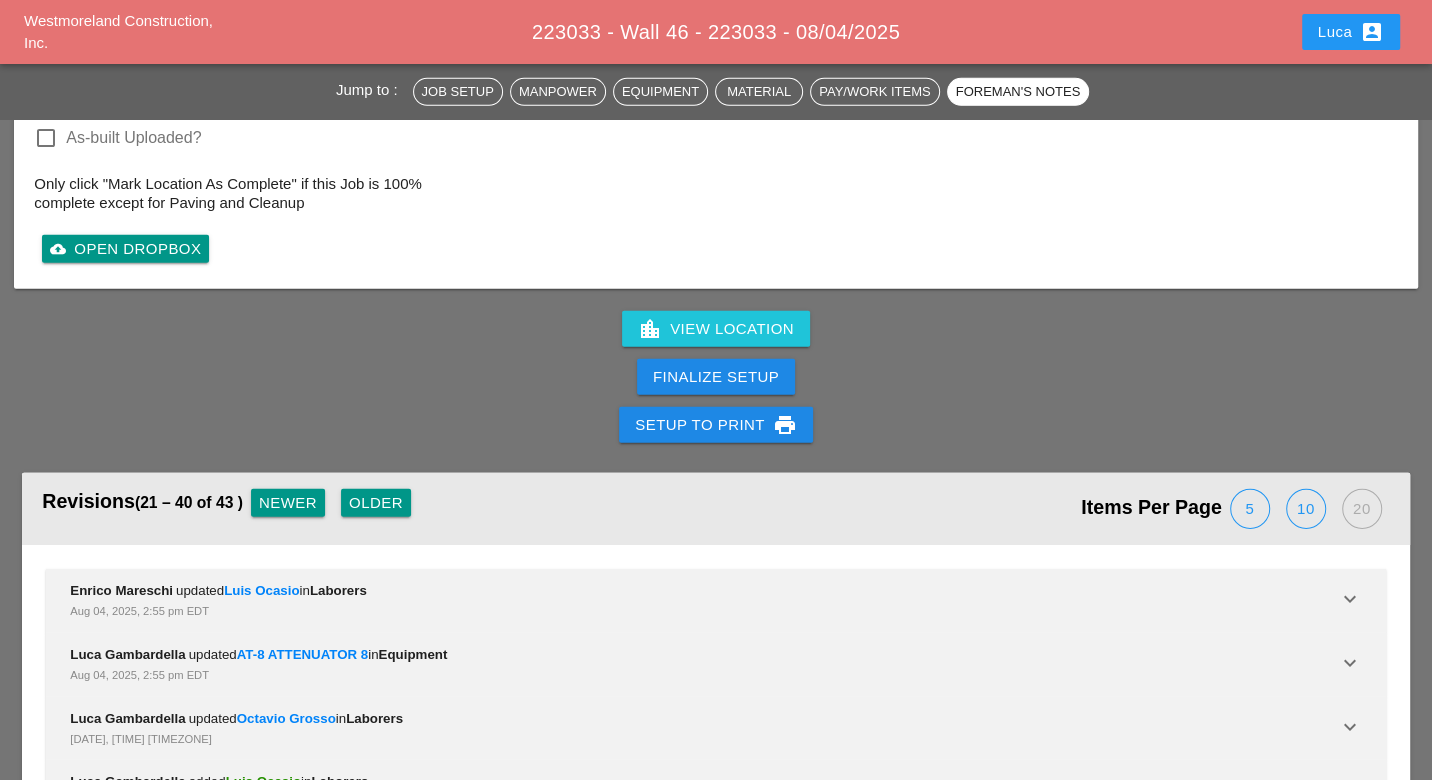 click on "Newer" at bounding box center [288, 503] 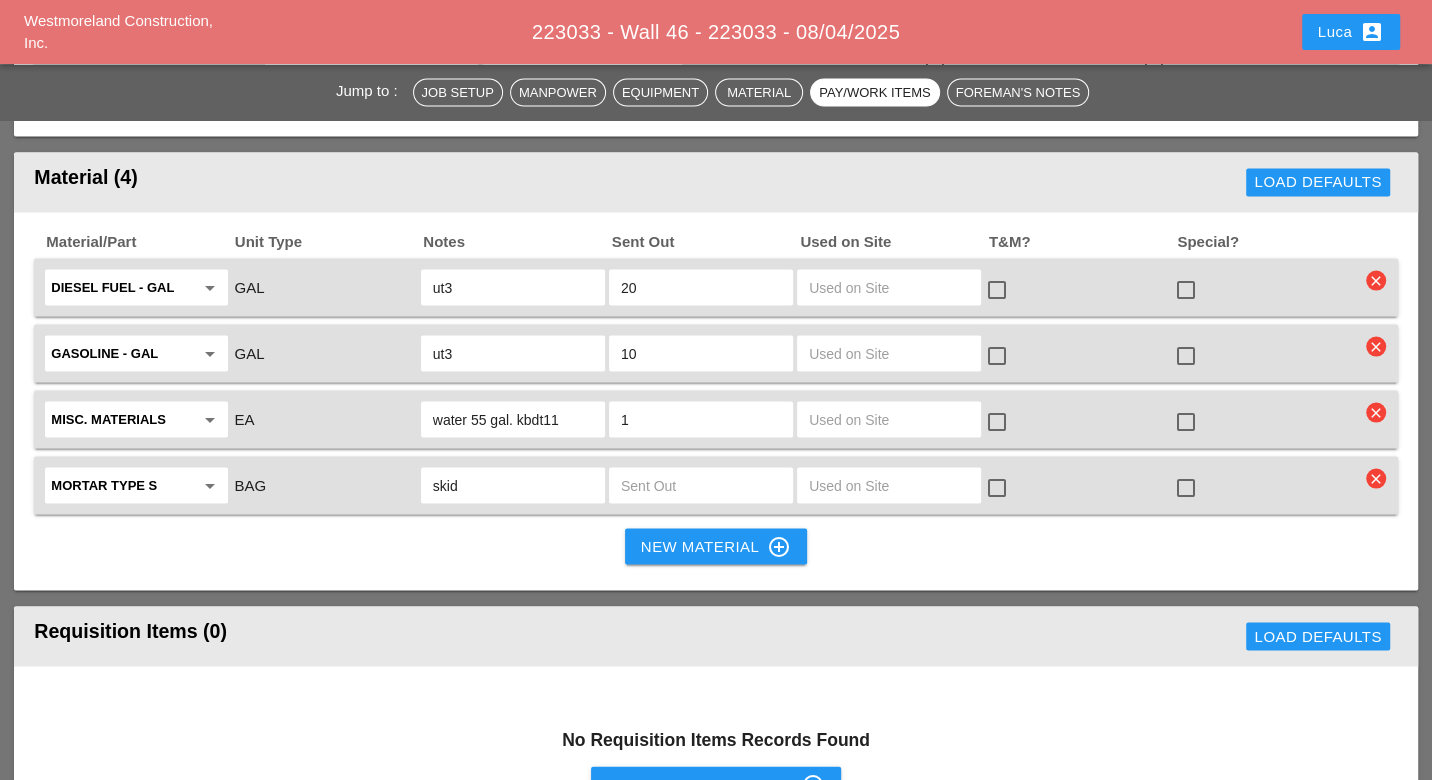 scroll, scrollTop: 2830, scrollLeft: 0, axis: vertical 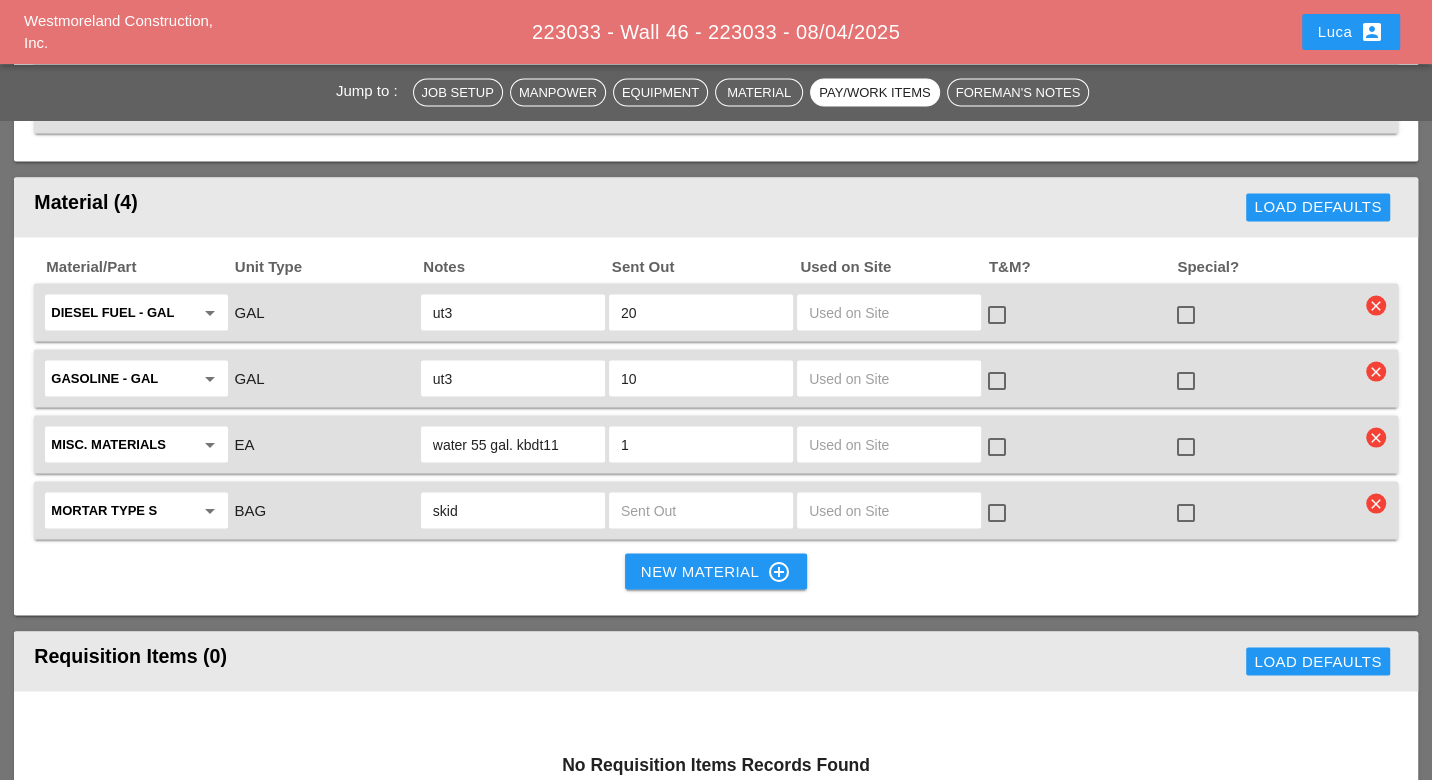 click at bounding box center [701, 511] 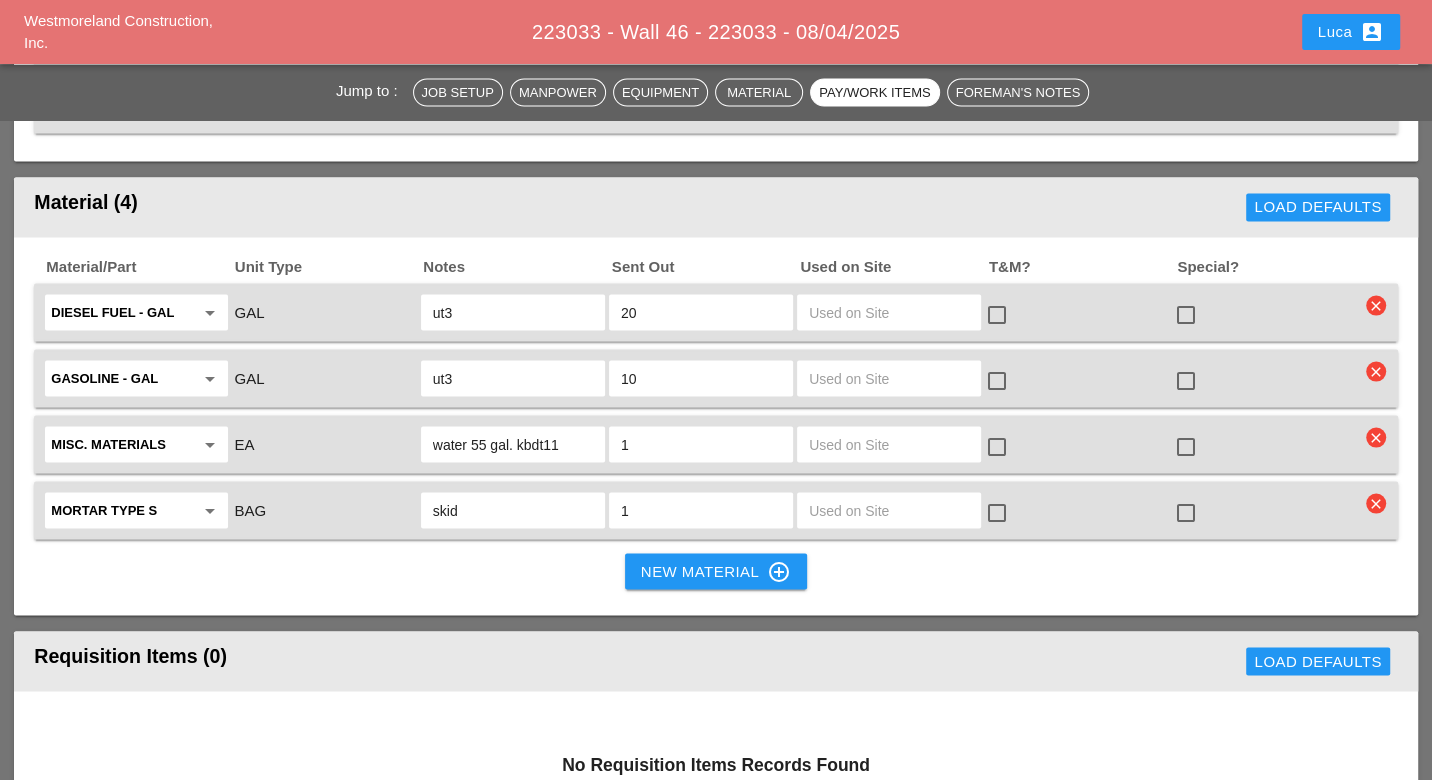type on "1" 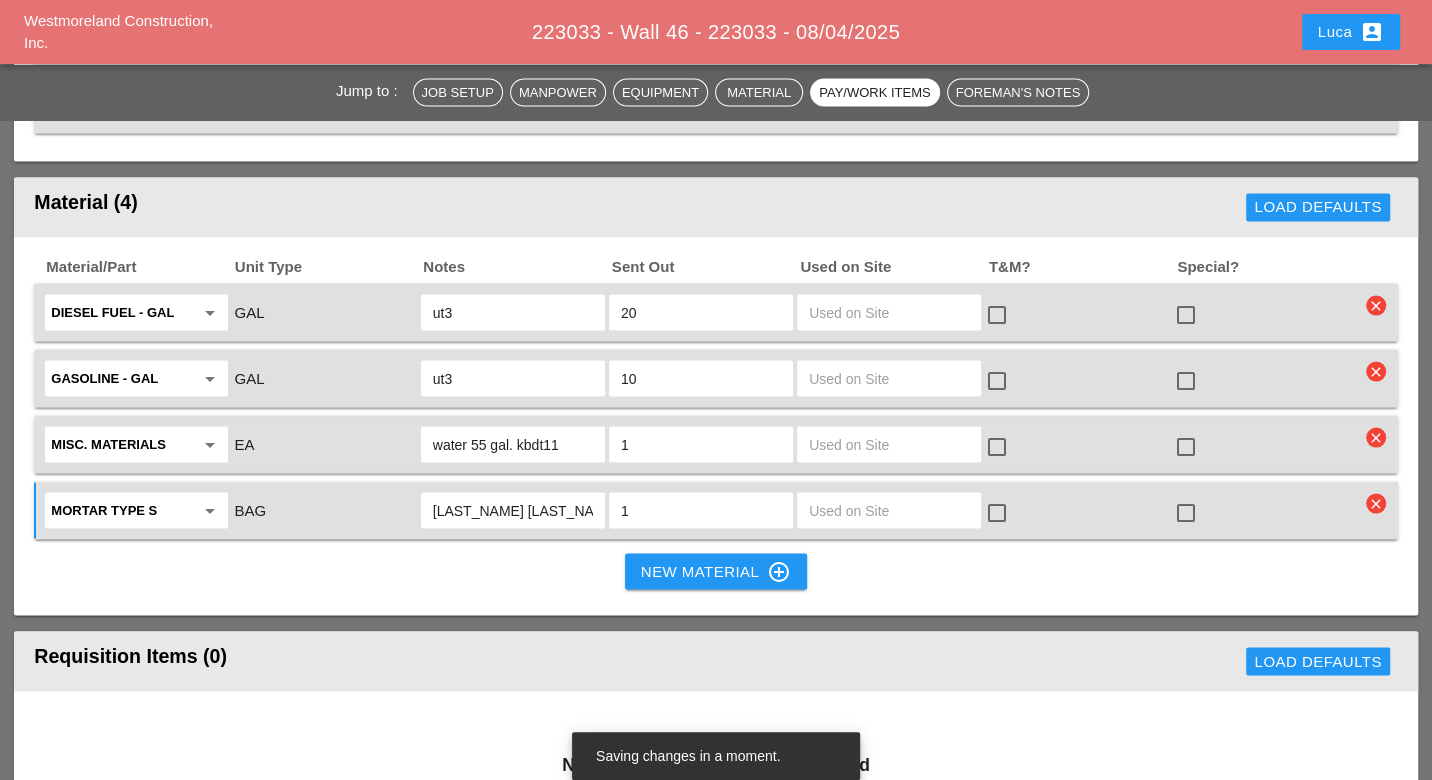 type on "skid kbdt11" 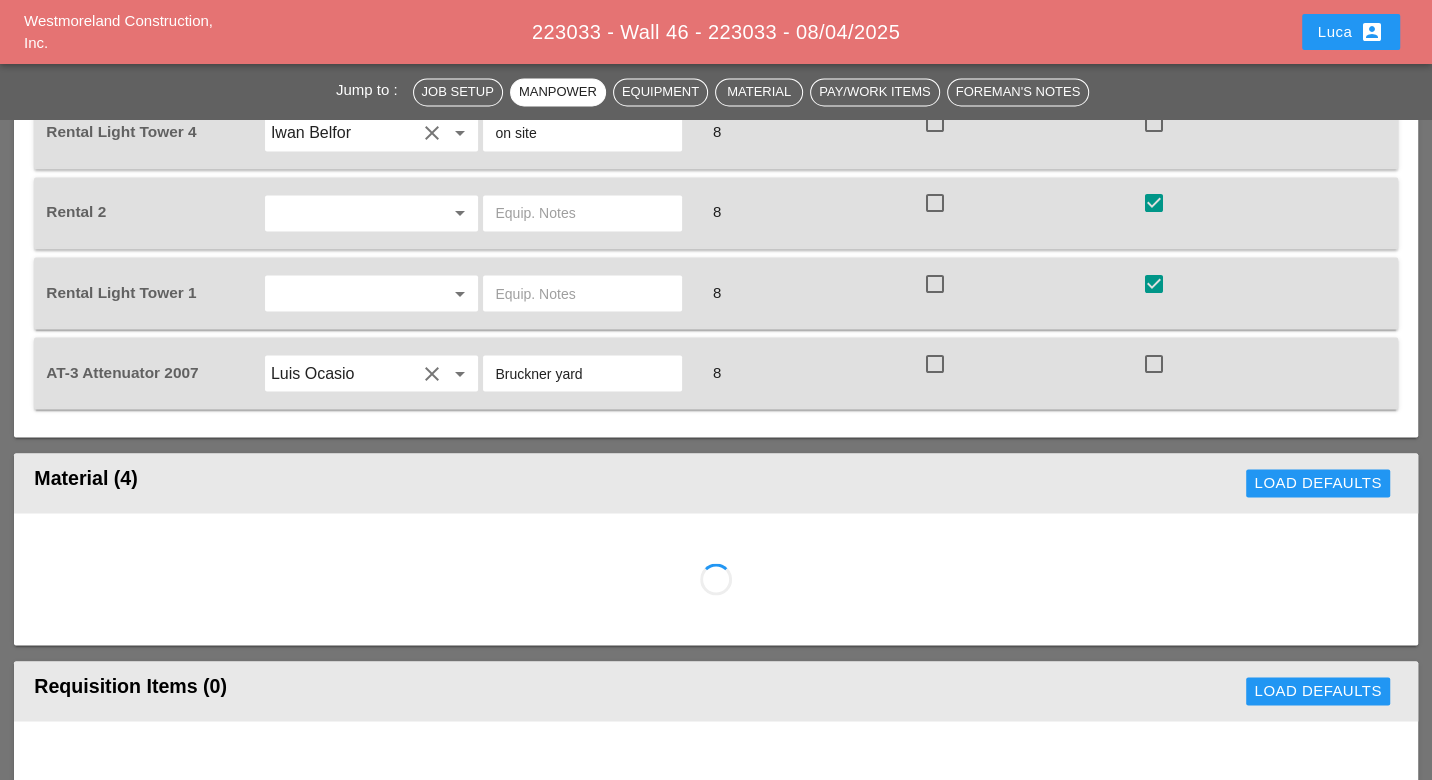 scroll, scrollTop: 2731, scrollLeft: 0, axis: vertical 